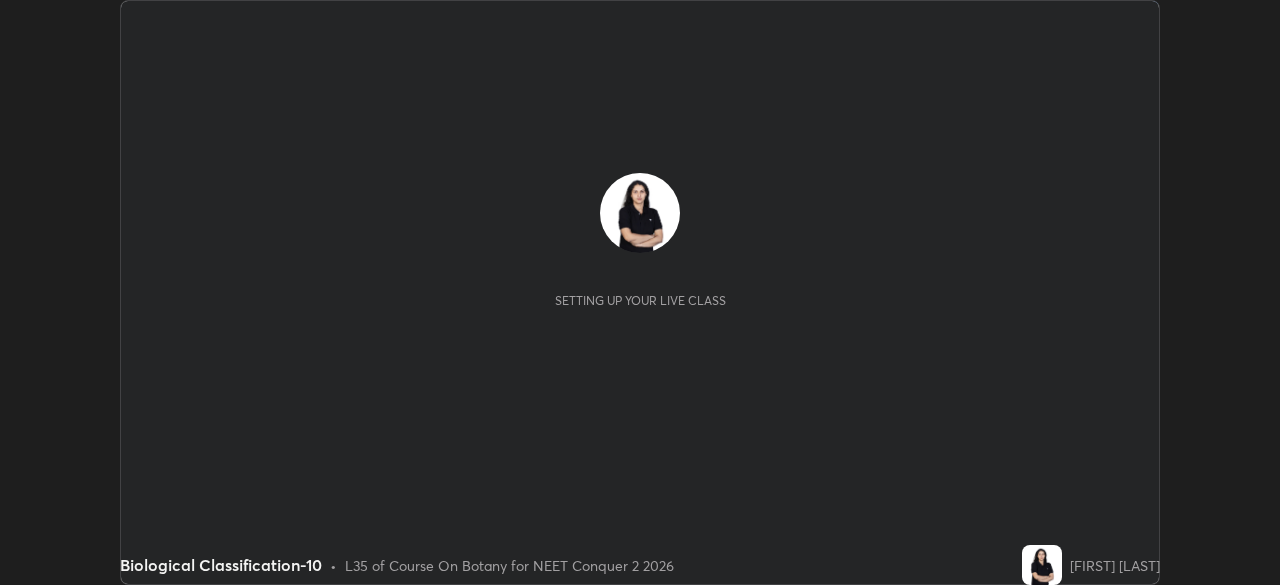 scroll, scrollTop: 0, scrollLeft: 0, axis: both 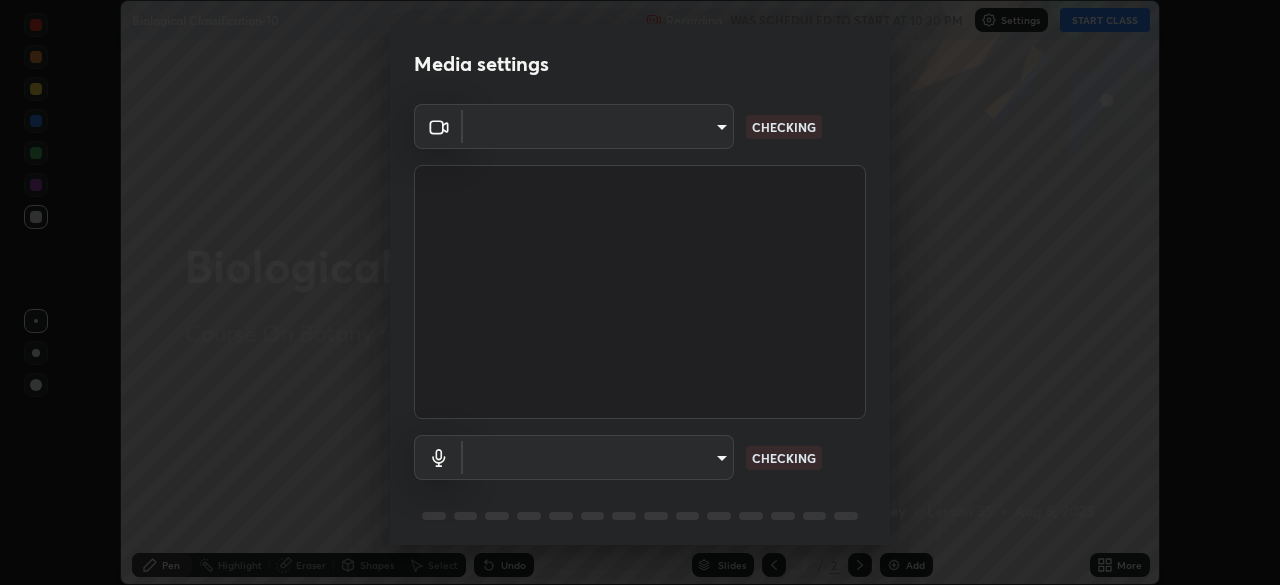 type on "6ee9b2c6c9a5678ab5214f7e96b3922f1b517bc999d2db28af292a13673a7194" 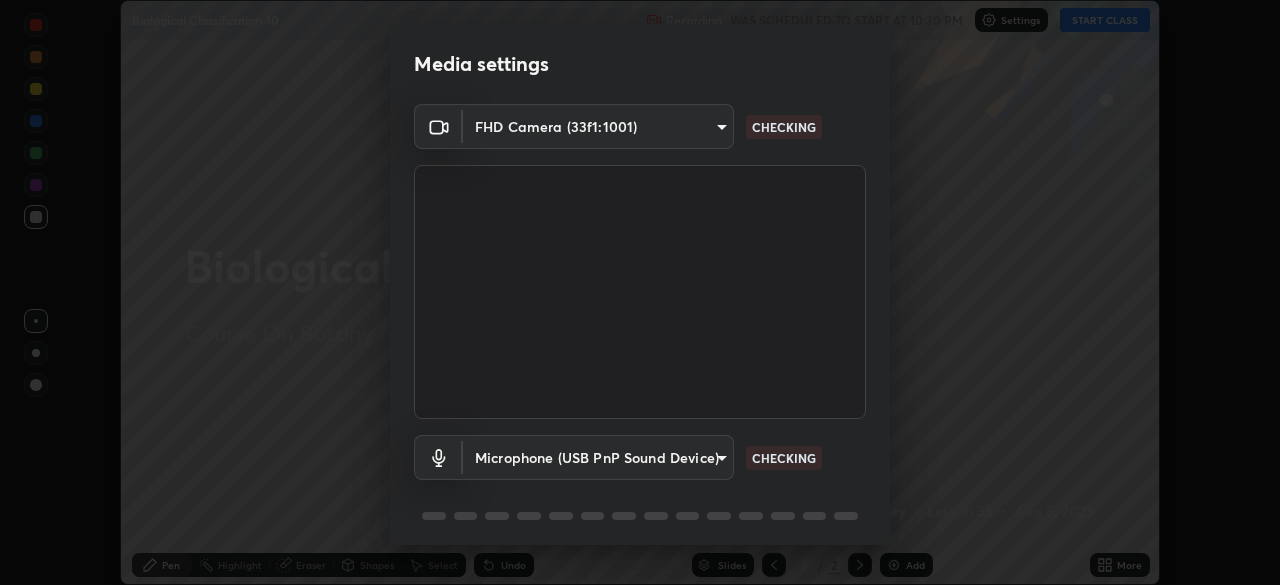 scroll, scrollTop: 71, scrollLeft: 0, axis: vertical 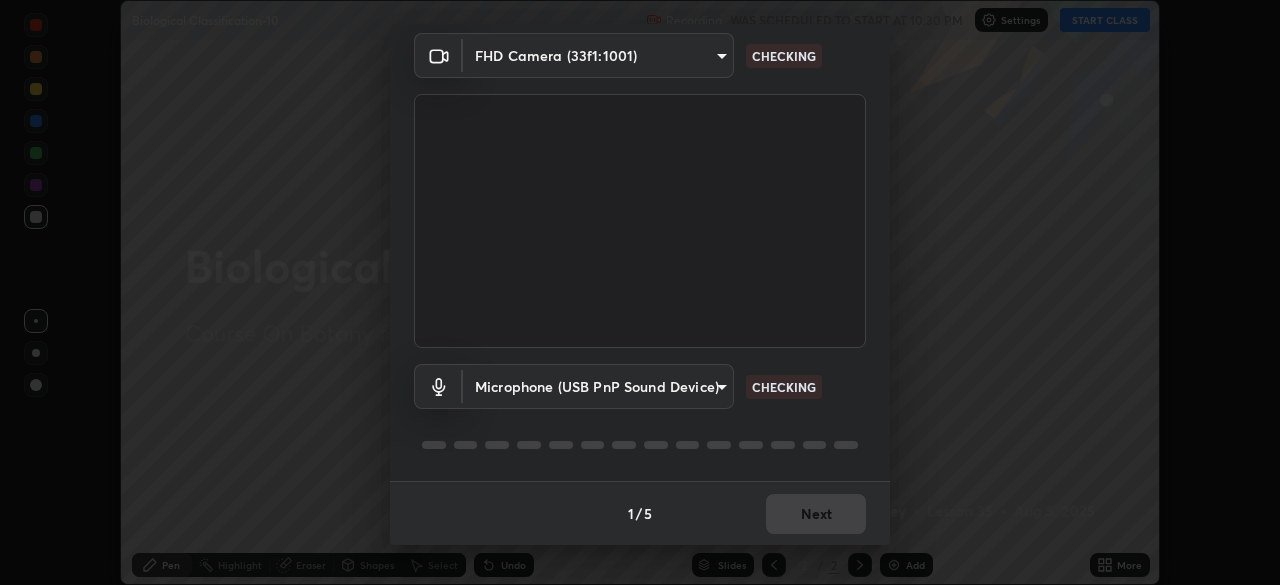 click on "Erase all Biological Classification-10 Recording WAS SCHEDULED TO START AT 10:30 PM Settings START CLASS Setting up your live class Biological Classification-10 • L35 of Course On Botany for NEET Conquer 2 2026 [FIRST] [LAST] Pen Highlight Eraser Shapes Select Undo Slides 2 / 2 Add More No doubts shared Encourage your learners to ask a doubt for better clarity Report an issue Reason for reporting Buffering Chat not working Audio - Video sync issue Educator video quality low ​ Attach an image Report Media settings FHD Camera (33f1:1001) [HASH] CHECKING Microphone (USB PnP Sound Device) [HASH] CHECKING 1 / 5 Next" at bounding box center [640, 292] 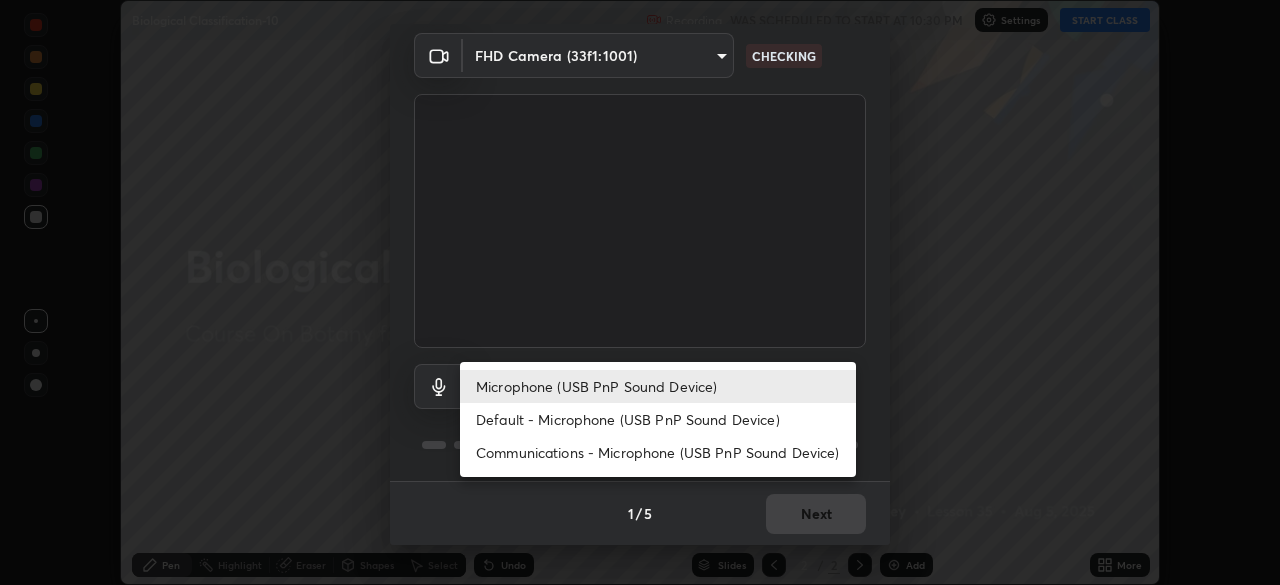 click on "Communications - Microphone (USB PnP Sound Device)" at bounding box center [658, 452] 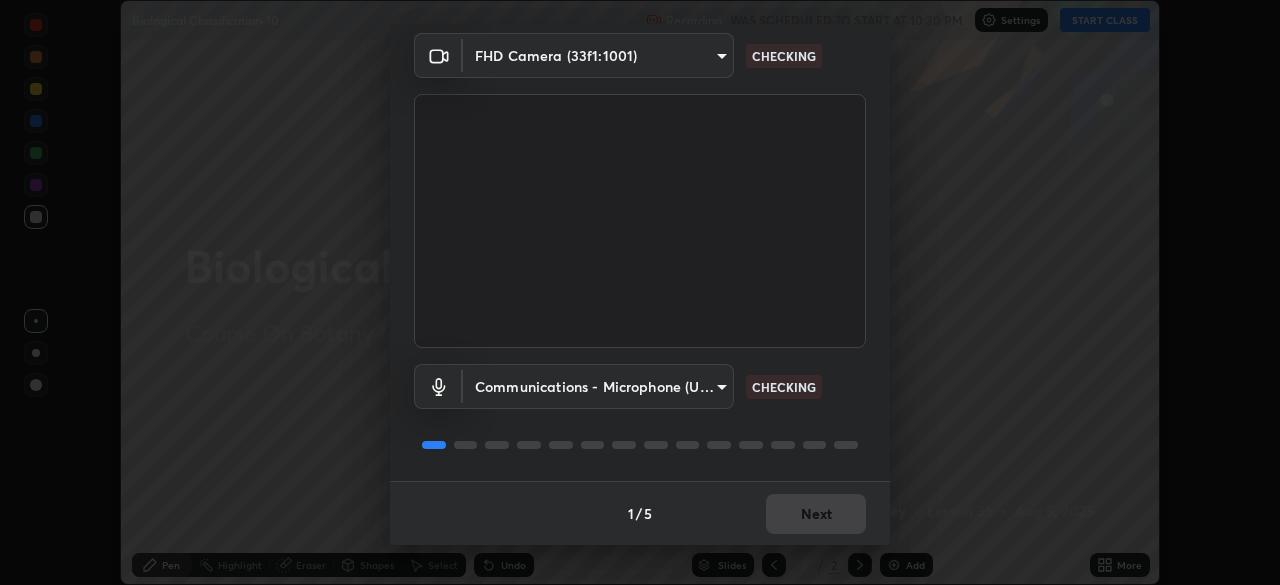 click on "Erase all Biological Classification-10 Recording WAS SCHEDULED TO START AT  10:30 PM Settings START CLASS Setting up your live class Biological Classification-10 • L35 of Course On Botany for NEET Conquer 2 2026 [FIRST] [LAST] Pen Highlight Eraser Shapes Select Undo Slides 2 / 2 Add More No doubts shared Encourage your learners to ask a doubt for better clarity Report an issue Reason for reporting Buffering Chat not working Audio - Video sync issue Educator video quality low ​ Attach an image Report Media settings FHD Camera (33f1:1001) 6ee9b2c6c9a5678ab5214f7e96b3922f1b517bc999d2db28af292a13673a7194 CHECKING Communications - Microphone (USB PnP Sound Device) communications CHECKING 1 / 5 Next" at bounding box center [640, 292] 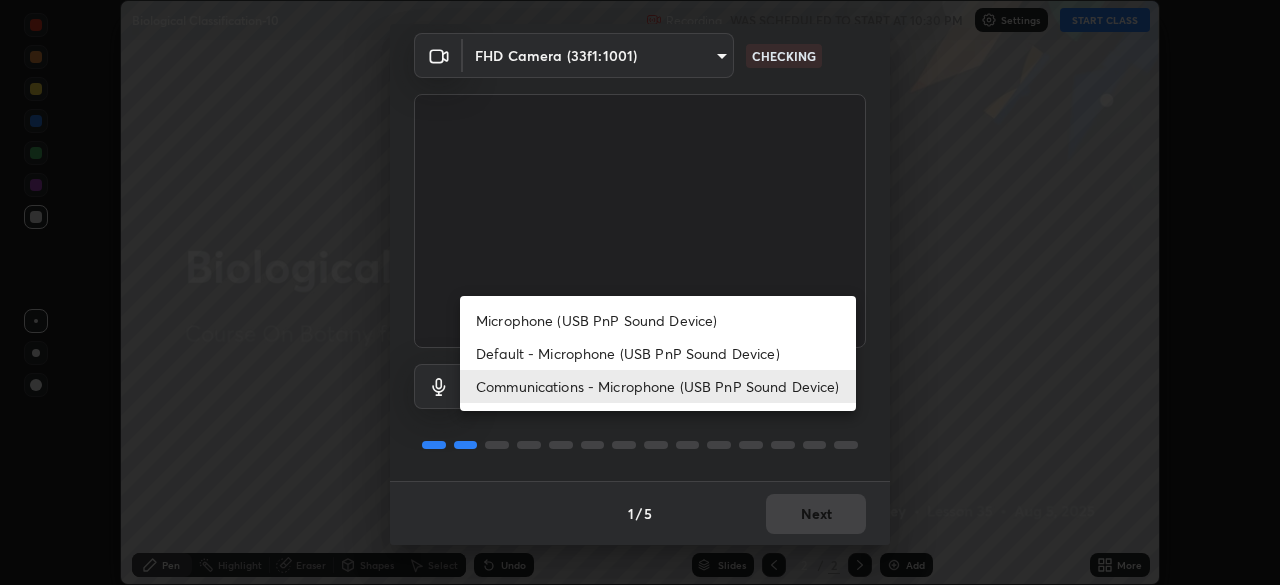 click on "Microphone (USB PnP Sound Device)" at bounding box center [658, 320] 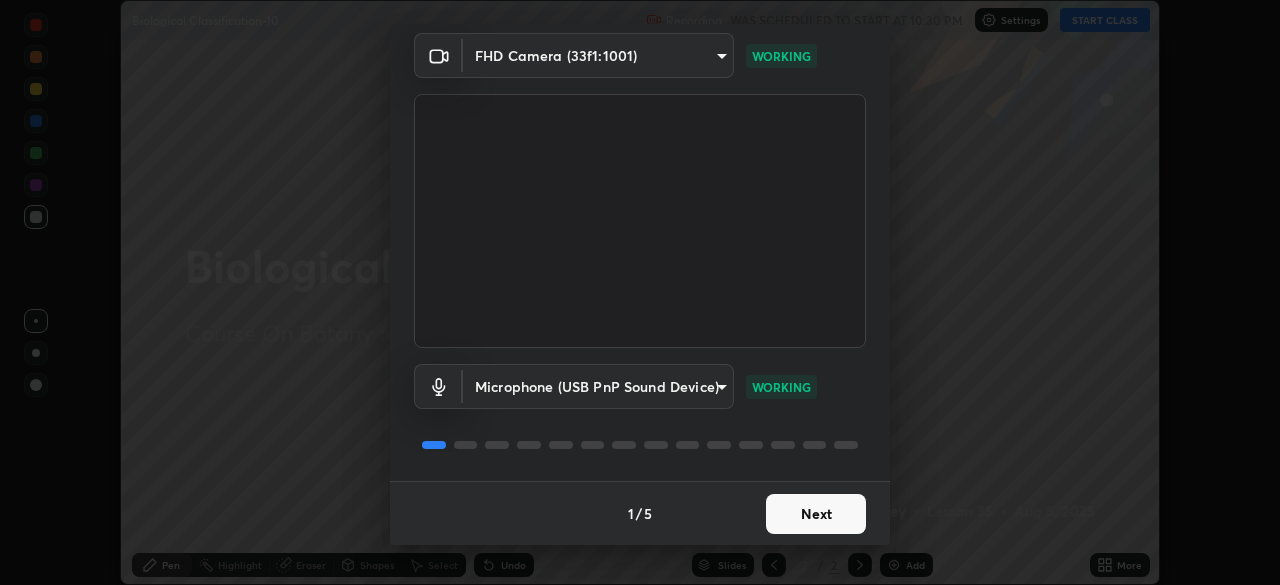 click on "Next" at bounding box center (816, 514) 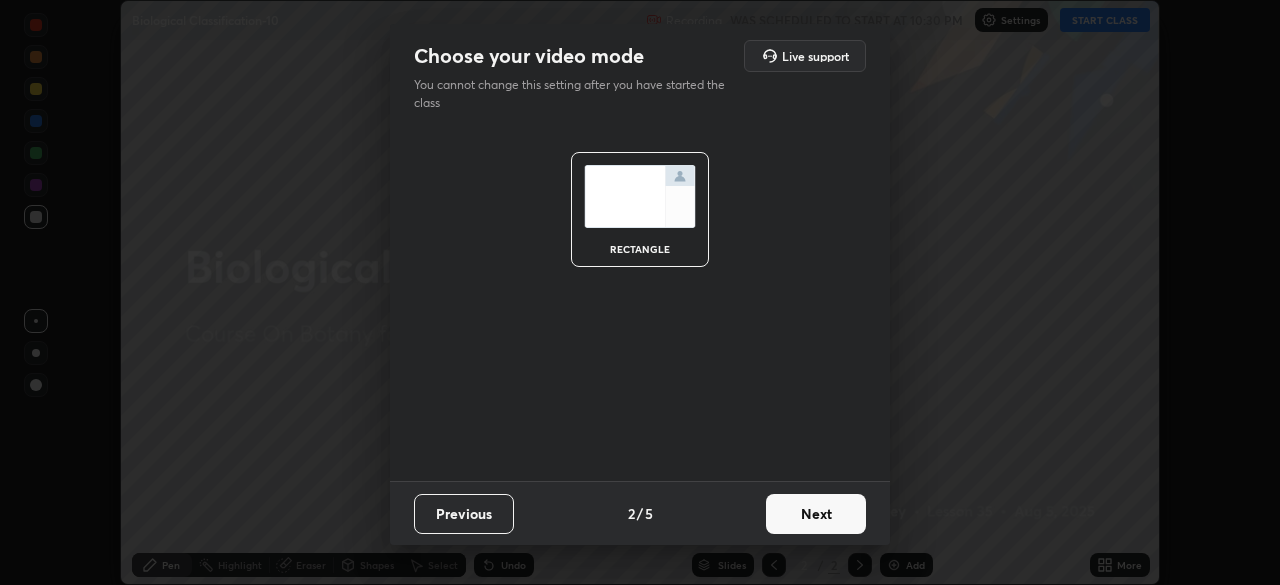 scroll, scrollTop: 0, scrollLeft: 0, axis: both 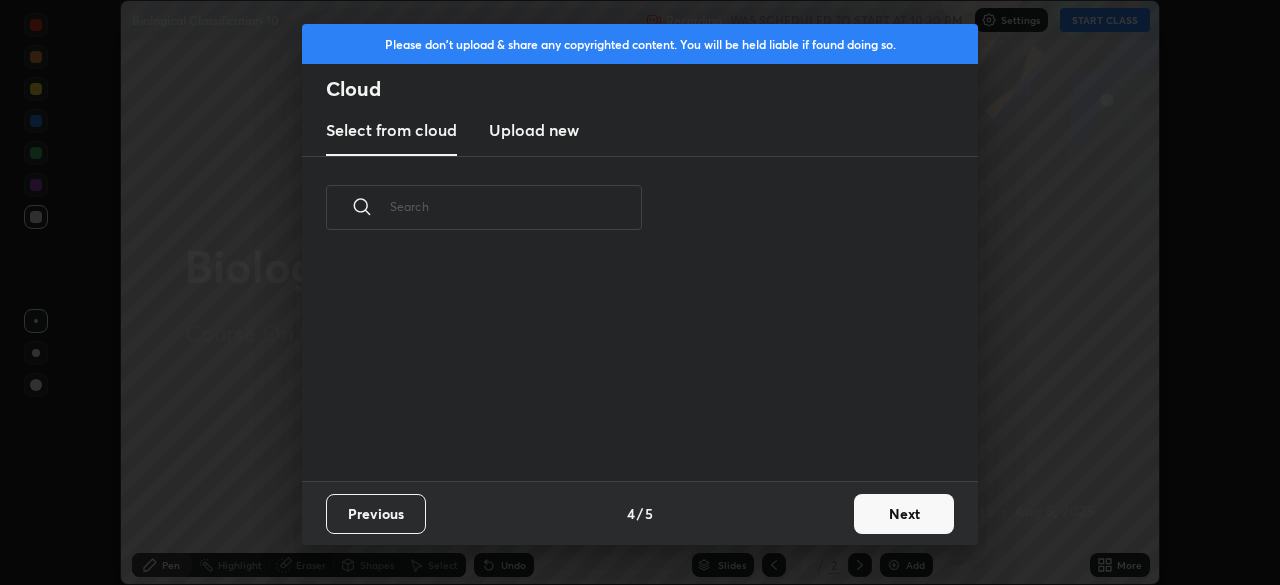 click on "Next" at bounding box center [904, 514] 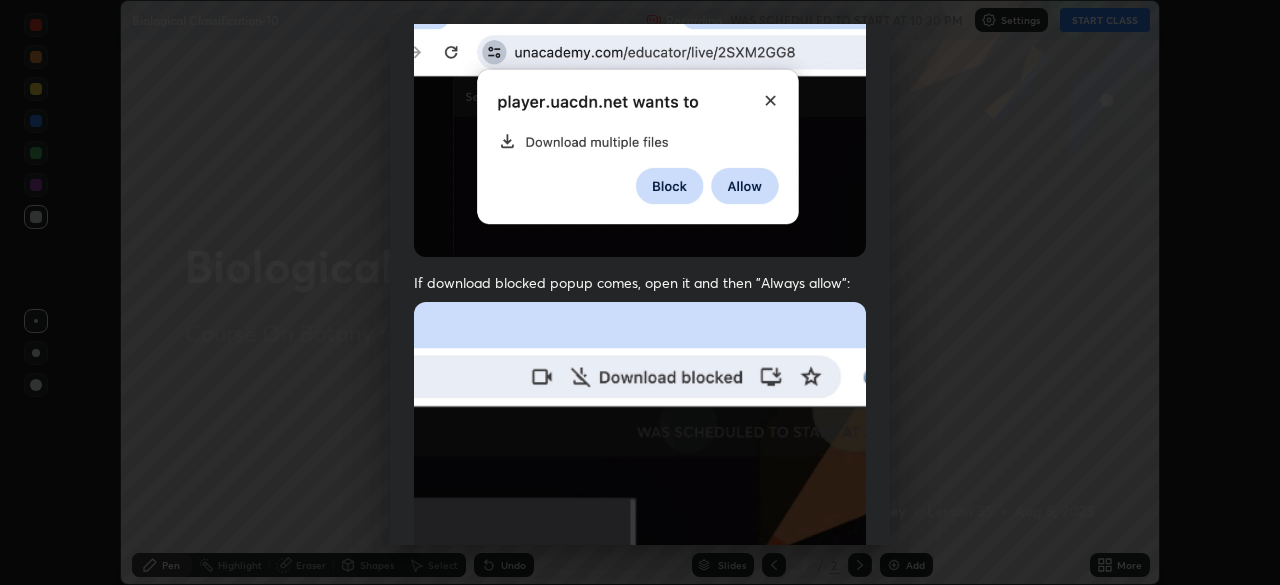 click at bounding box center (640, 520) 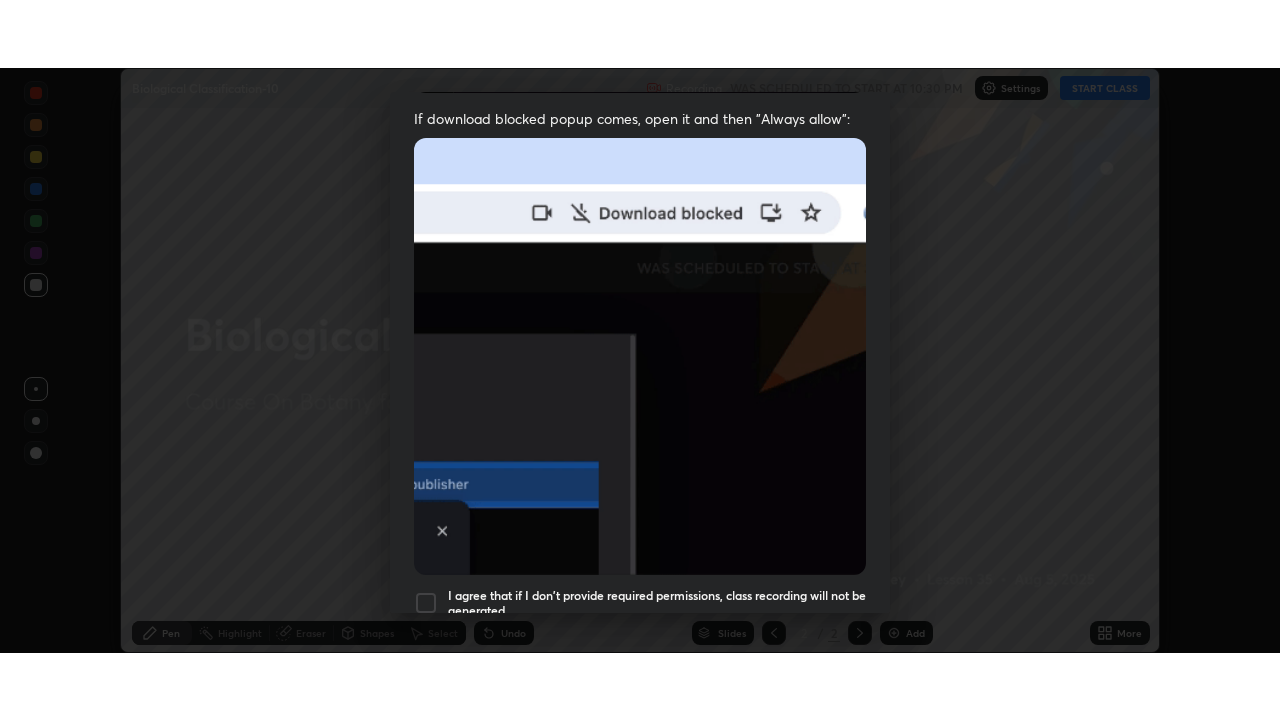 scroll, scrollTop: 479, scrollLeft: 0, axis: vertical 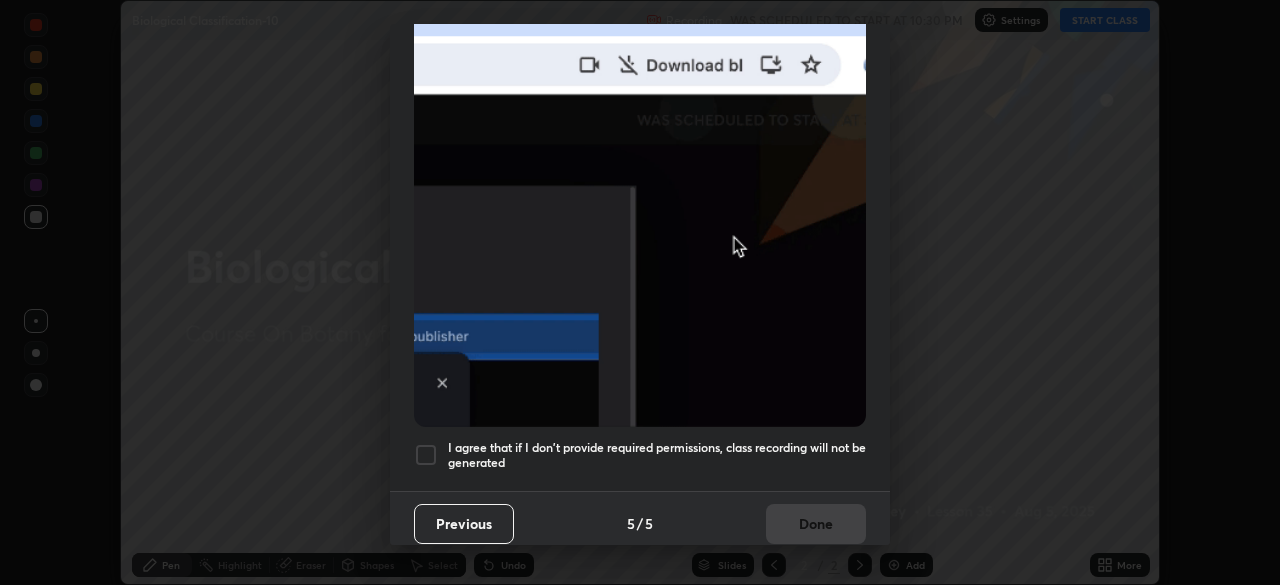 click at bounding box center (426, 455) 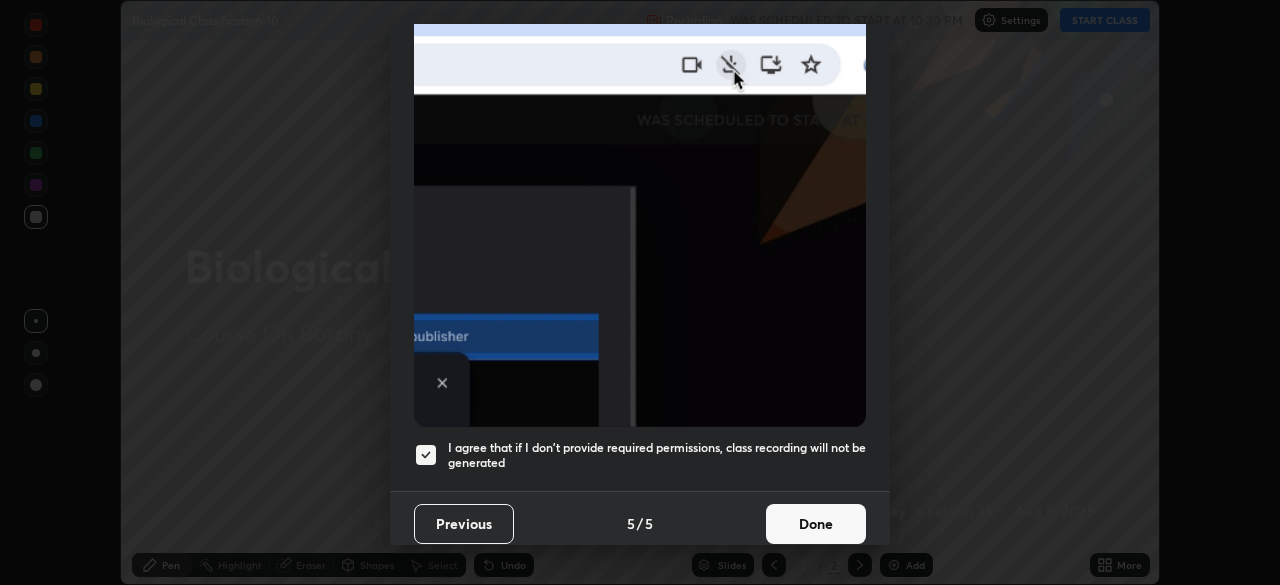 click on "Done" at bounding box center (816, 524) 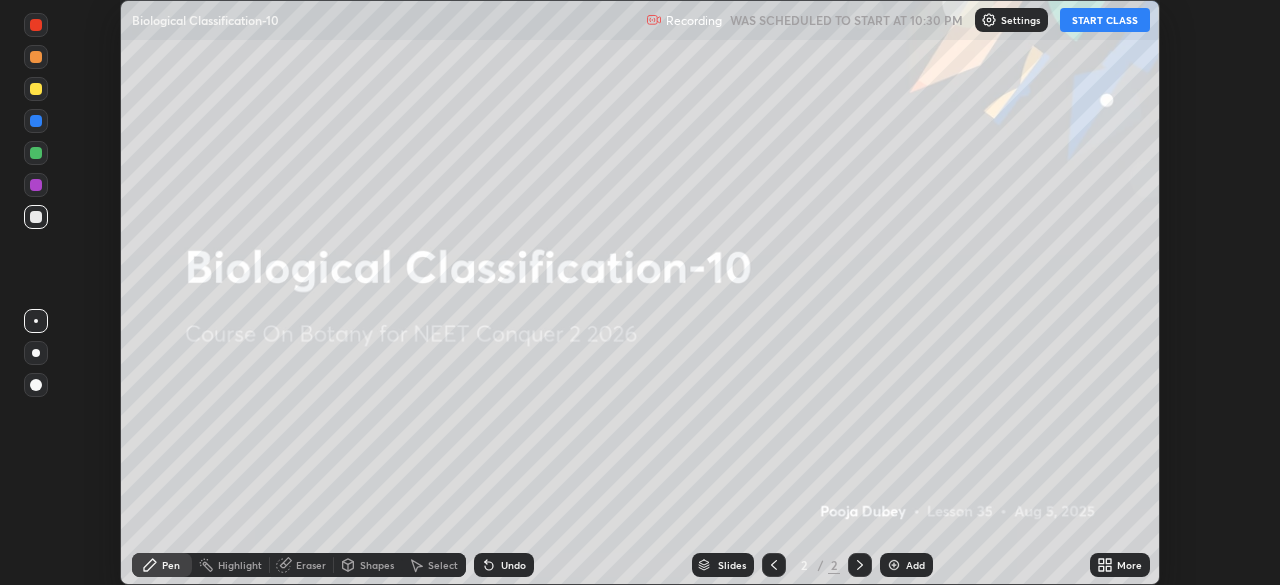 click 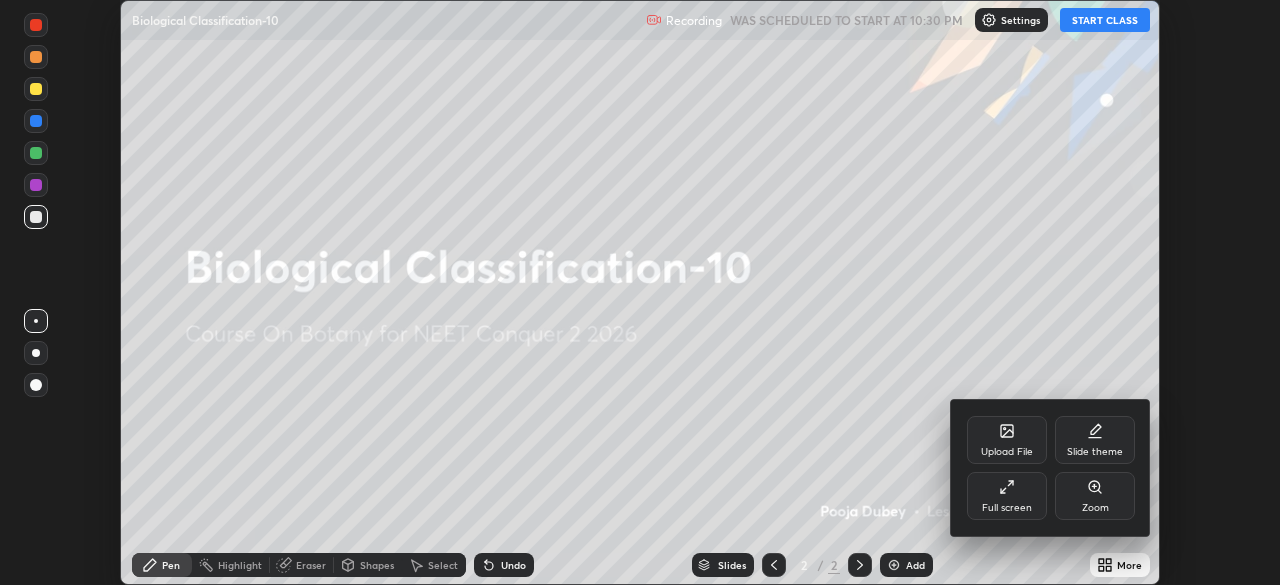 click on "Full screen" at bounding box center [1007, 508] 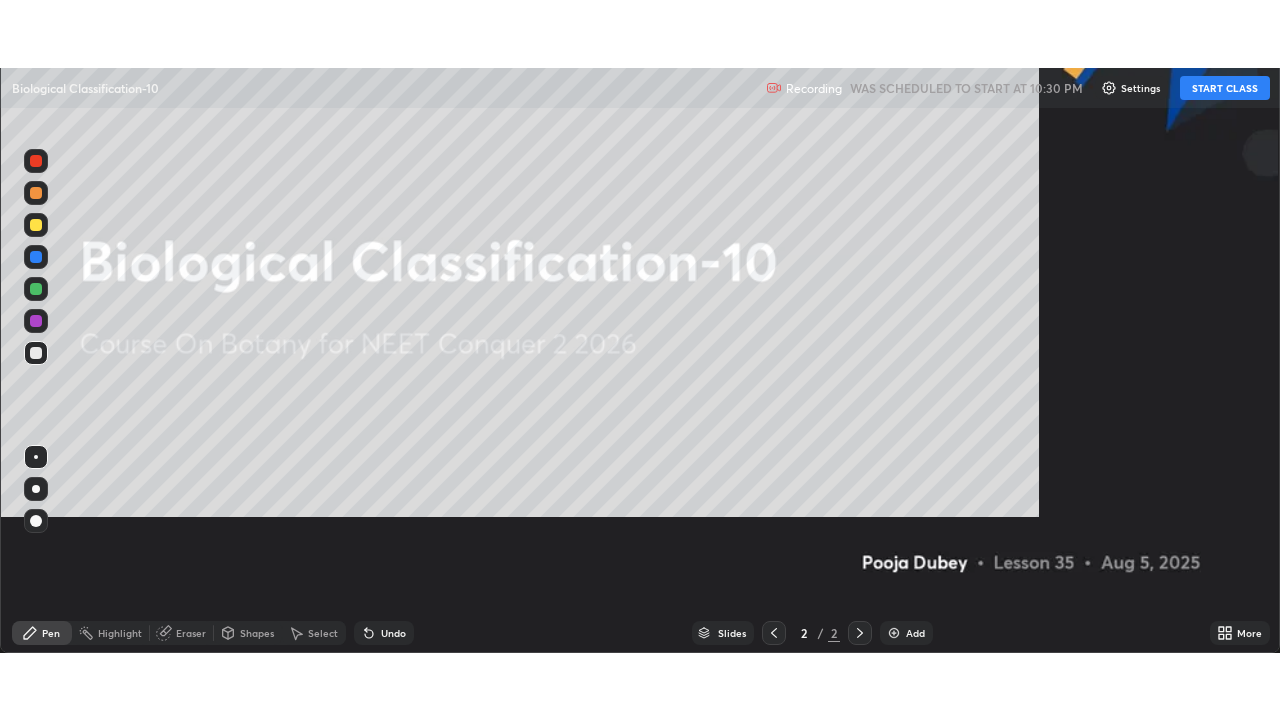 scroll, scrollTop: 99280, scrollLeft: 98720, axis: both 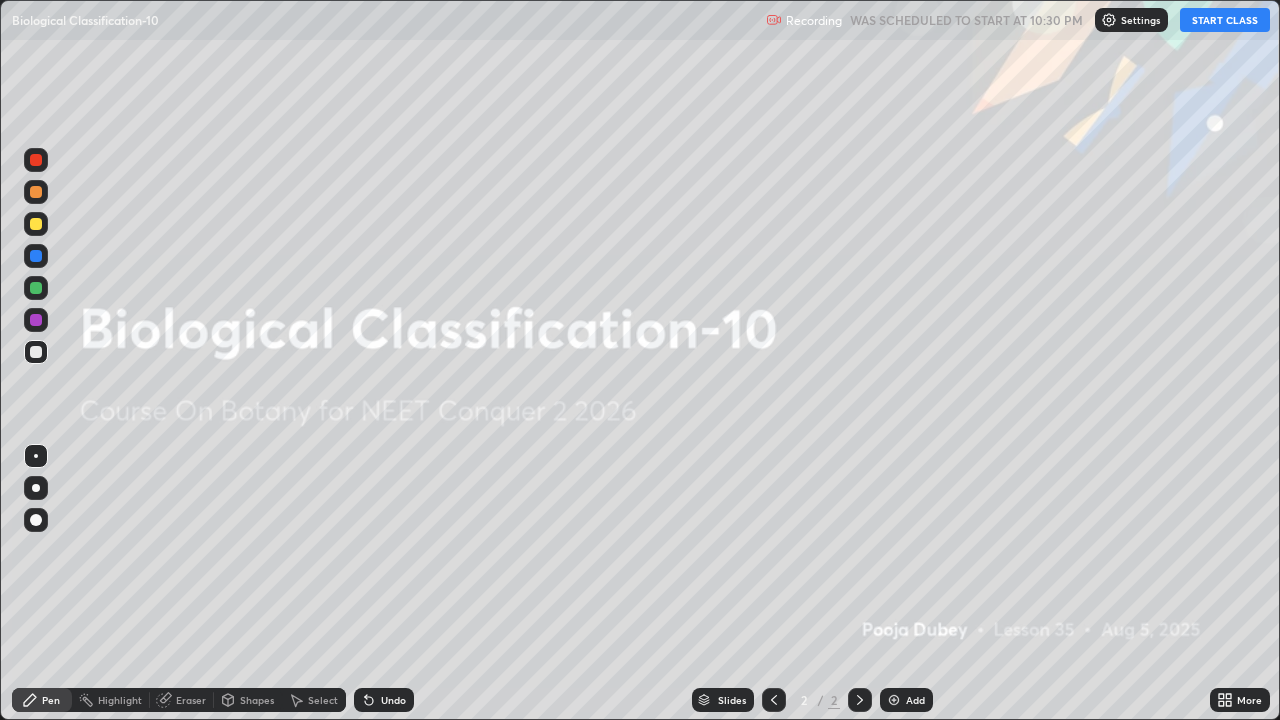 click on "START CLASS" at bounding box center (1225, 20) 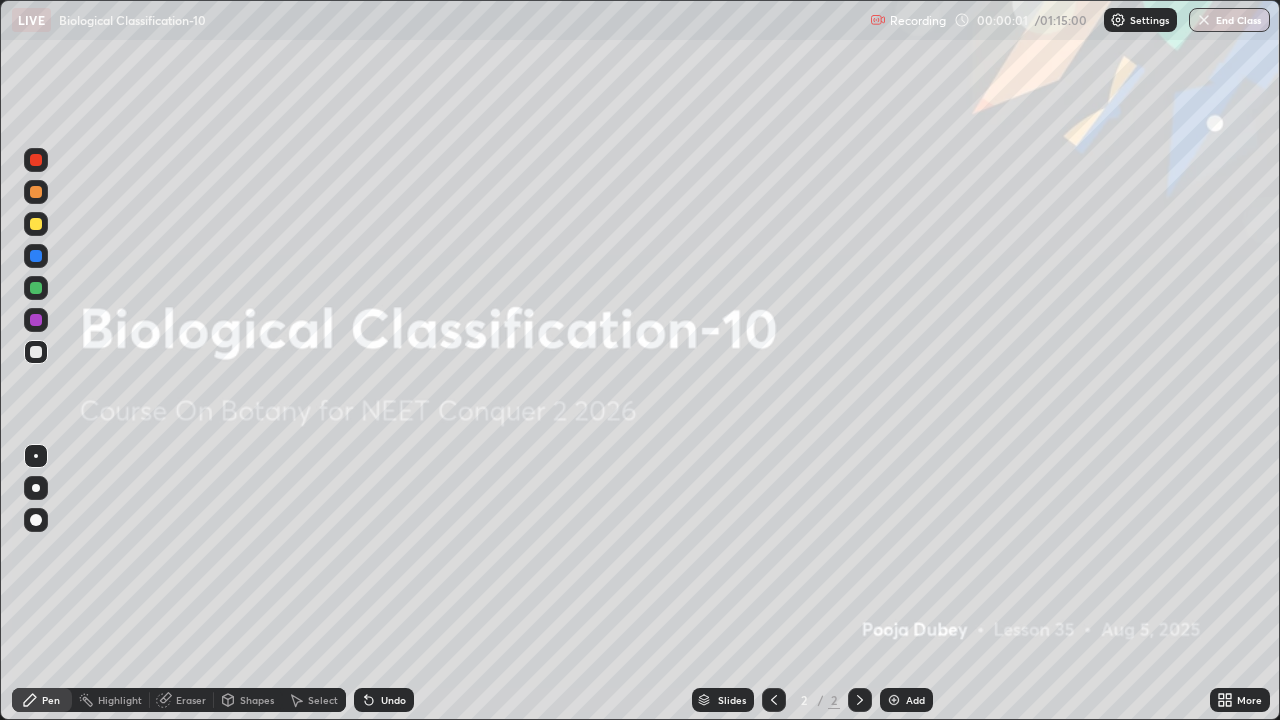click 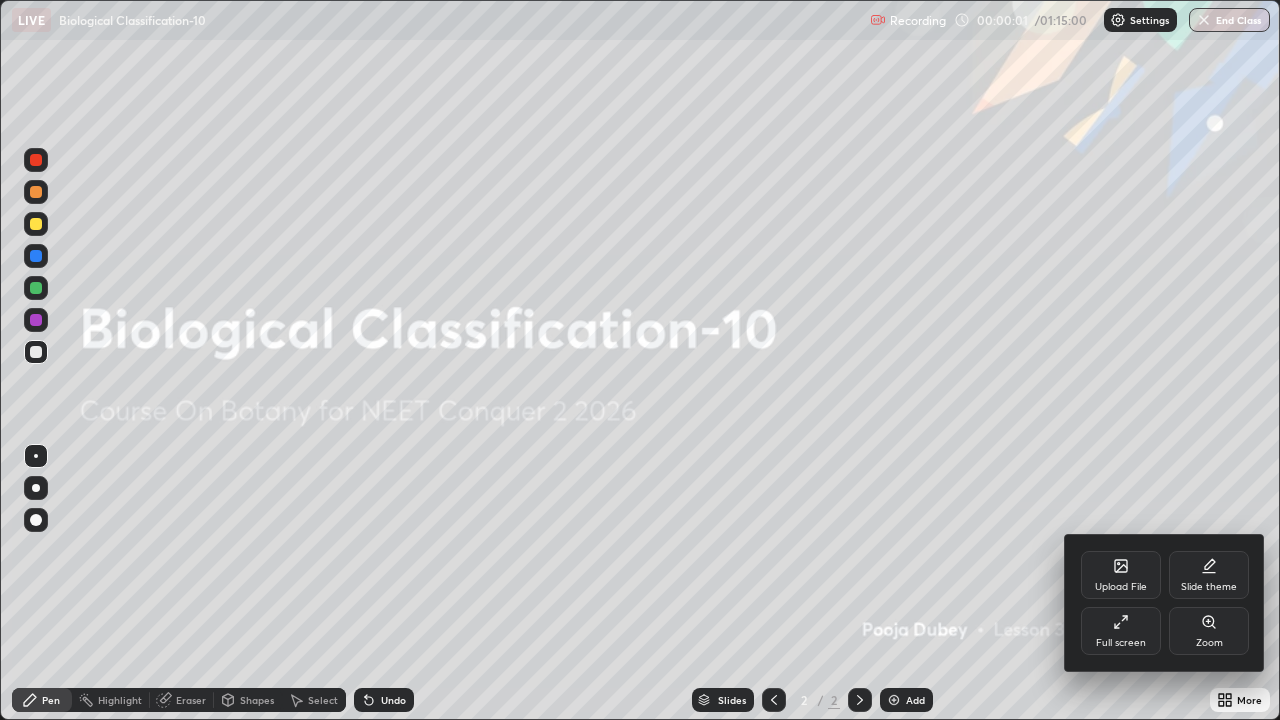click on "Upload File" at bounding box center (1121, 587) 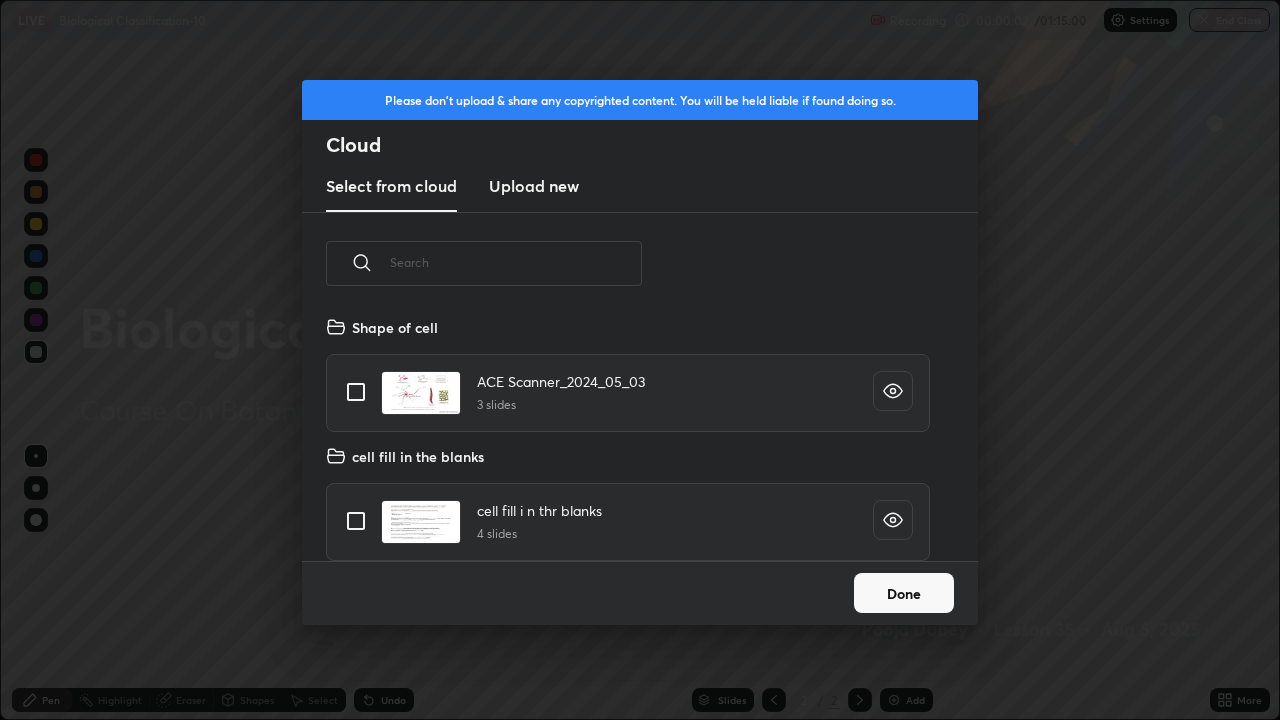 scroll, scrollTop: 7, scrollLeft: 11, axis: both 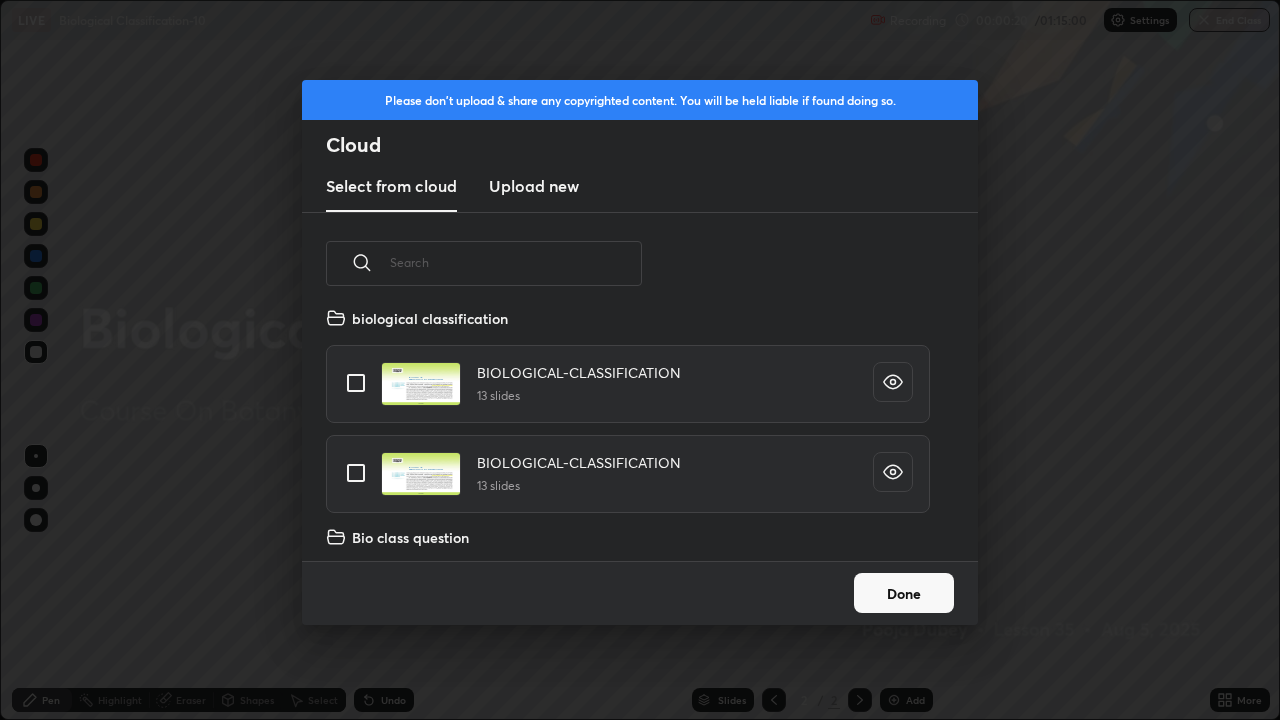click at bounding box center (356, 383) 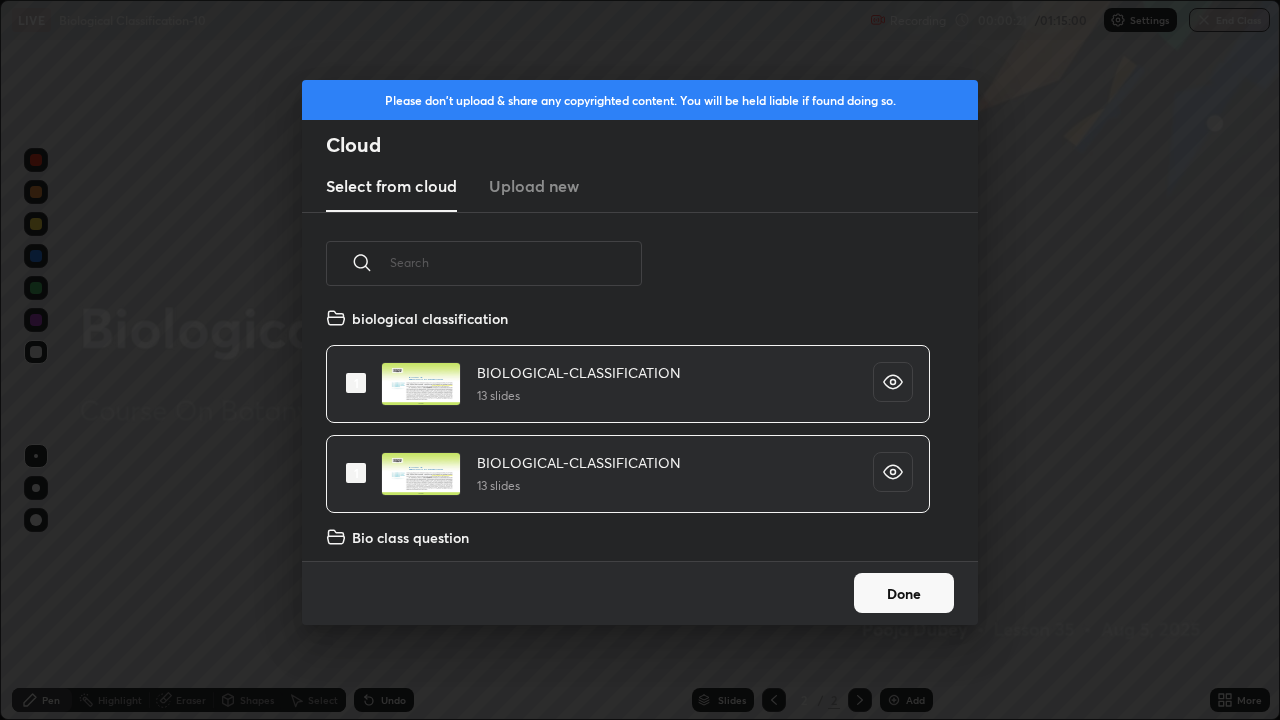 click on "Done" at bounding box center [904, 593] 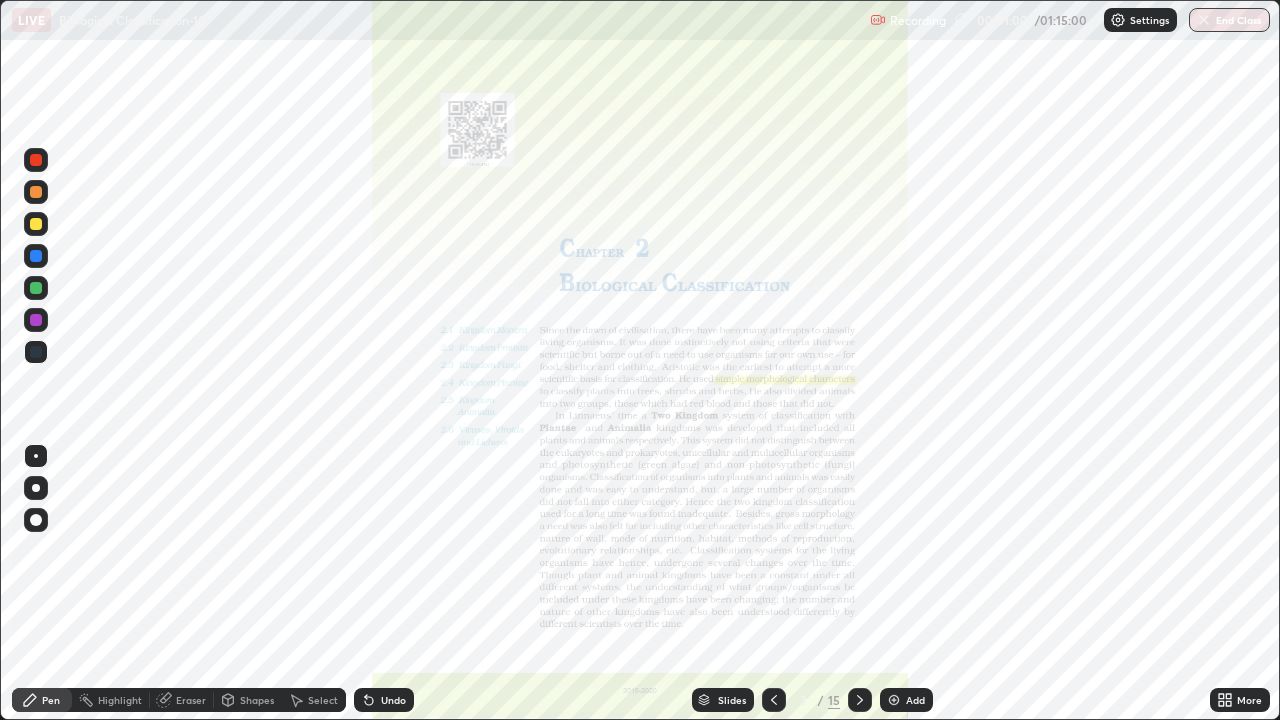 click on "Slides" at bounding box center (723, 700) 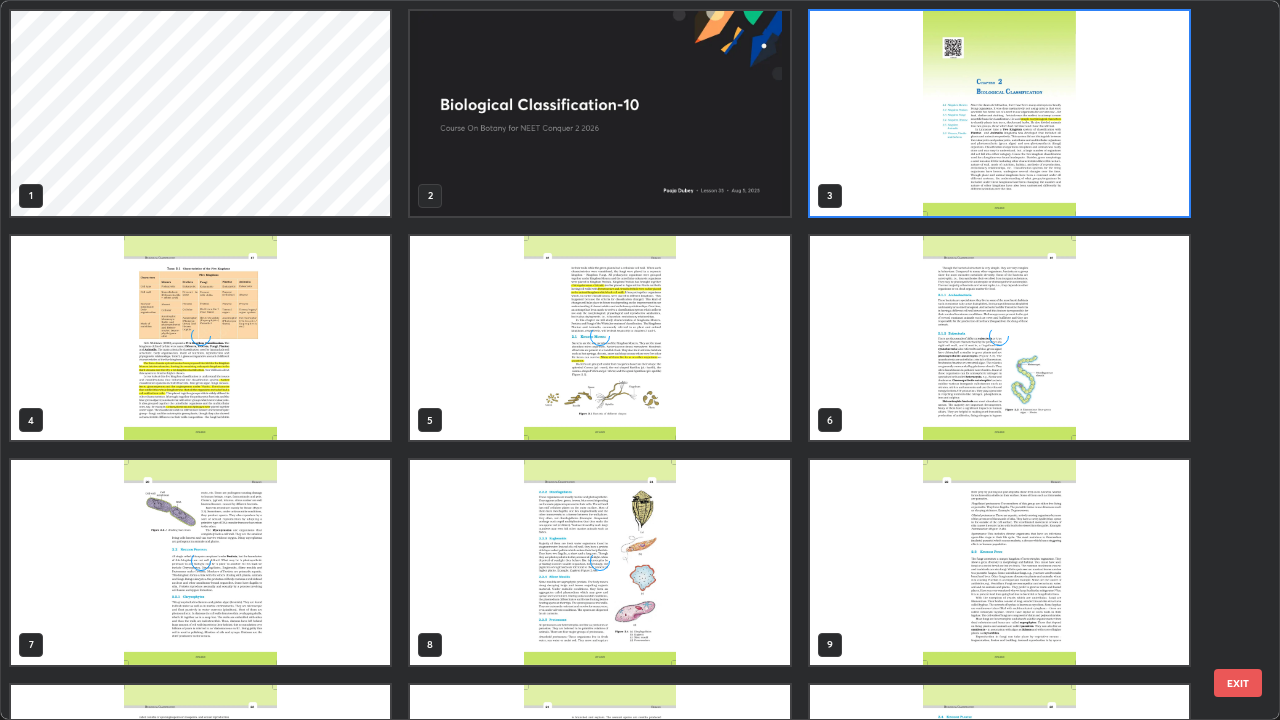scroll, scrollTop: 7, scrollLeft: 11, axis: both 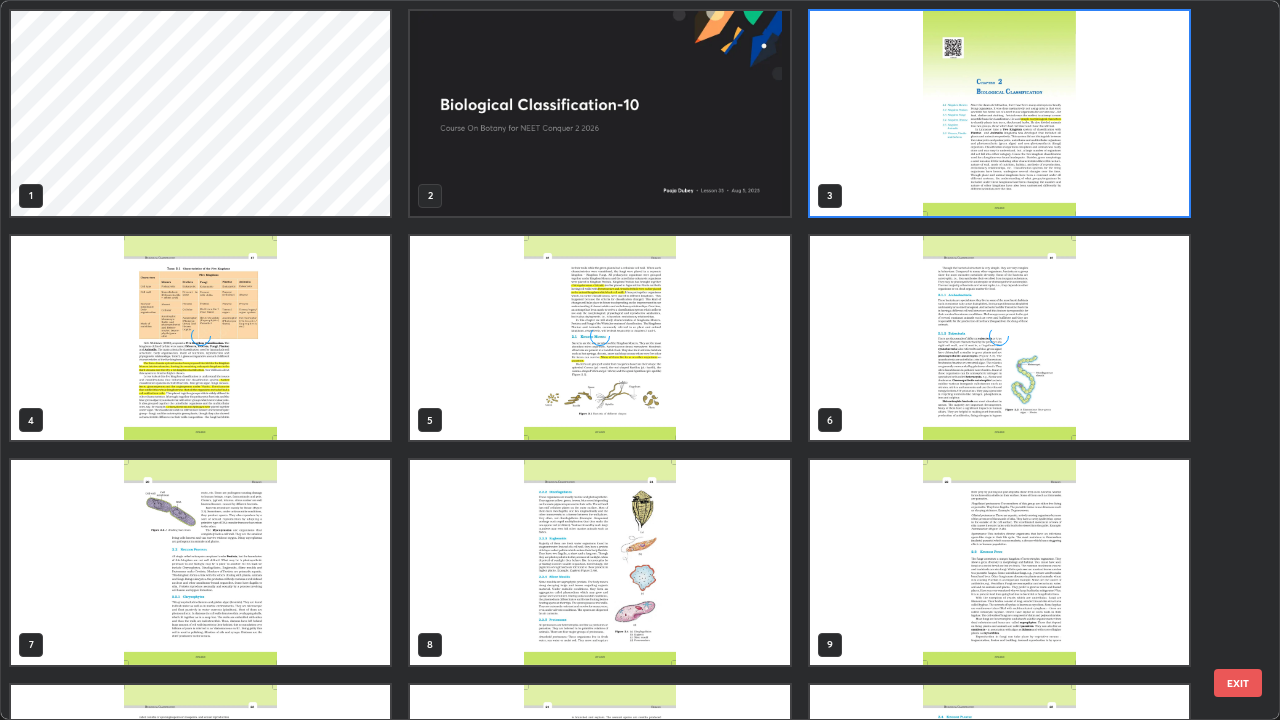 click at bounding box center (599, 113) 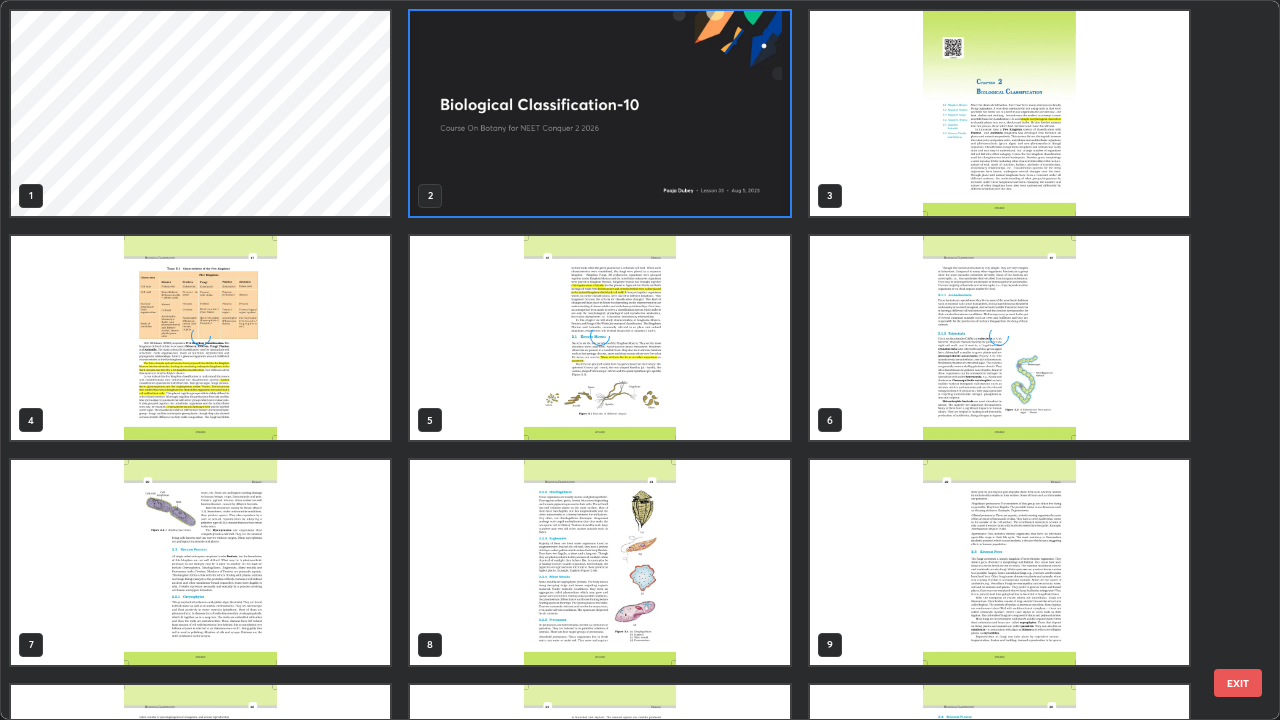 click at bounding box center (599, 113) 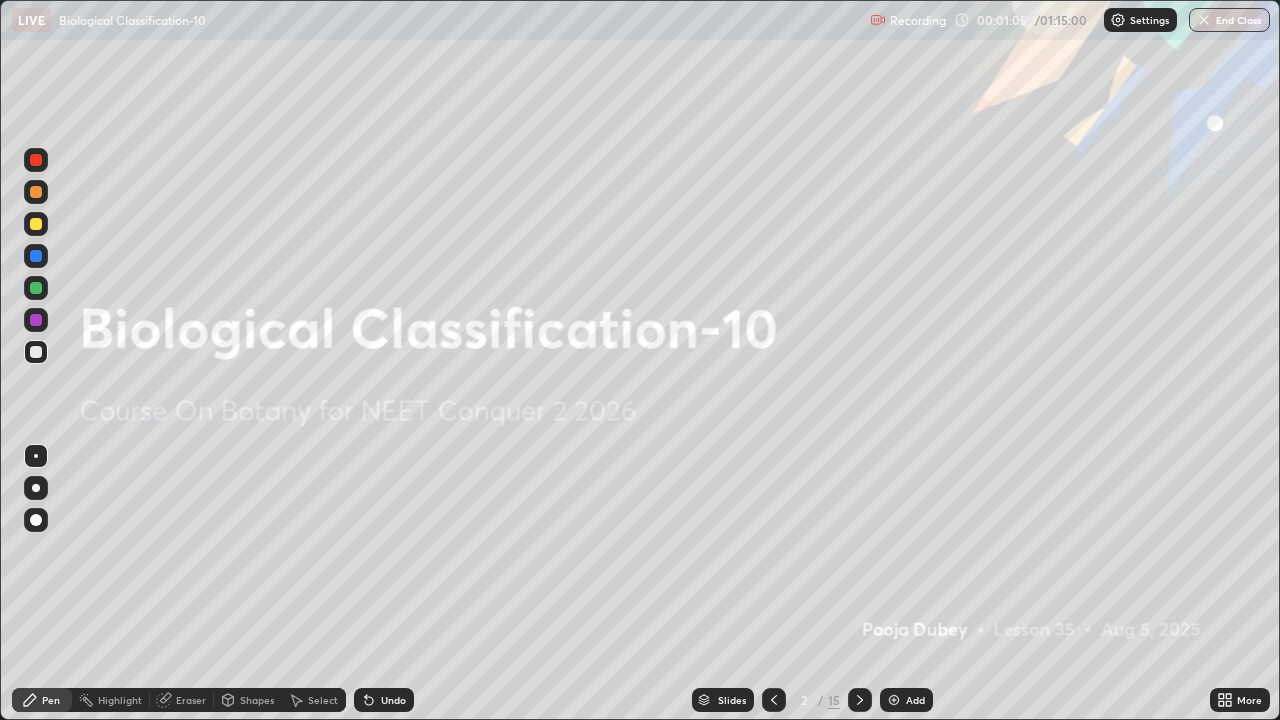 click at bounding box center [36, 488] 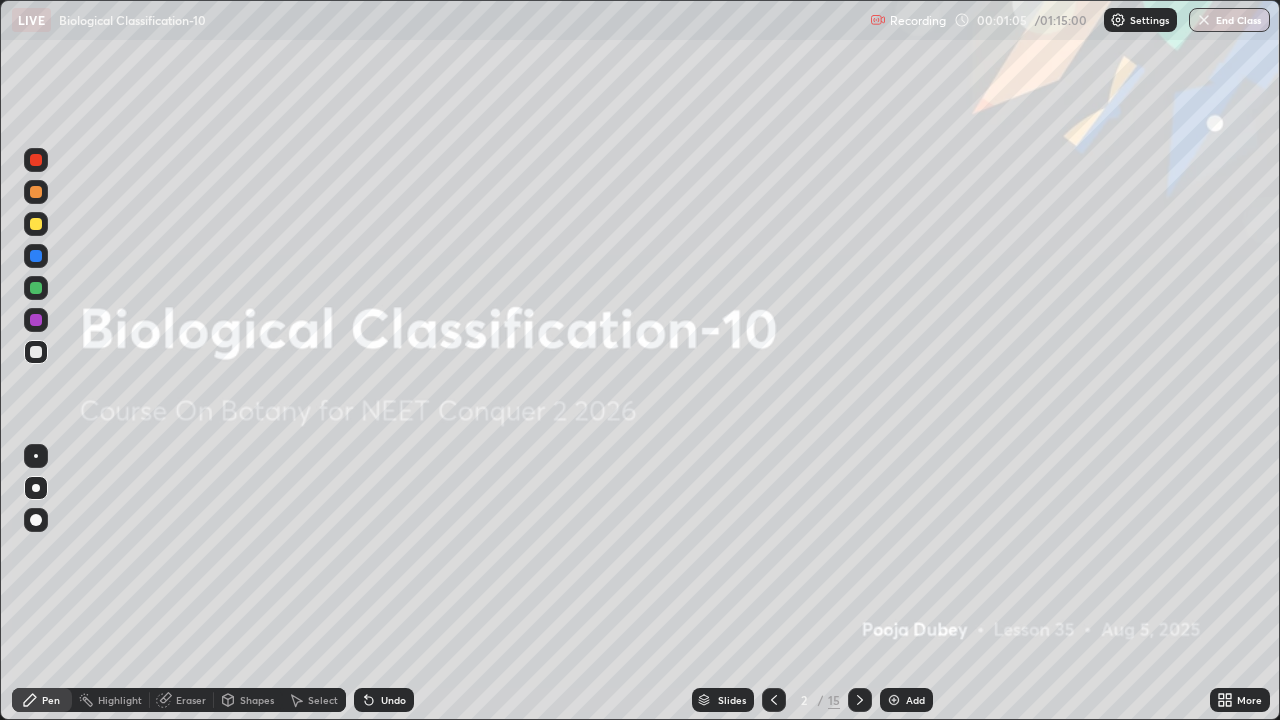 click at bounding box center [36, 288] 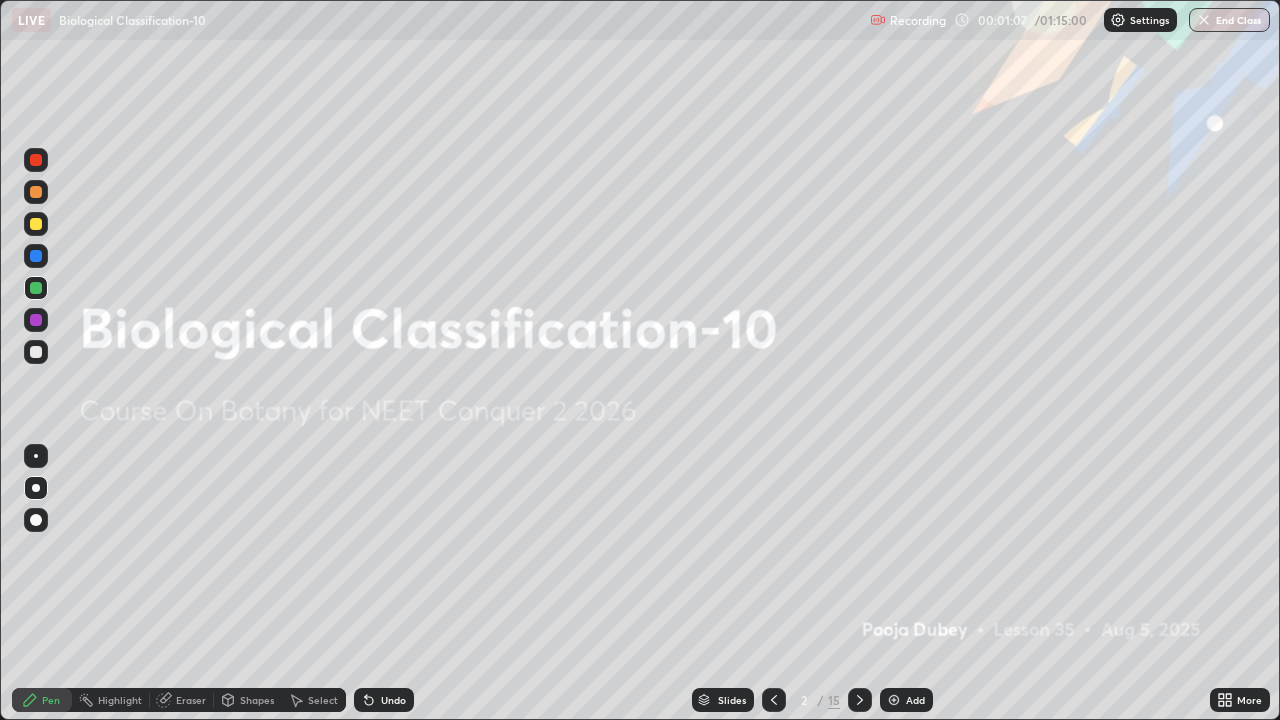 click at bounding box center [894, 700] 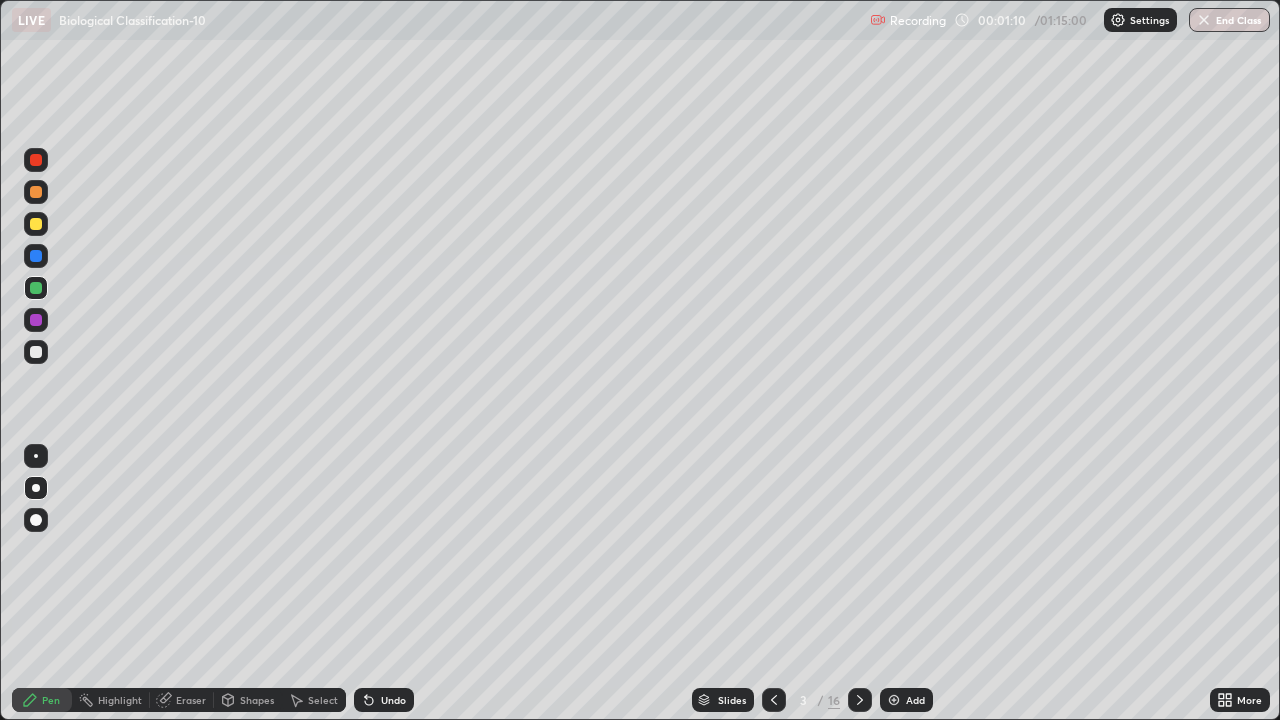 click on "Undo" at bounding box center [393, 700] 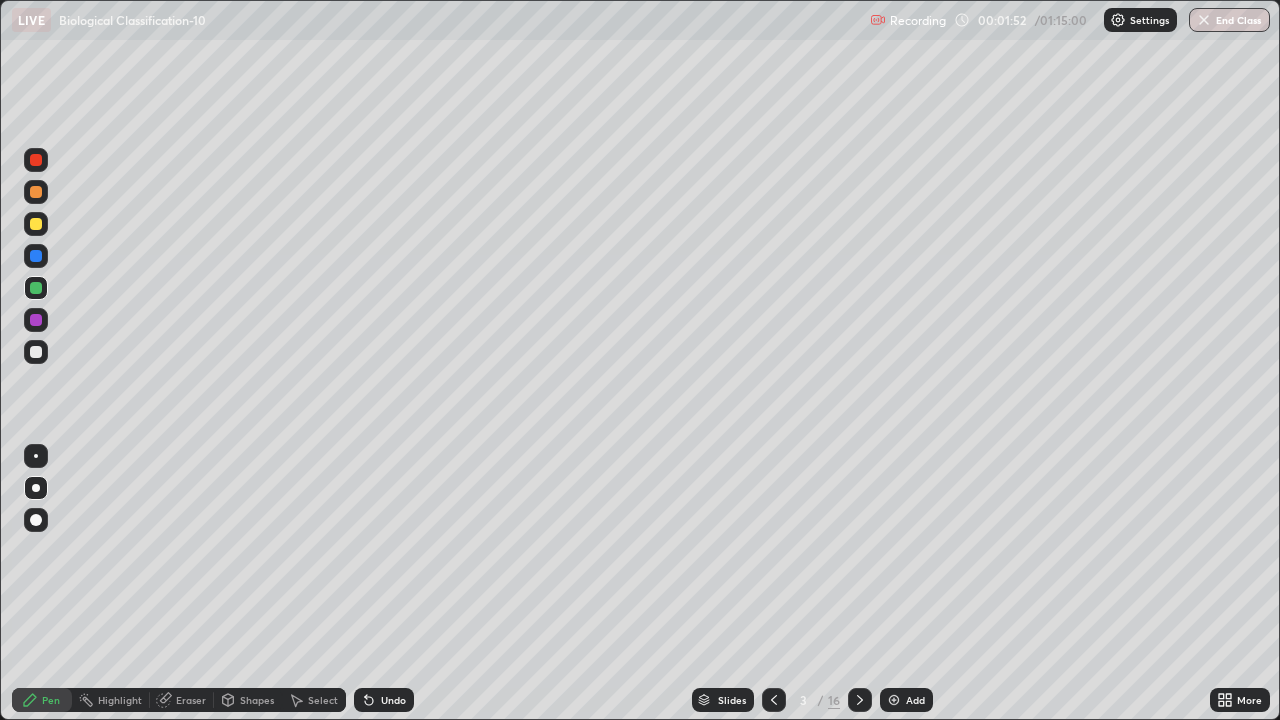 click on "Slides" at bounding box center [723, 700] 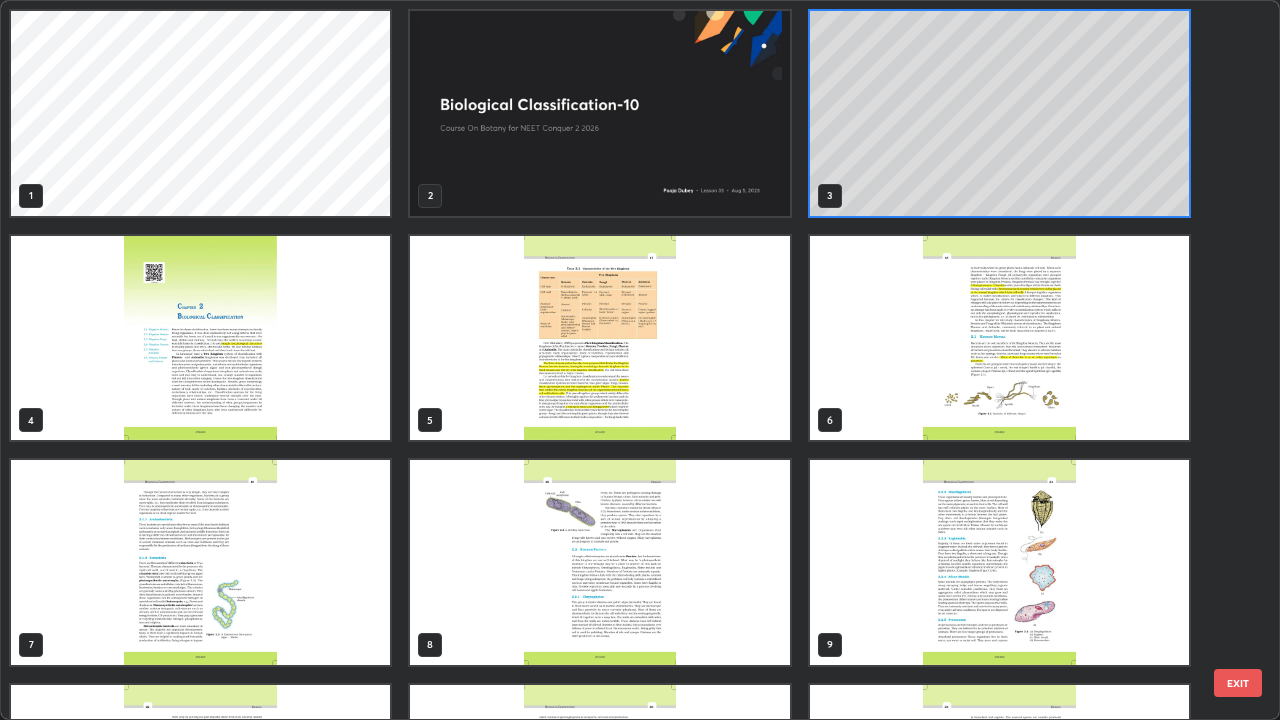 scroll, scrollTop: 7, scrollLeft: 11, axis: both 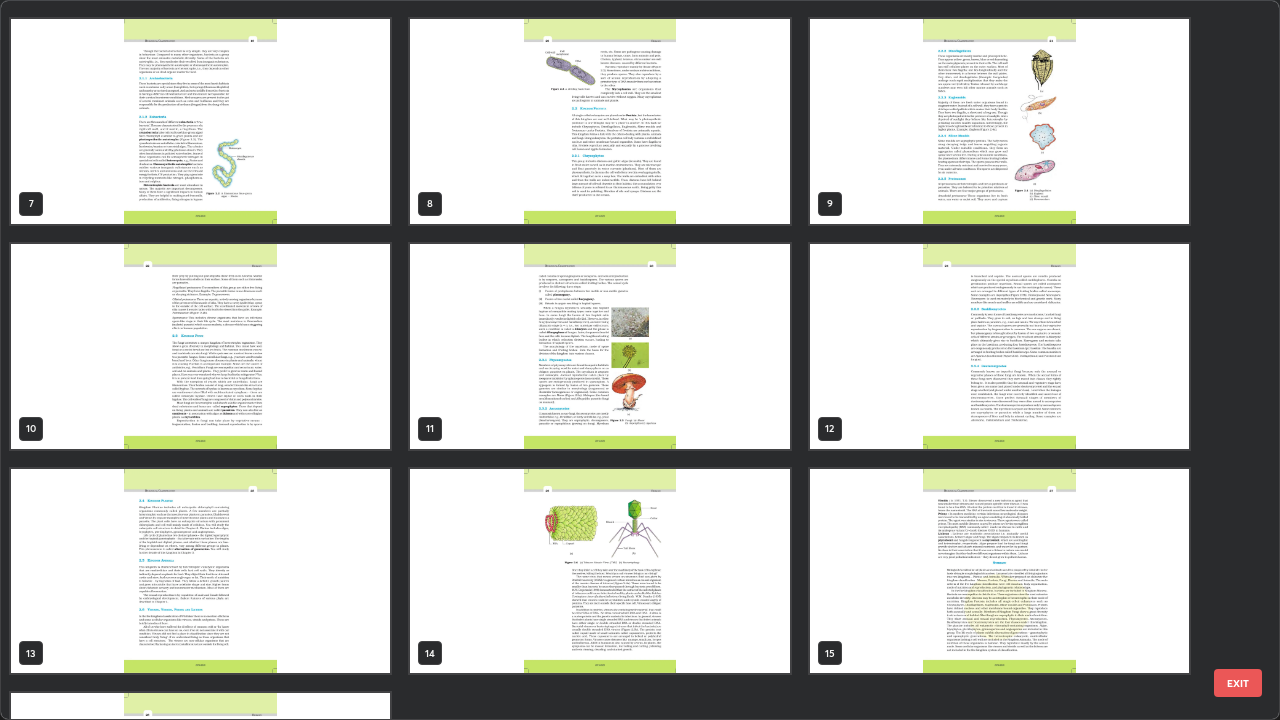 click at bounding box center [599, 346] 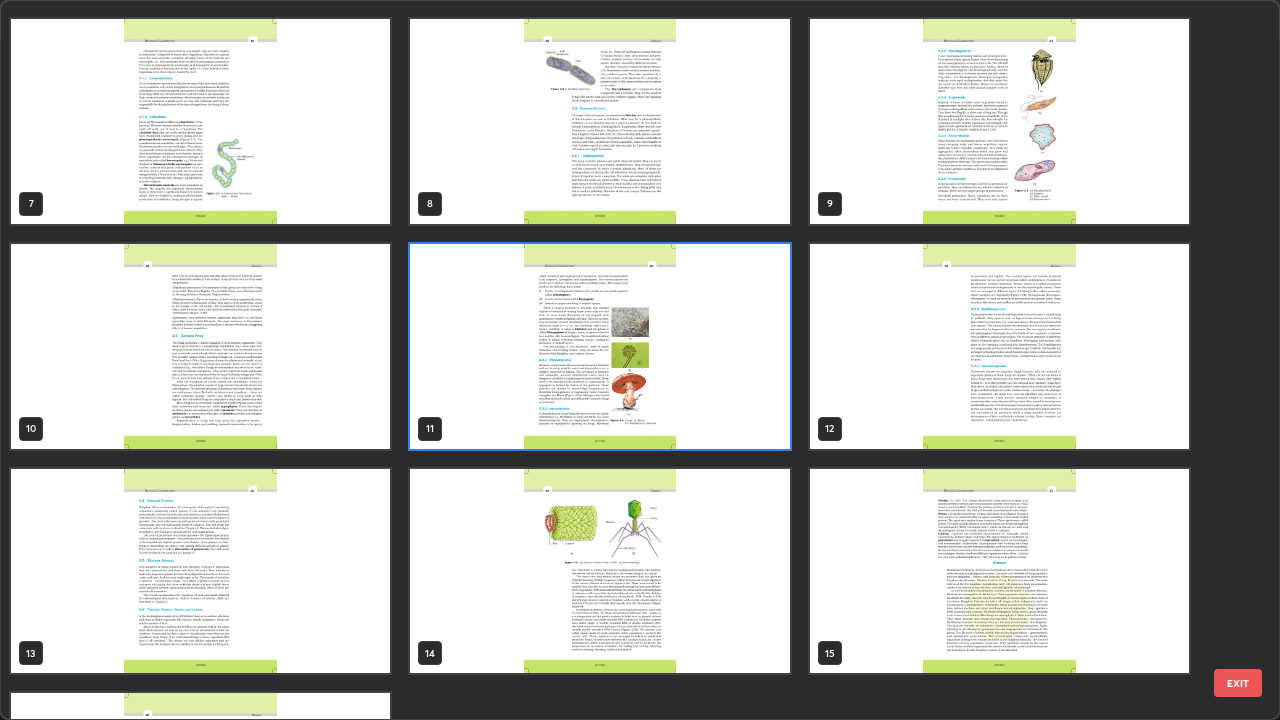 click at bounding box center [599, 346] 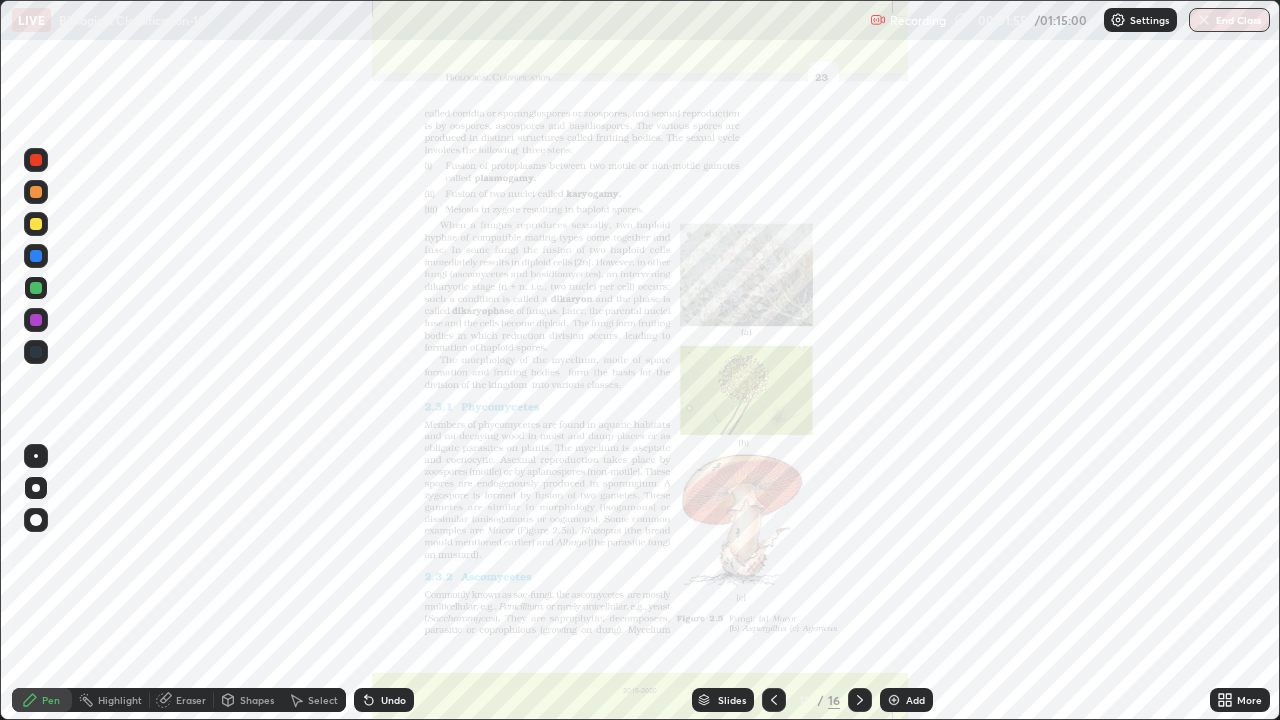 click at bounding box center [599, 346] 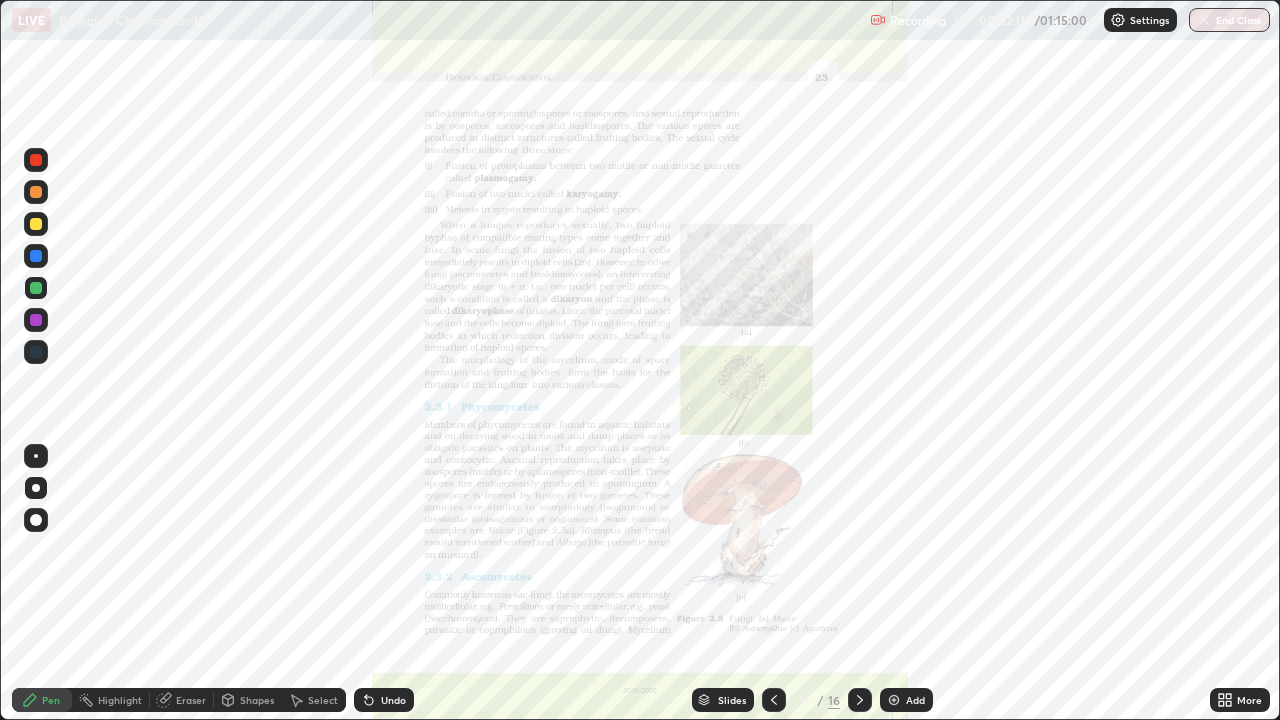 click on "Slides" at bounding box center [732, 700] 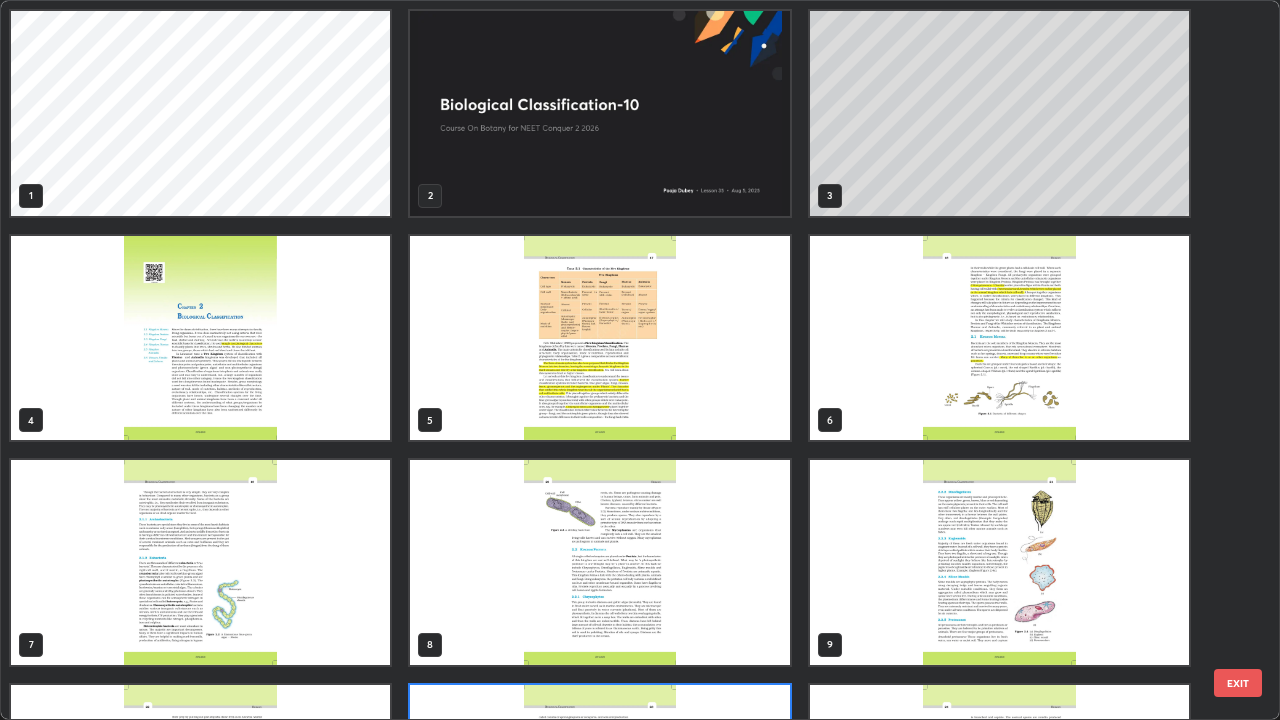 scroll, scrollTop: 180, scrollLeft: 0, axis: vertical 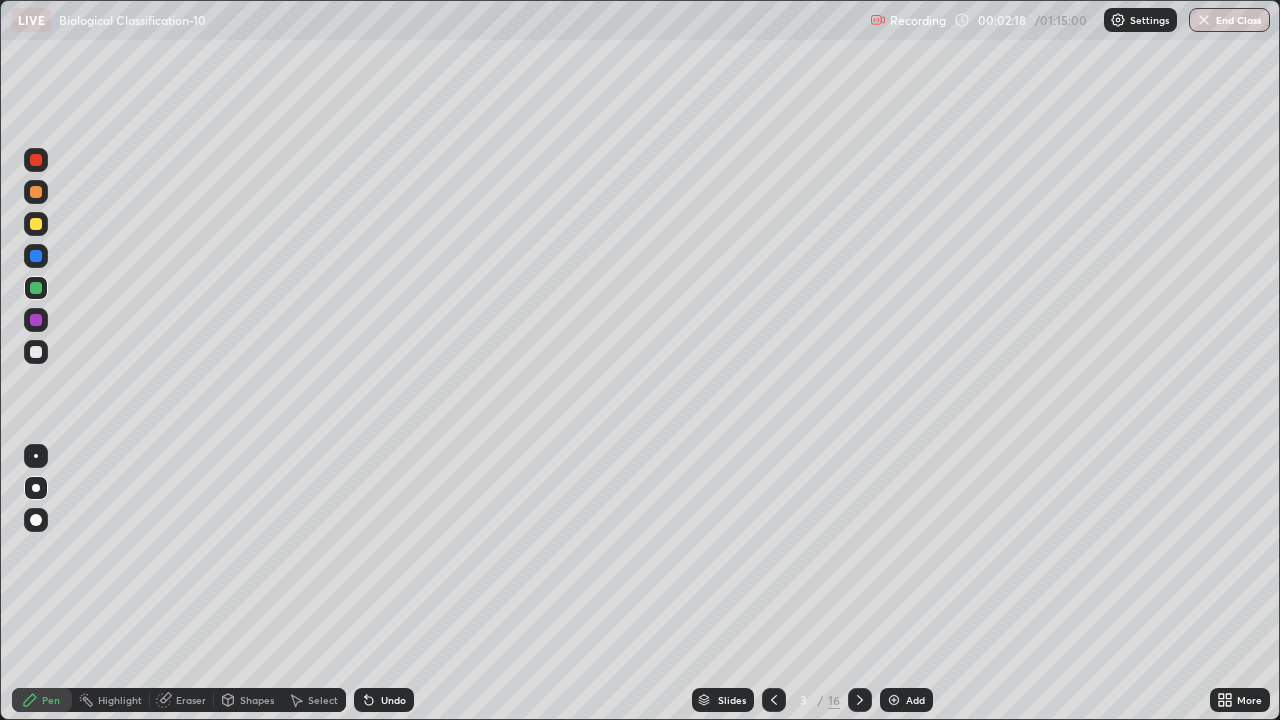 click at bounding box center [36, 352] 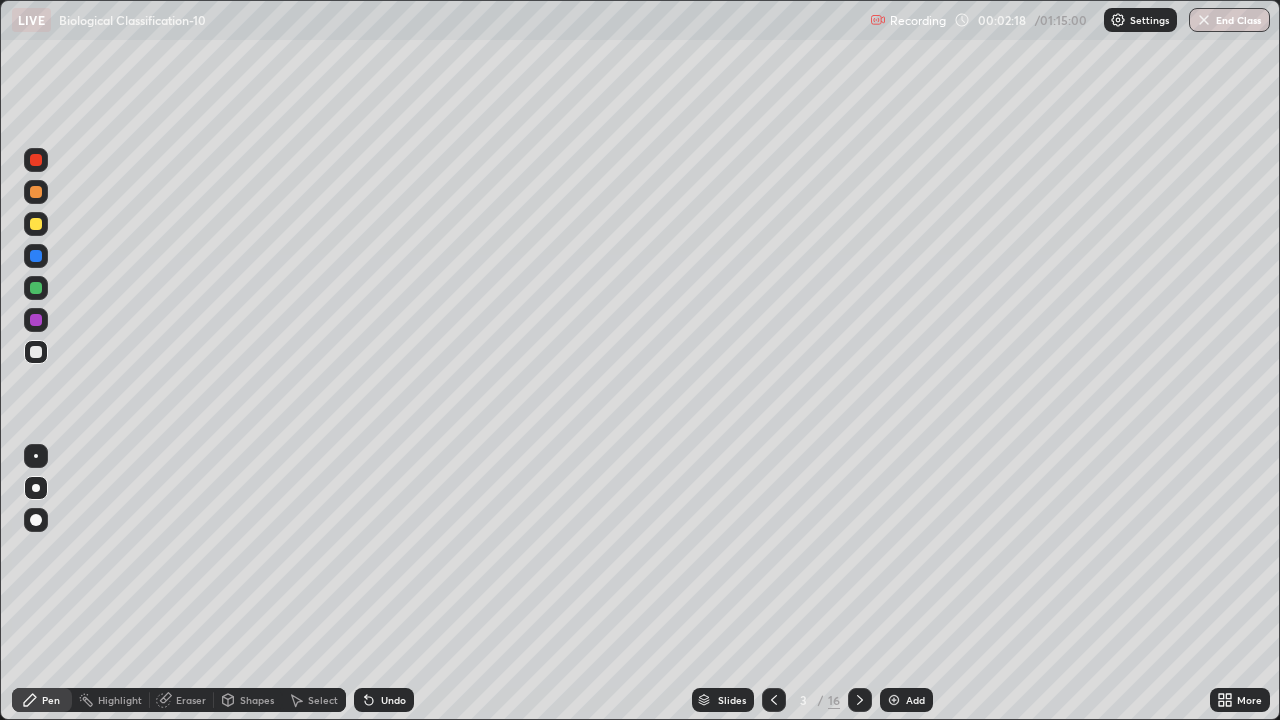 click at bounding box center (36, 352) 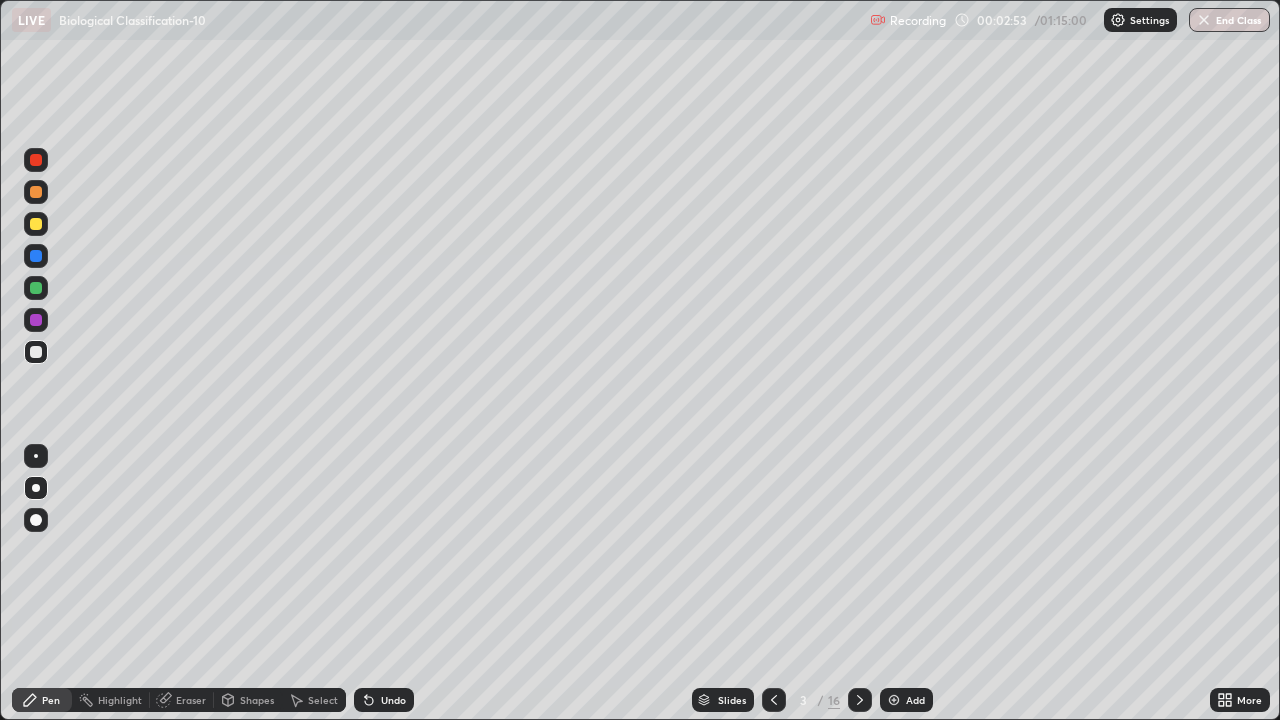 click on "Slides" at bounding box center [732, 700] 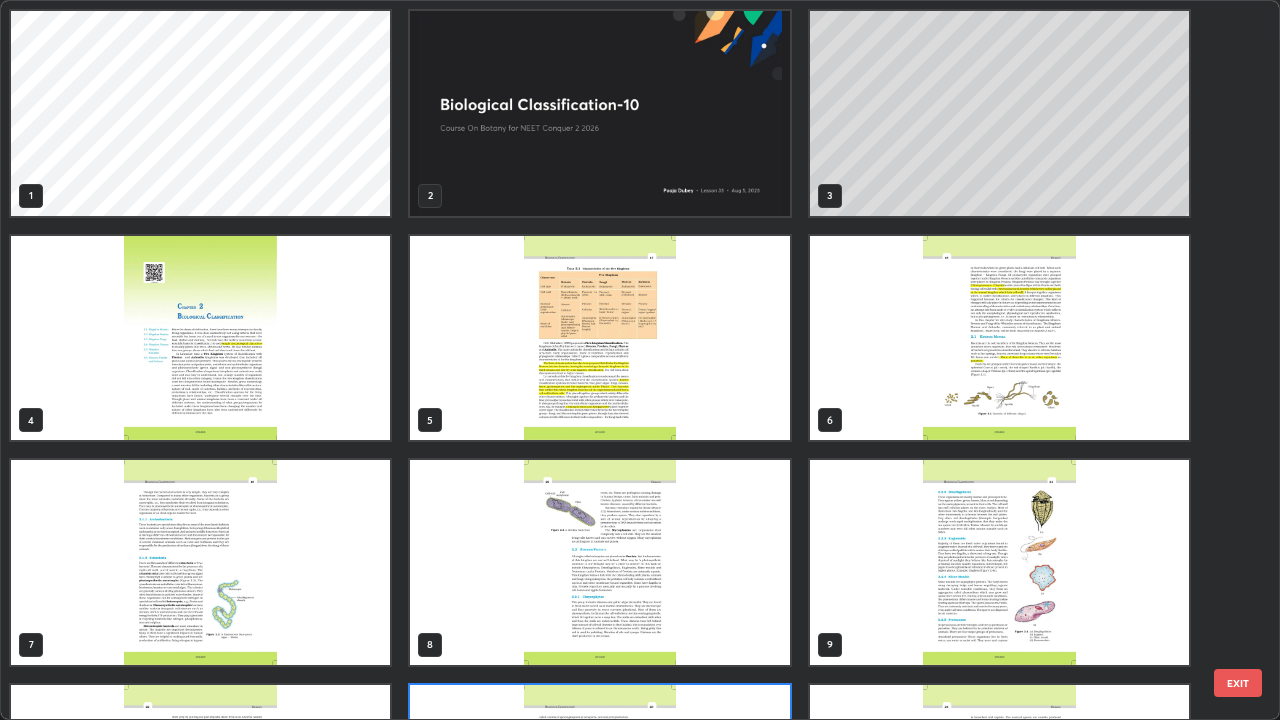 click on "1 2 3 4 5 6 7 8 9 10 11 12 13 14 15 16" at bounding box center (622, 360) 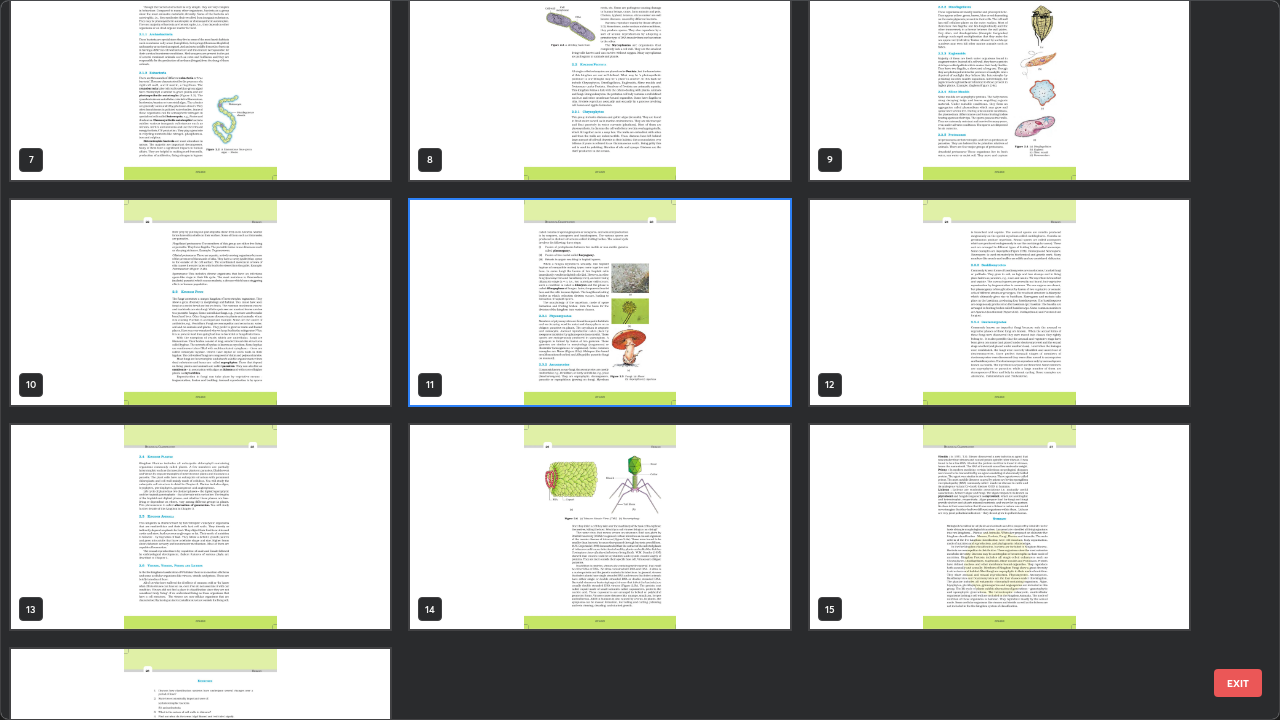 scroll, scrollTop: 488, scrollLeft: 0, axis: vertical 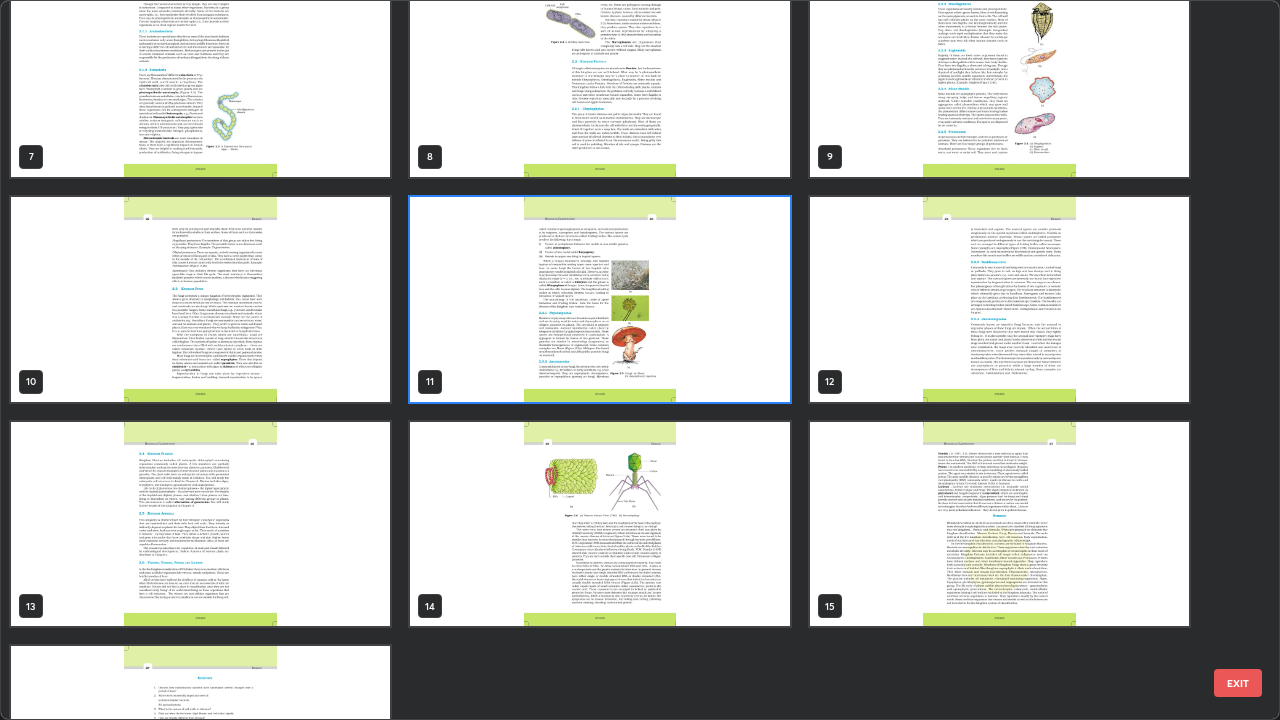 click at bounding box center (200, 299) 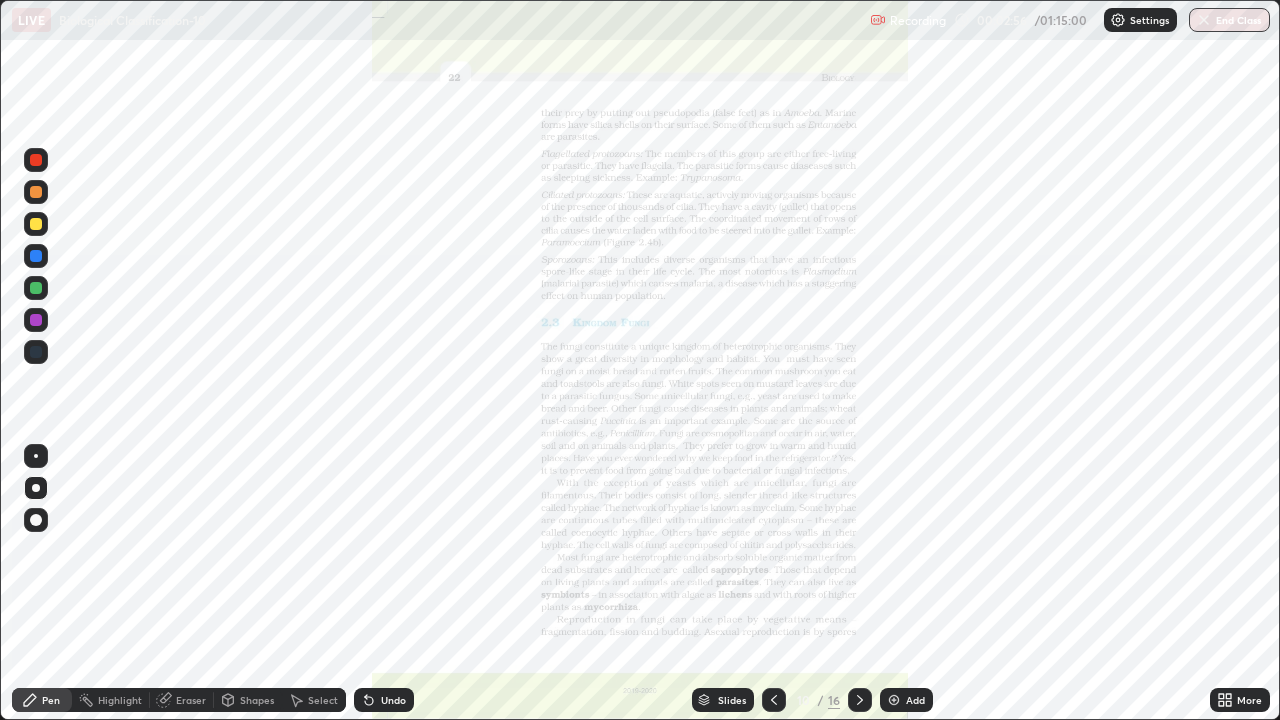 click at bounding box center [200, 299] 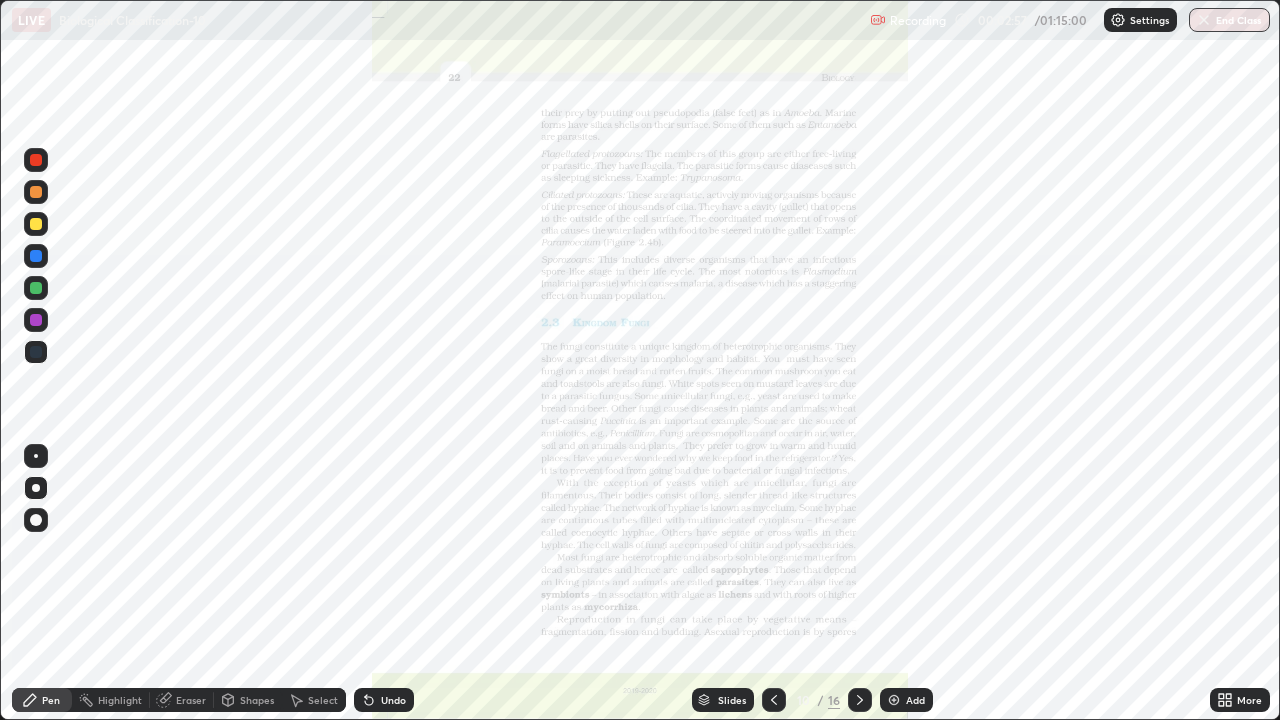 click 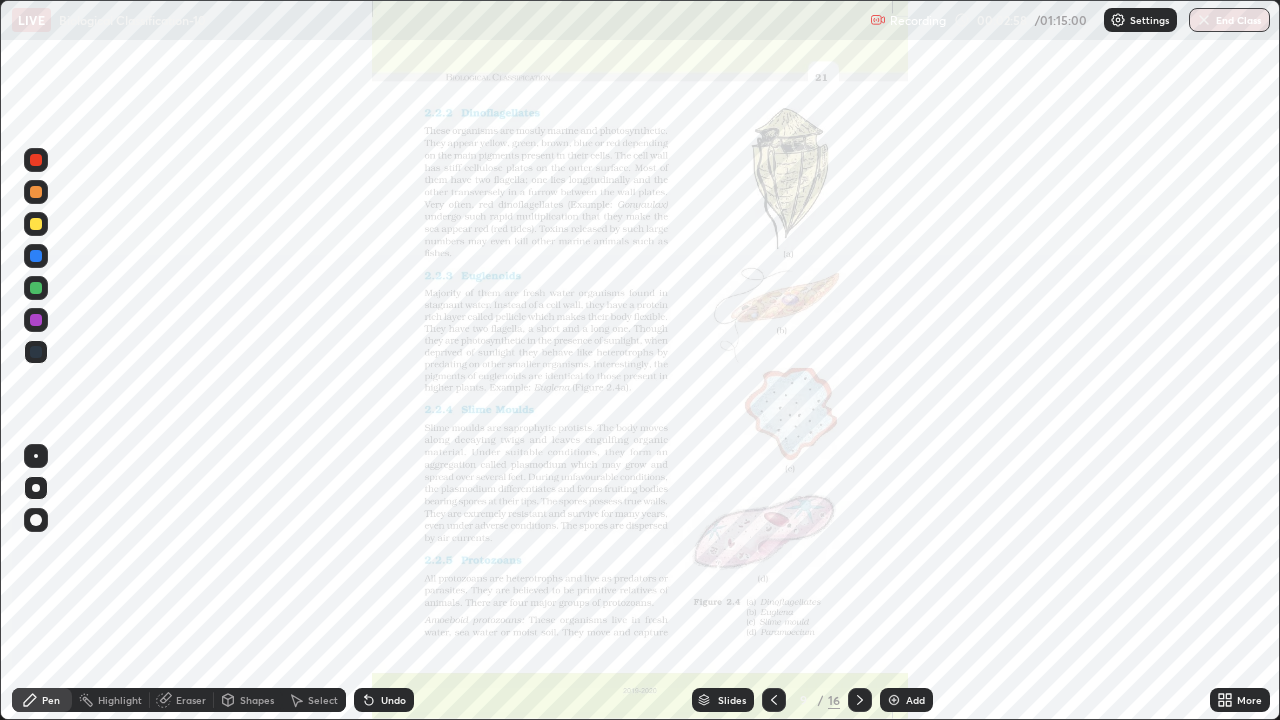 click 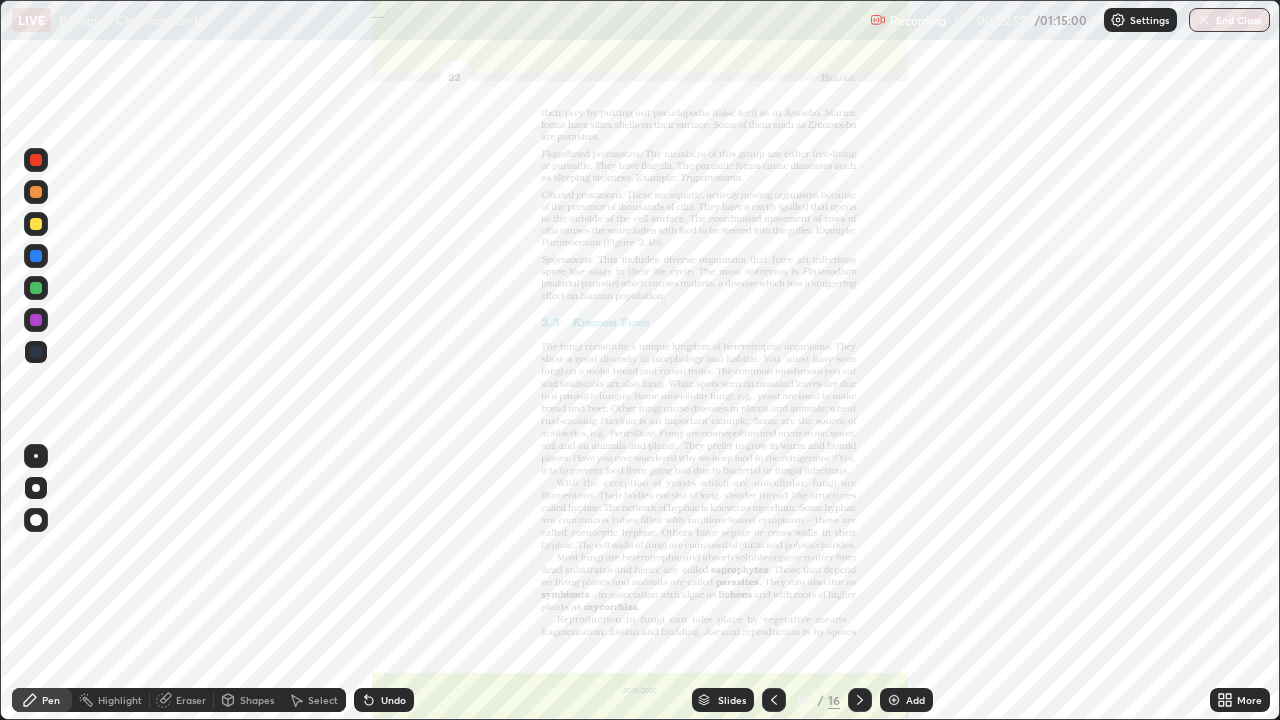 click on "More" at bounding box center [1240, 700] 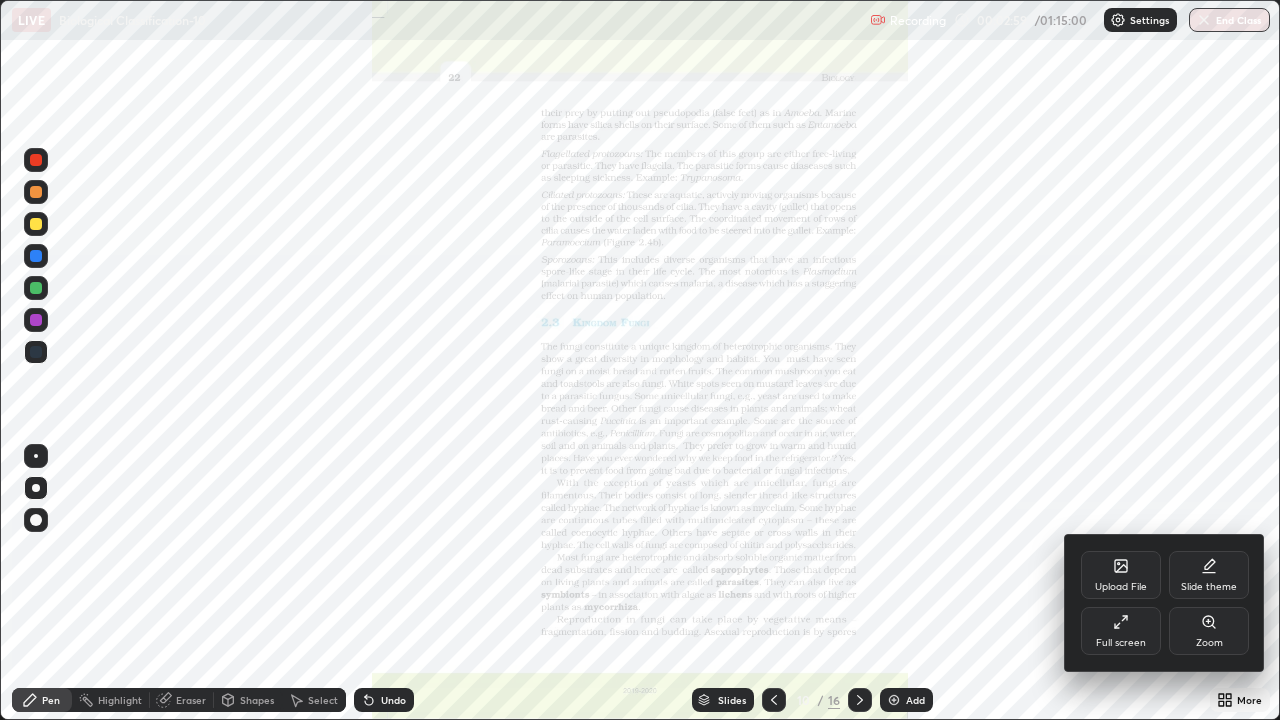 click on "Zoom" at bounding box center (1209, 631) 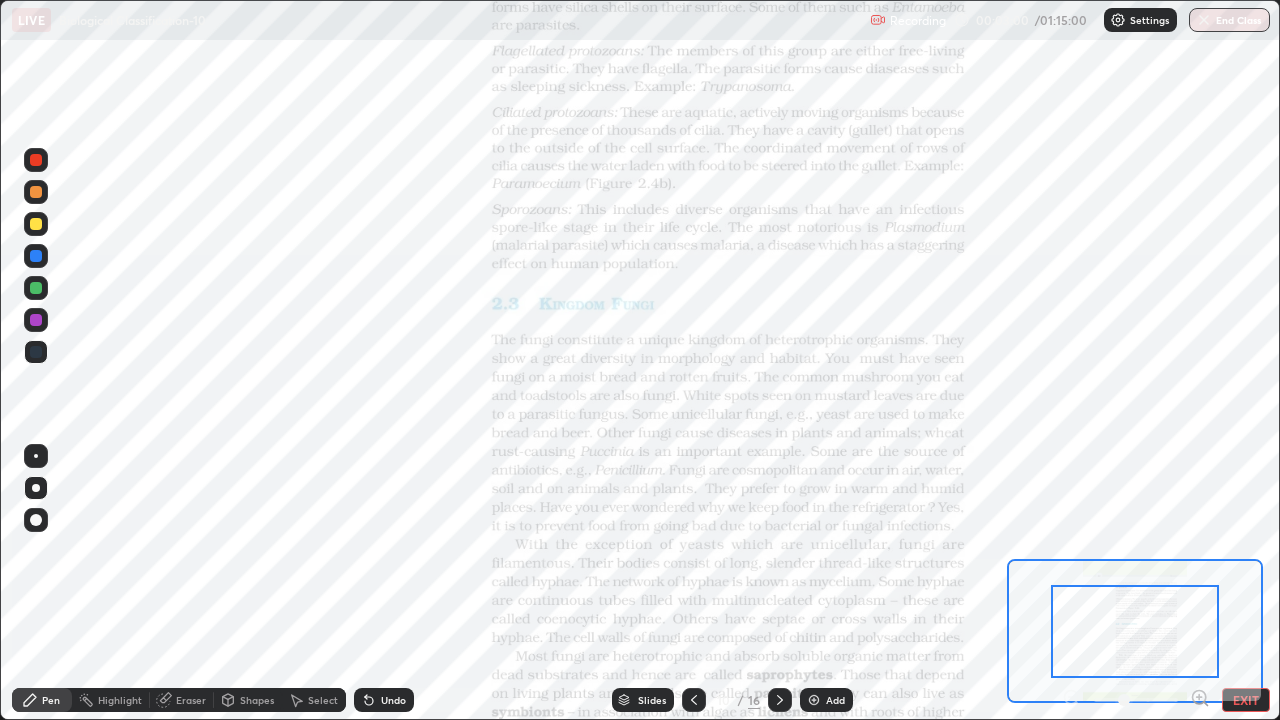 click 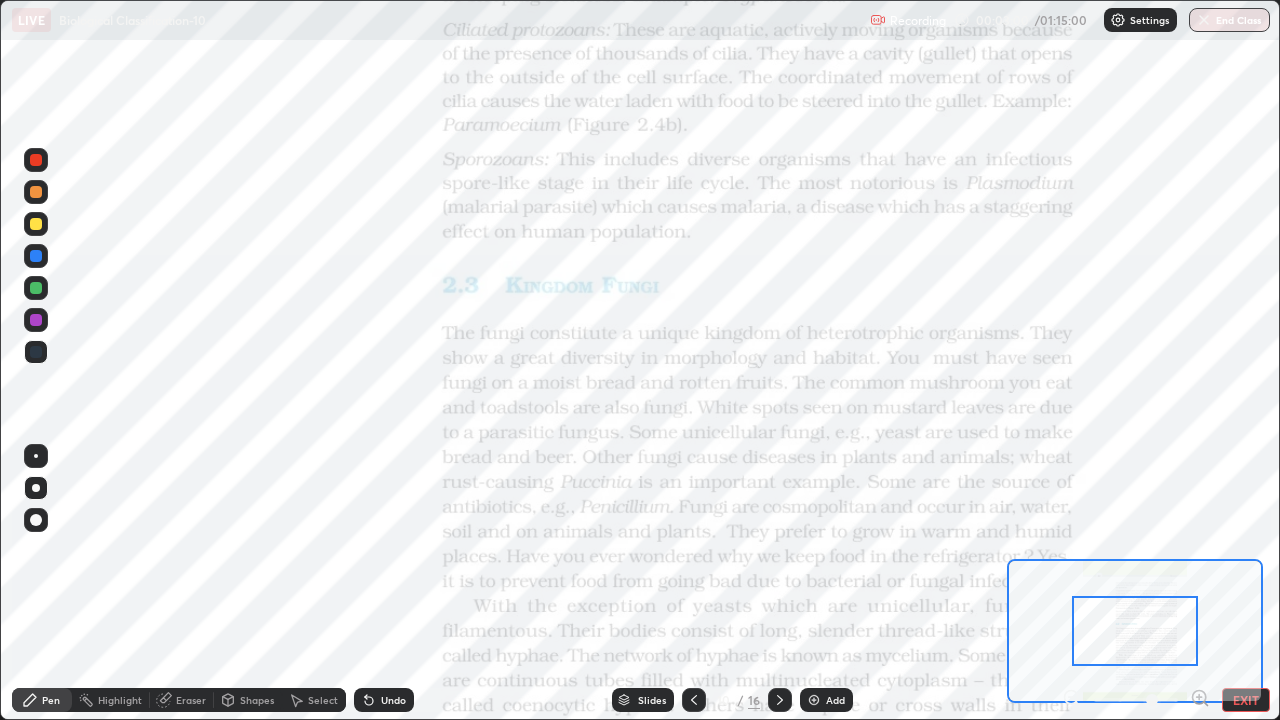click 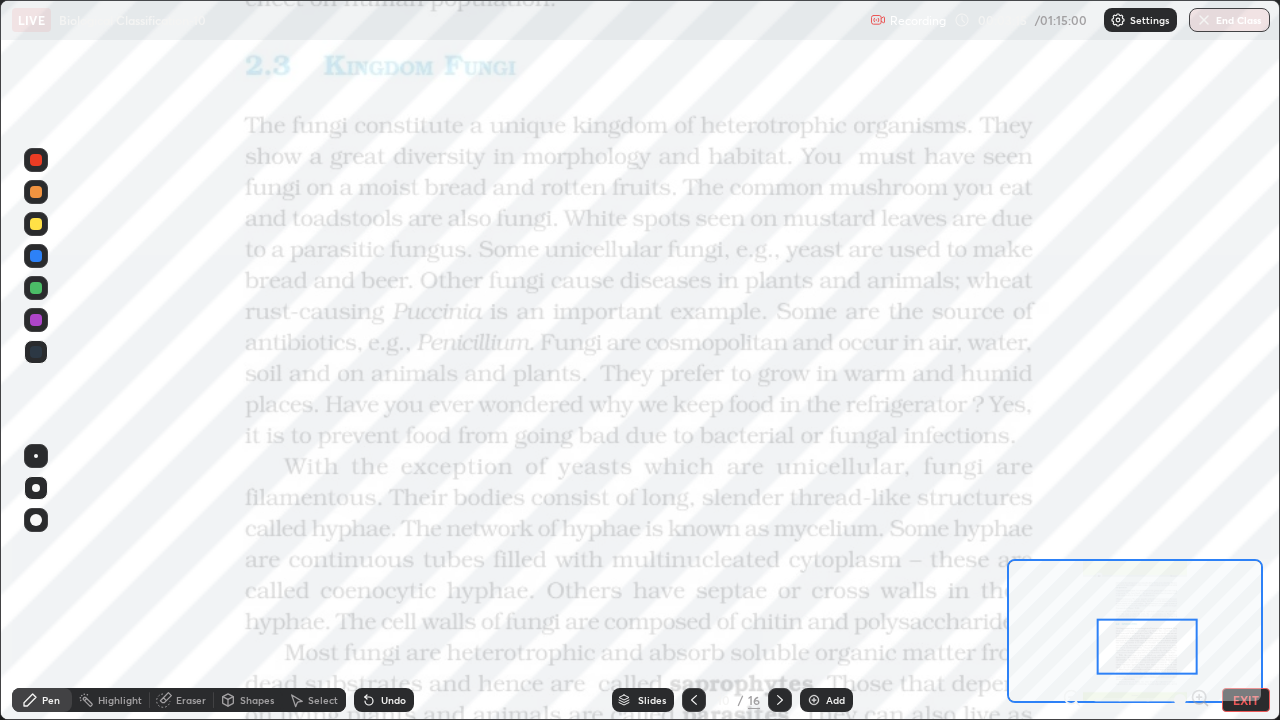 click 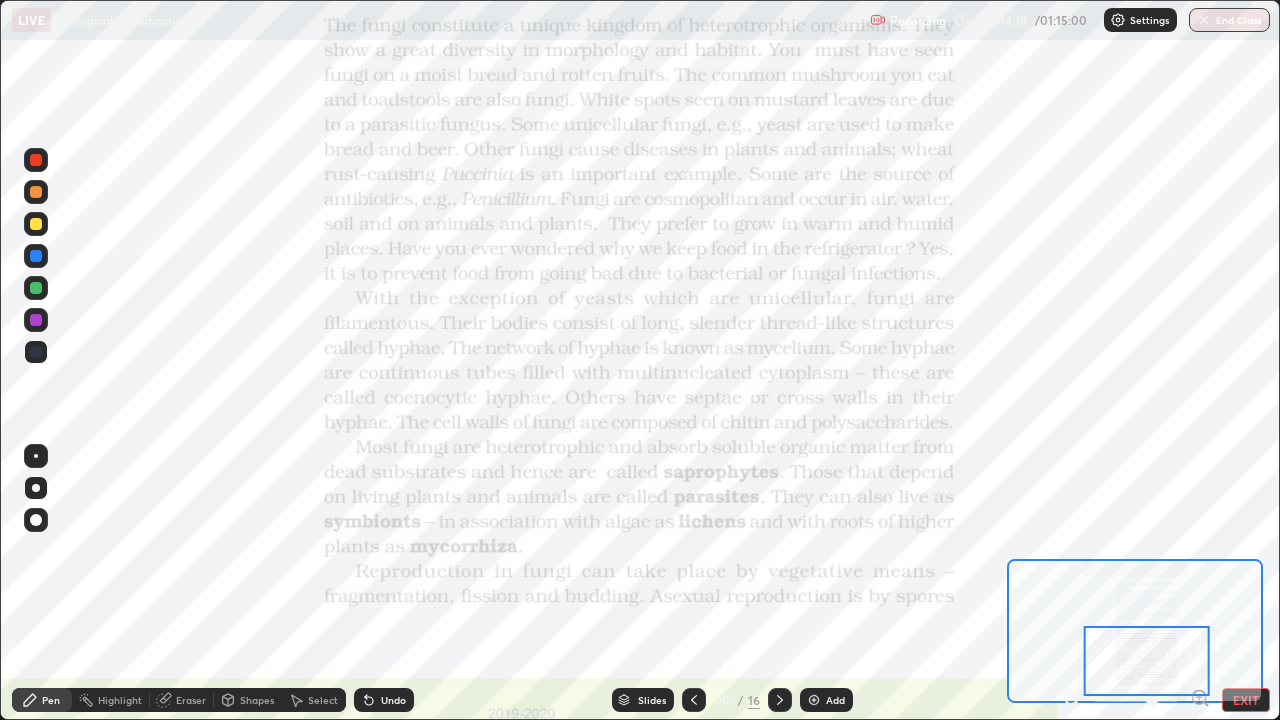 click at bounding box center (780, 700) 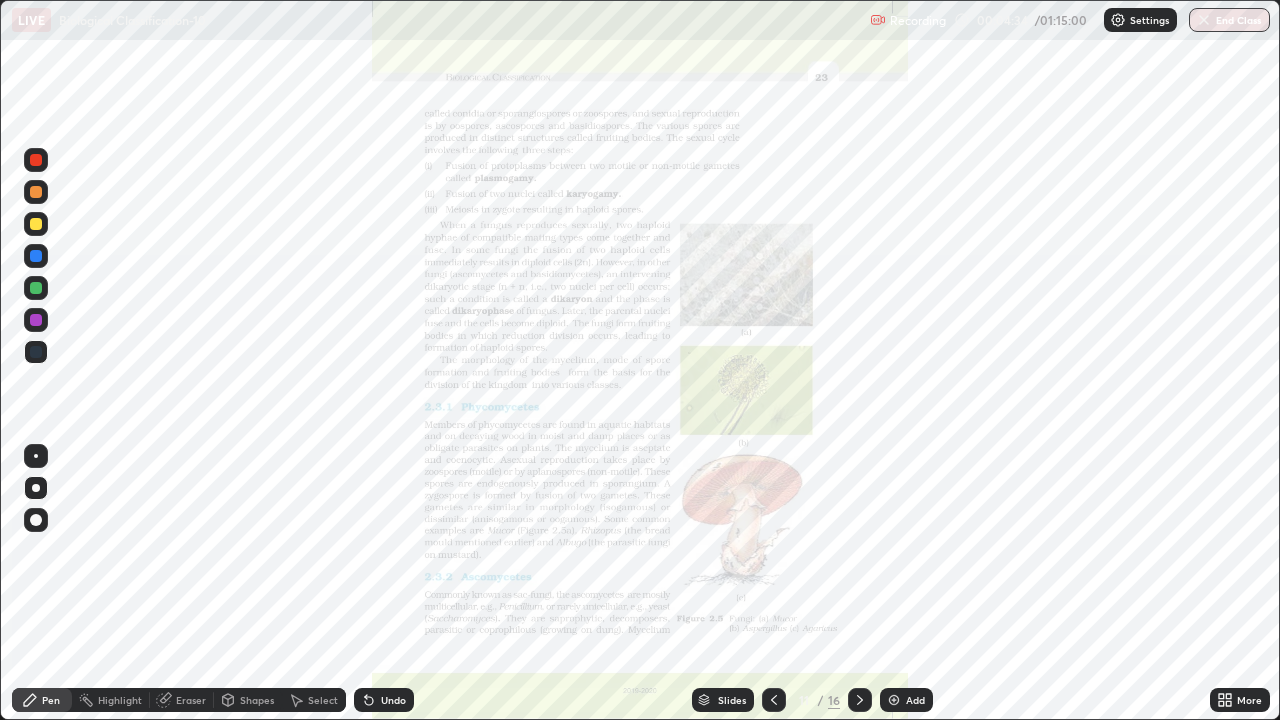click 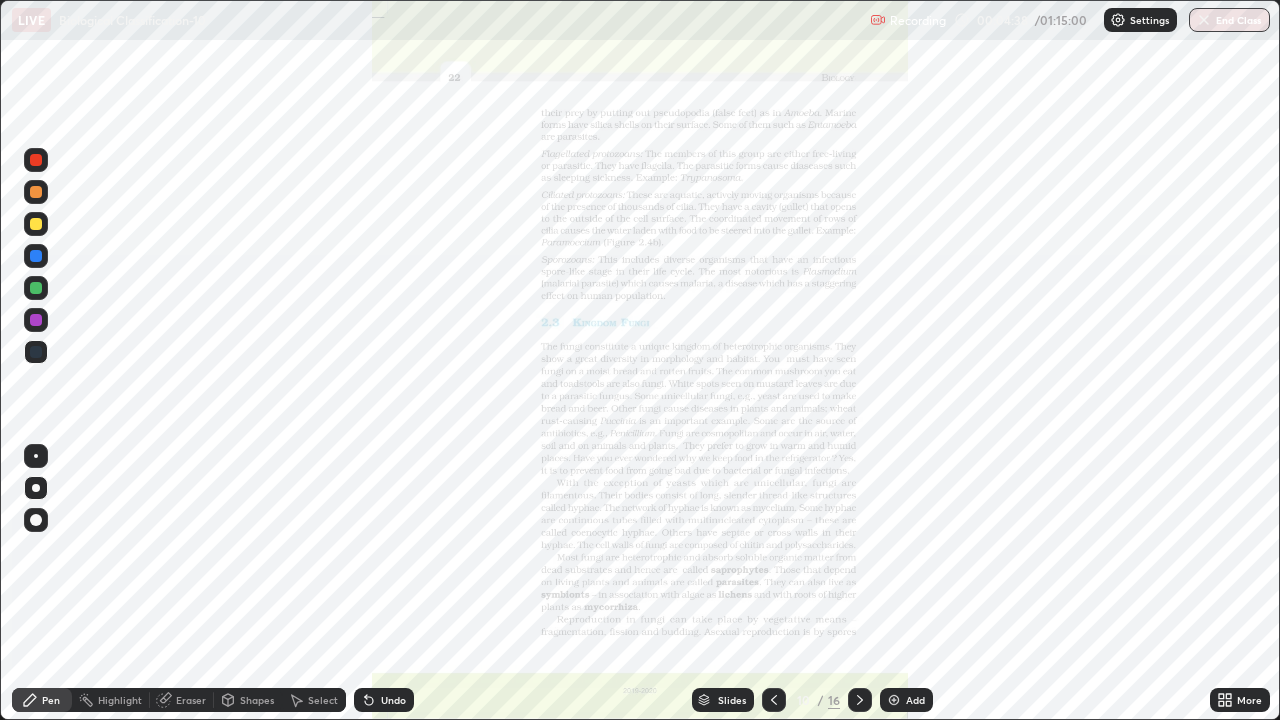 click on "Slides" at bounding box center [732, 700] 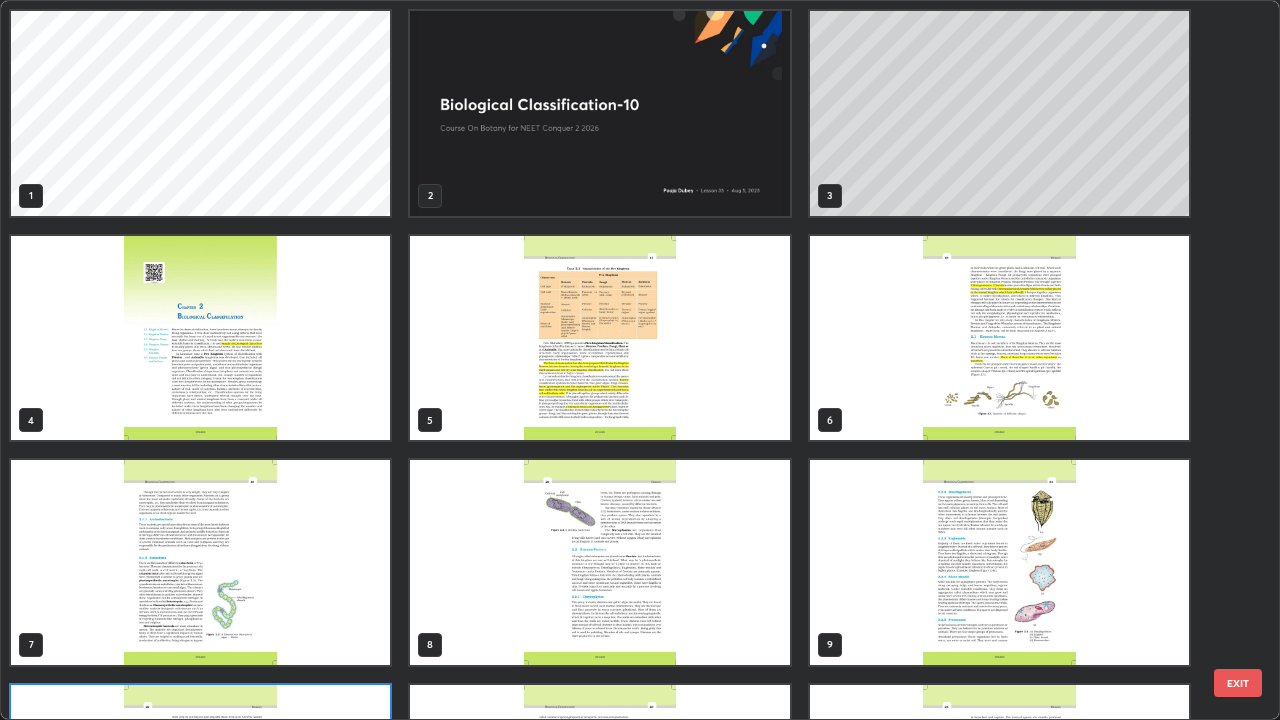 scroll, scrollTop: 180, scrollLeft: 0, axis: vertical 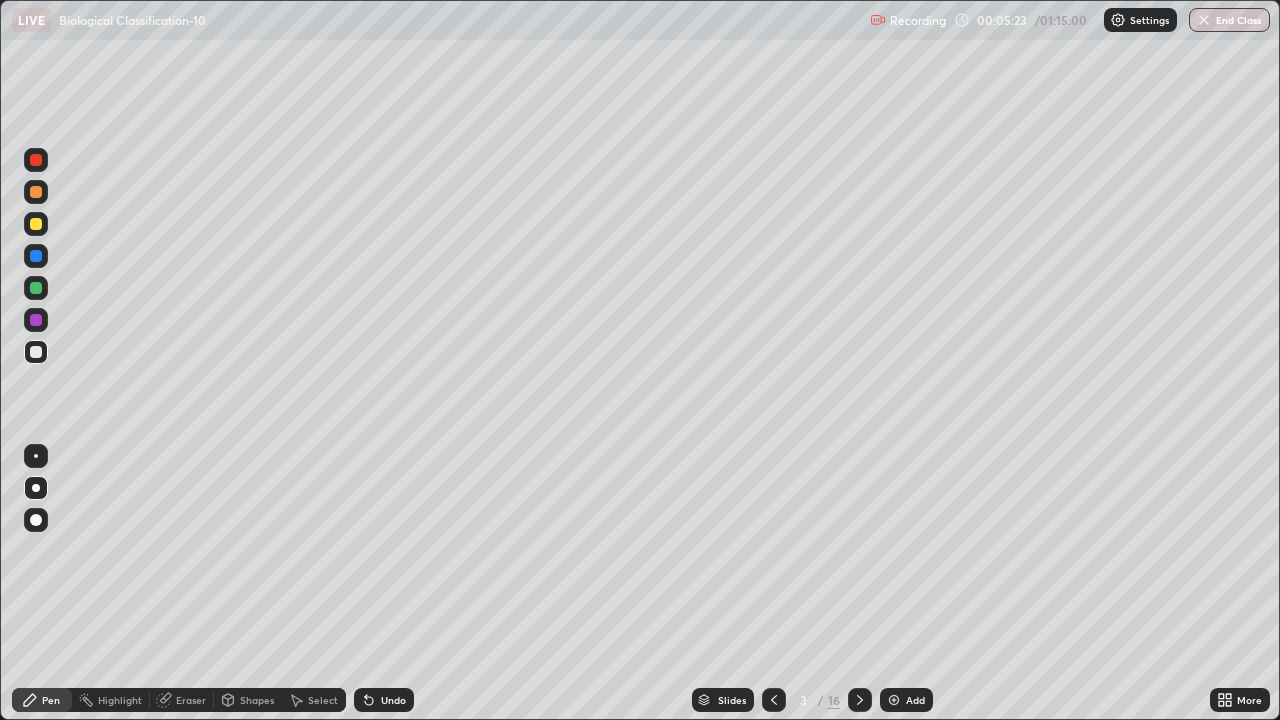 click at bounding box center [36, 288] 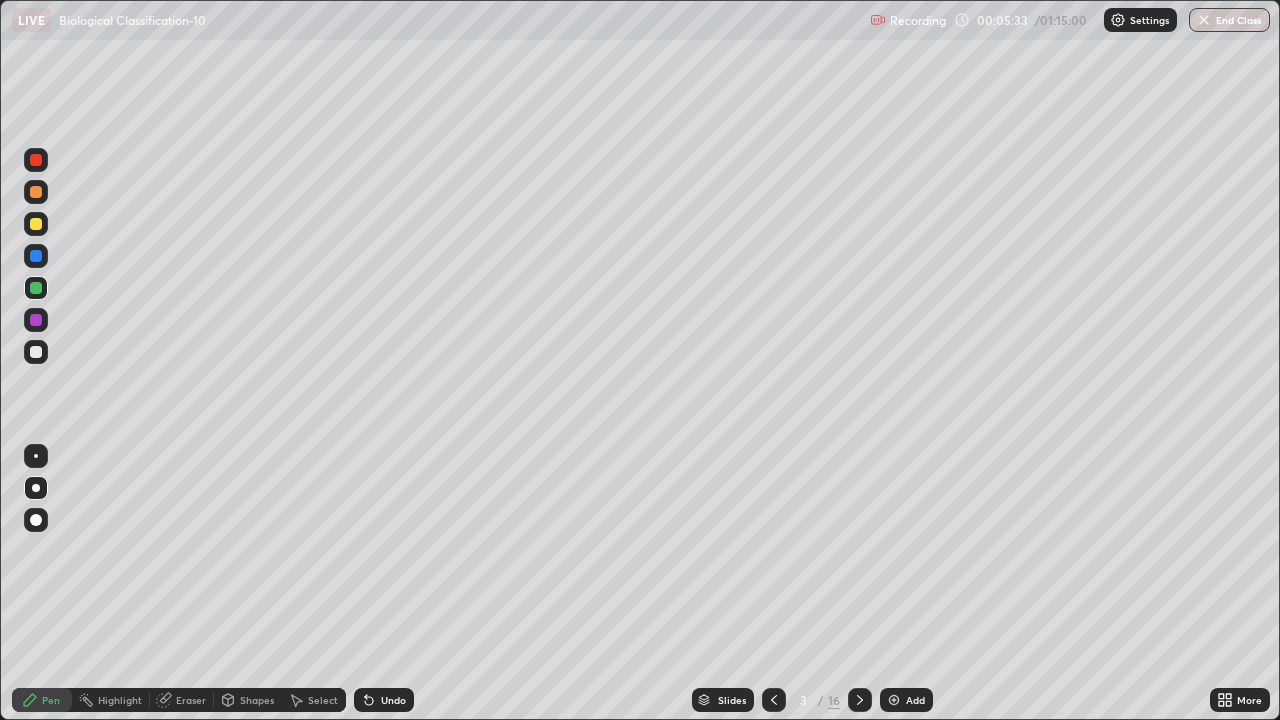 click at bounding box center (36, 352) 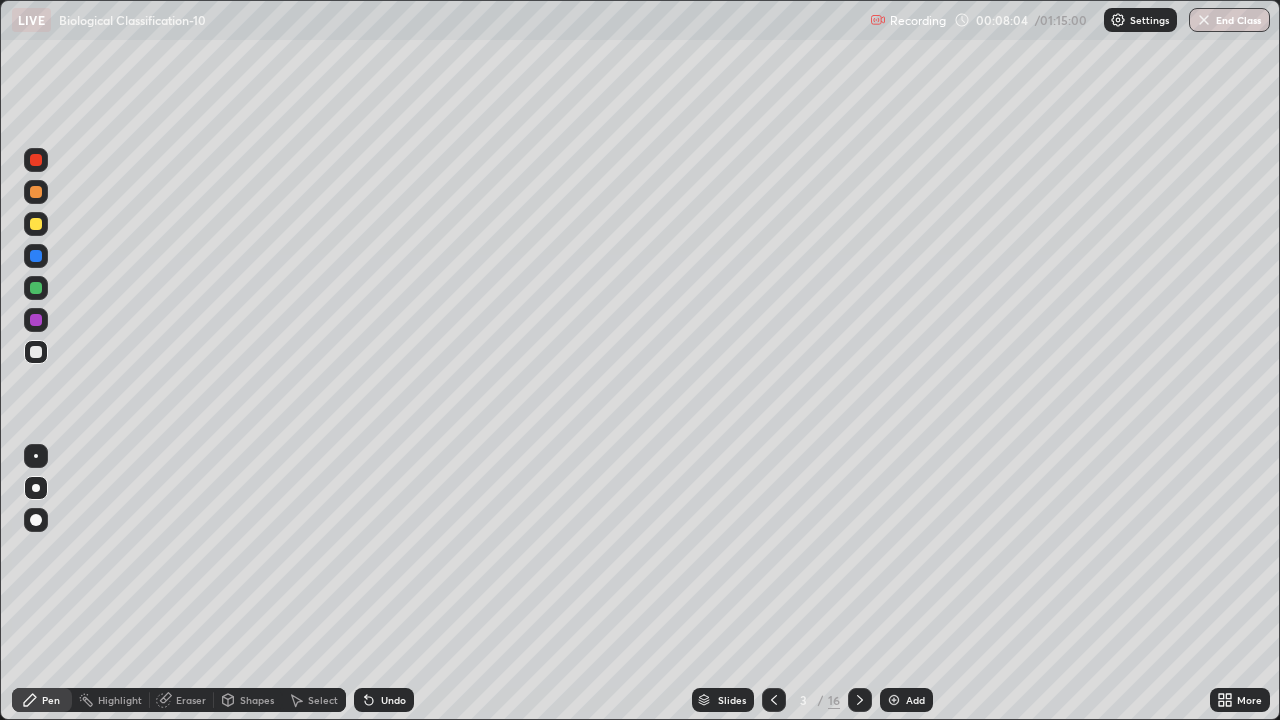 click 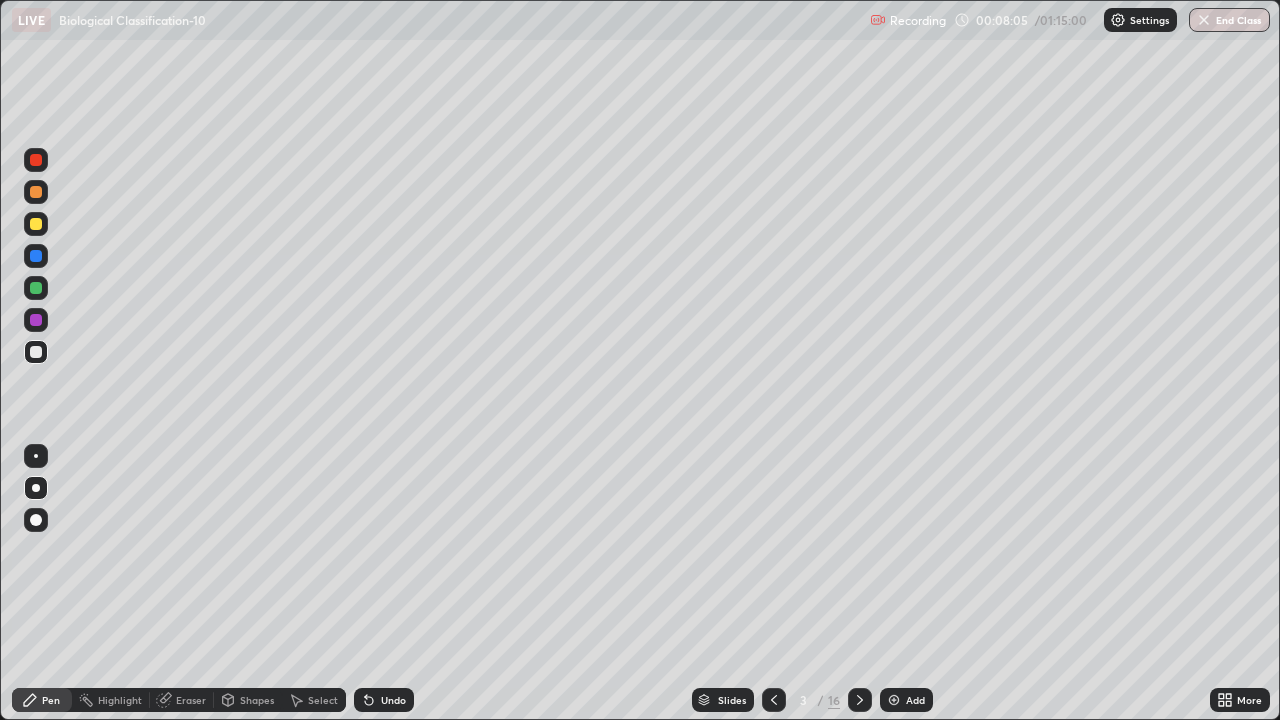 click 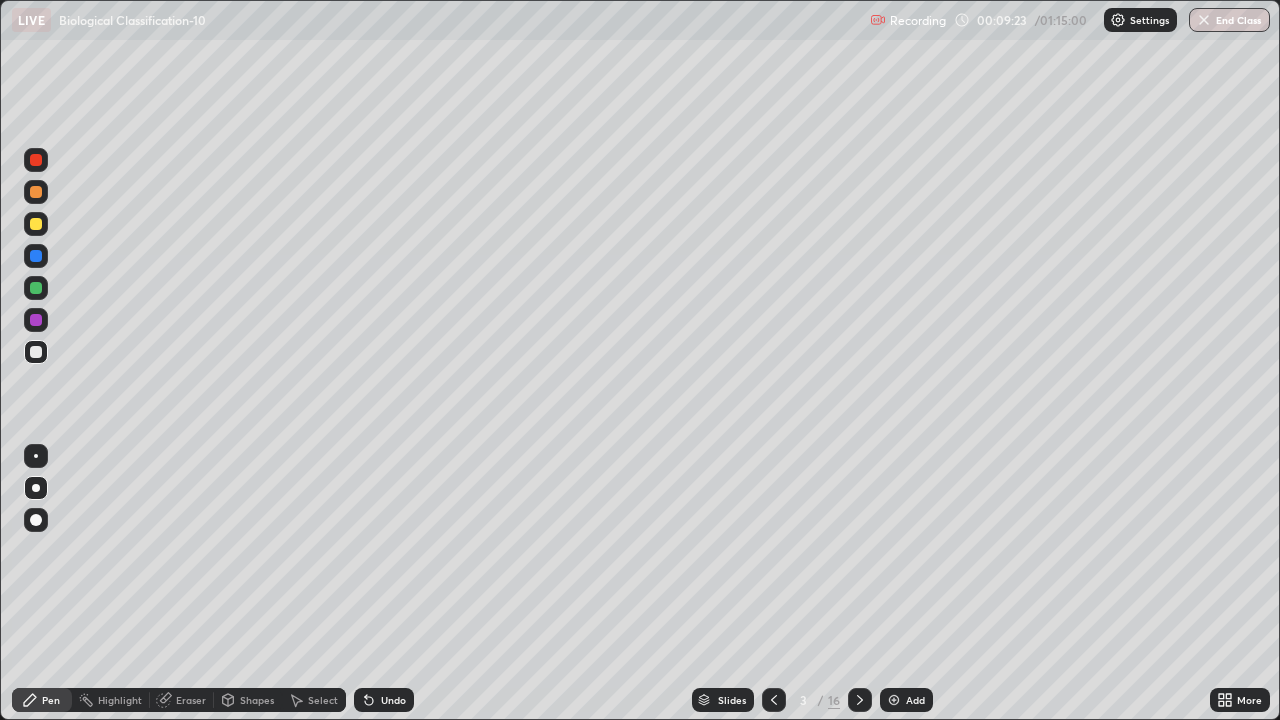 click at bounding box center (894, 700) 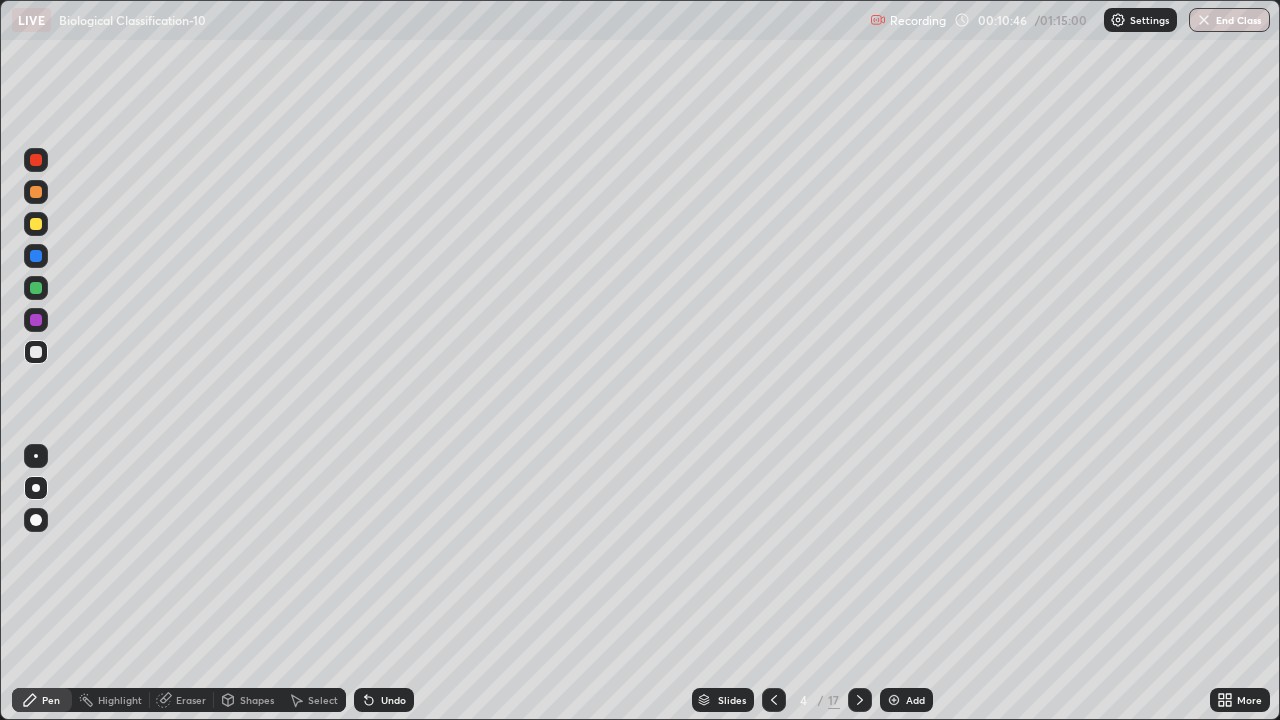 click 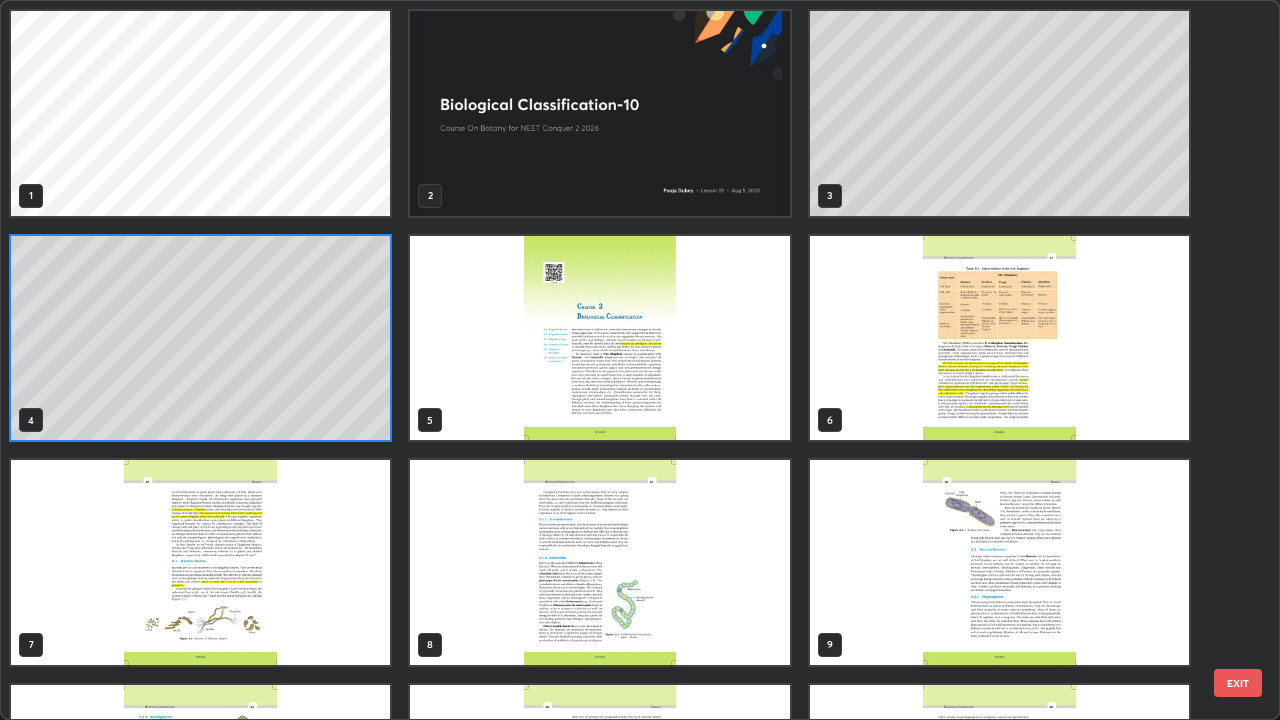 scroll, scrollTop: 7, scrollLeft: 11, axis: both 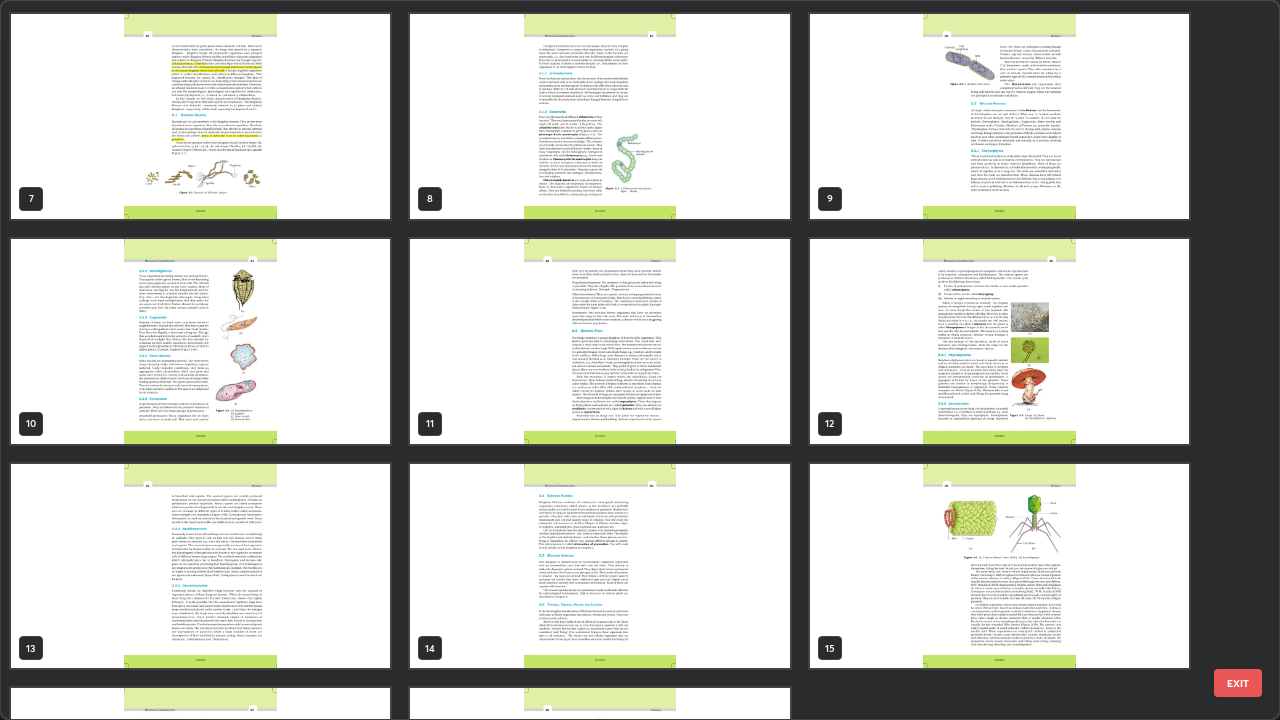 click at bounding box center [599, 341] 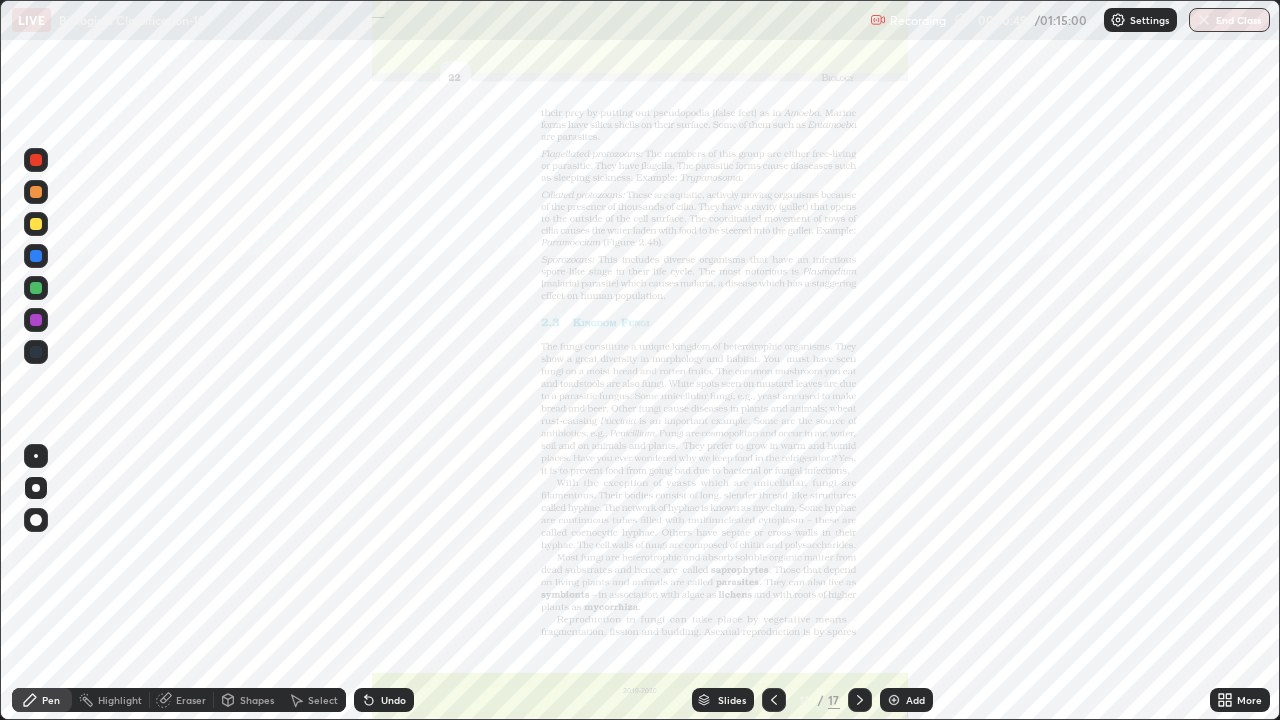 click at bounding box center [599, 341] 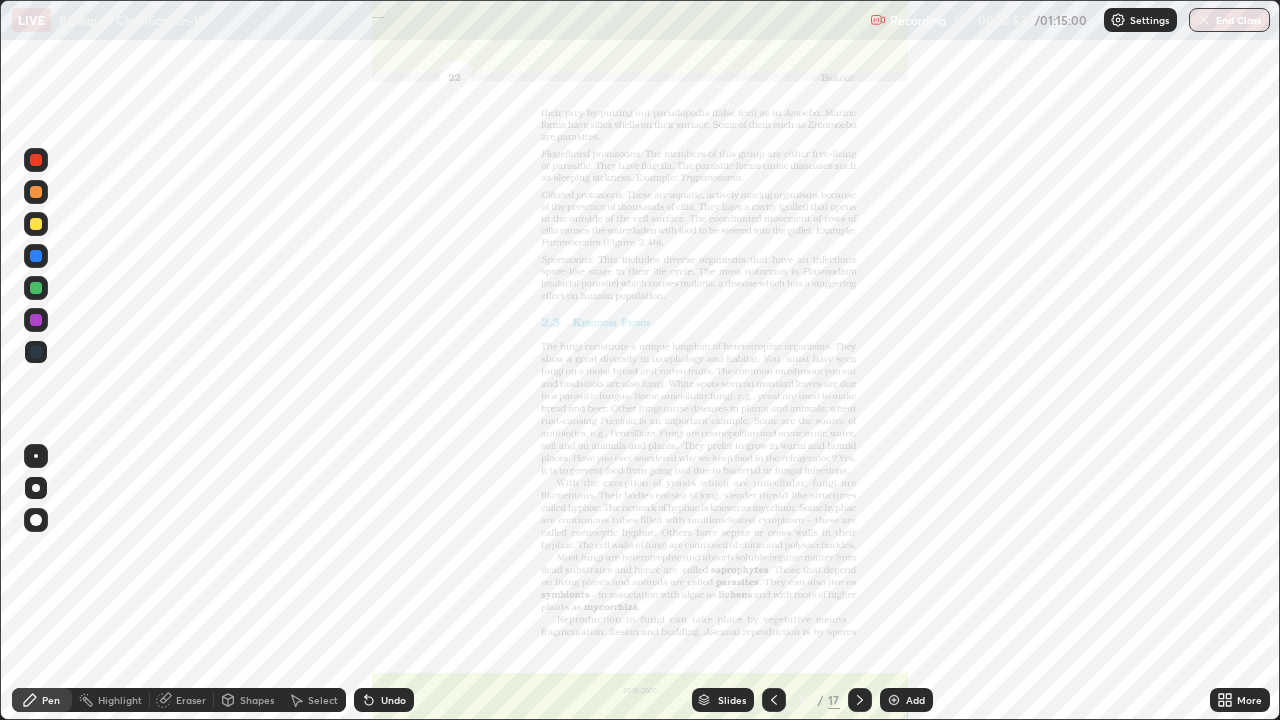 click on "Slides" at bounding box center [723, 700] 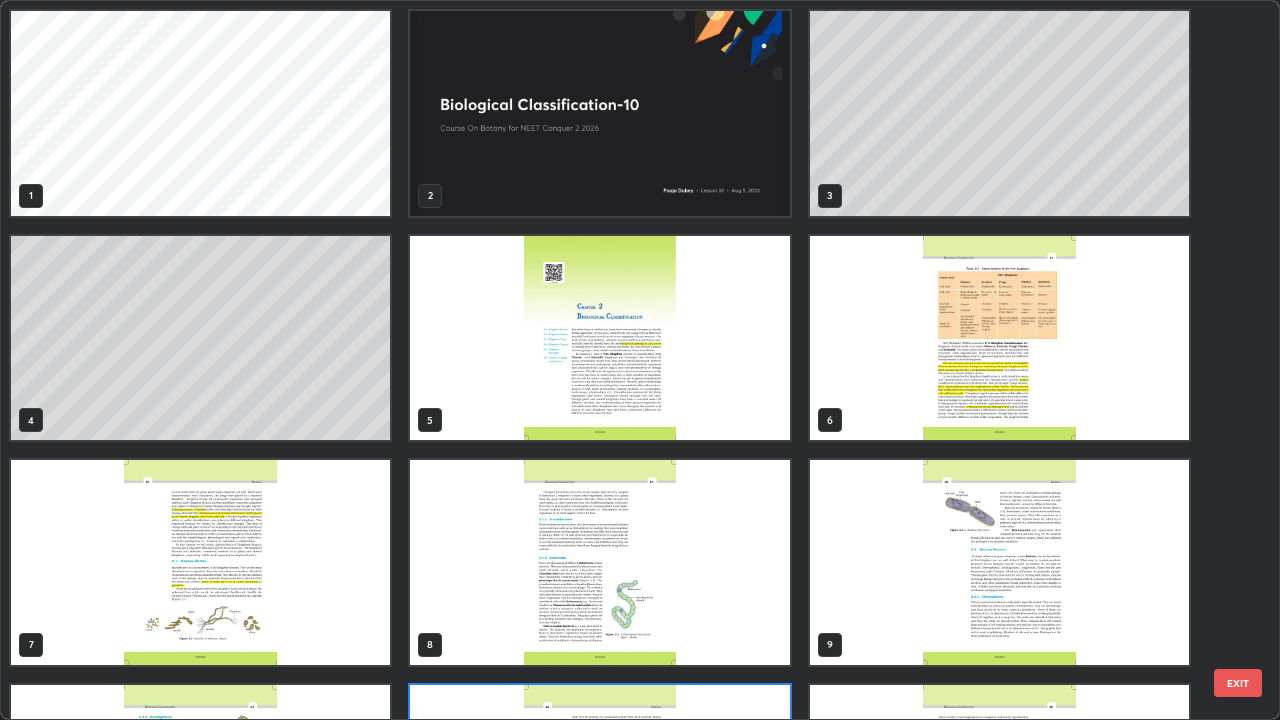 scroll, scrollTop: 180, scrollLeft: 0, axis: vertical 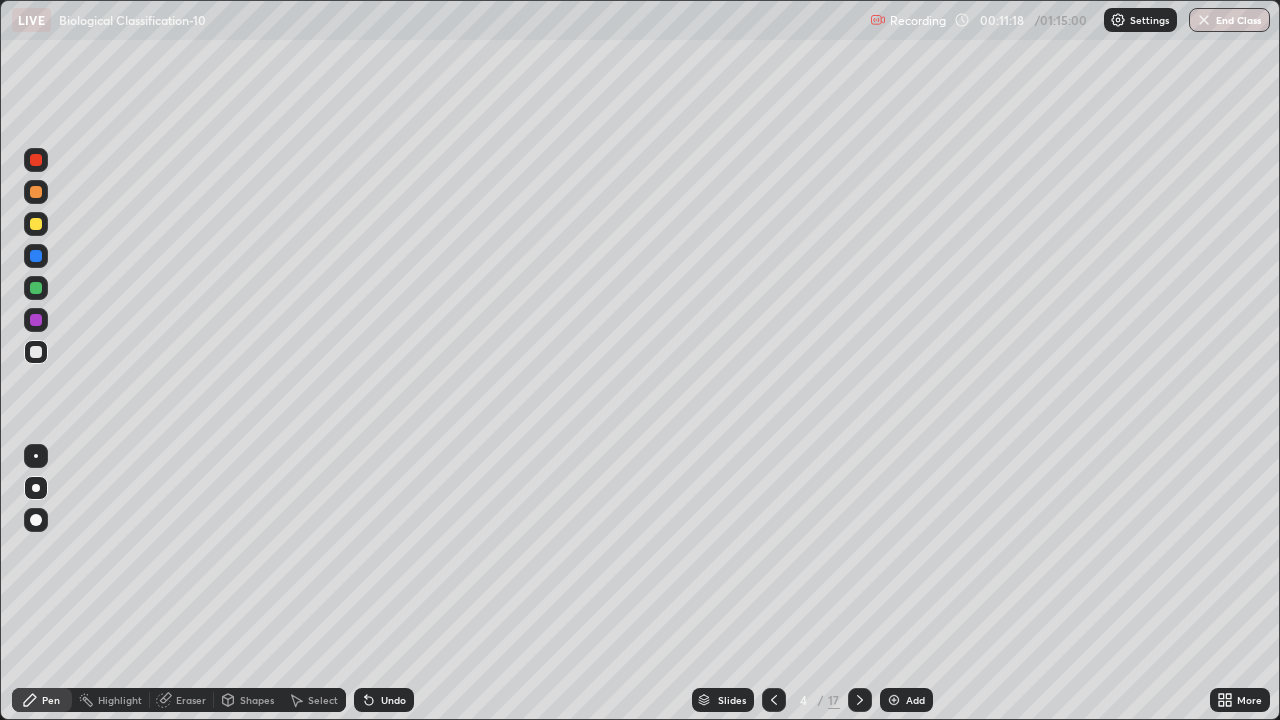 click on "Eraser" at bounding box center (191, 700) 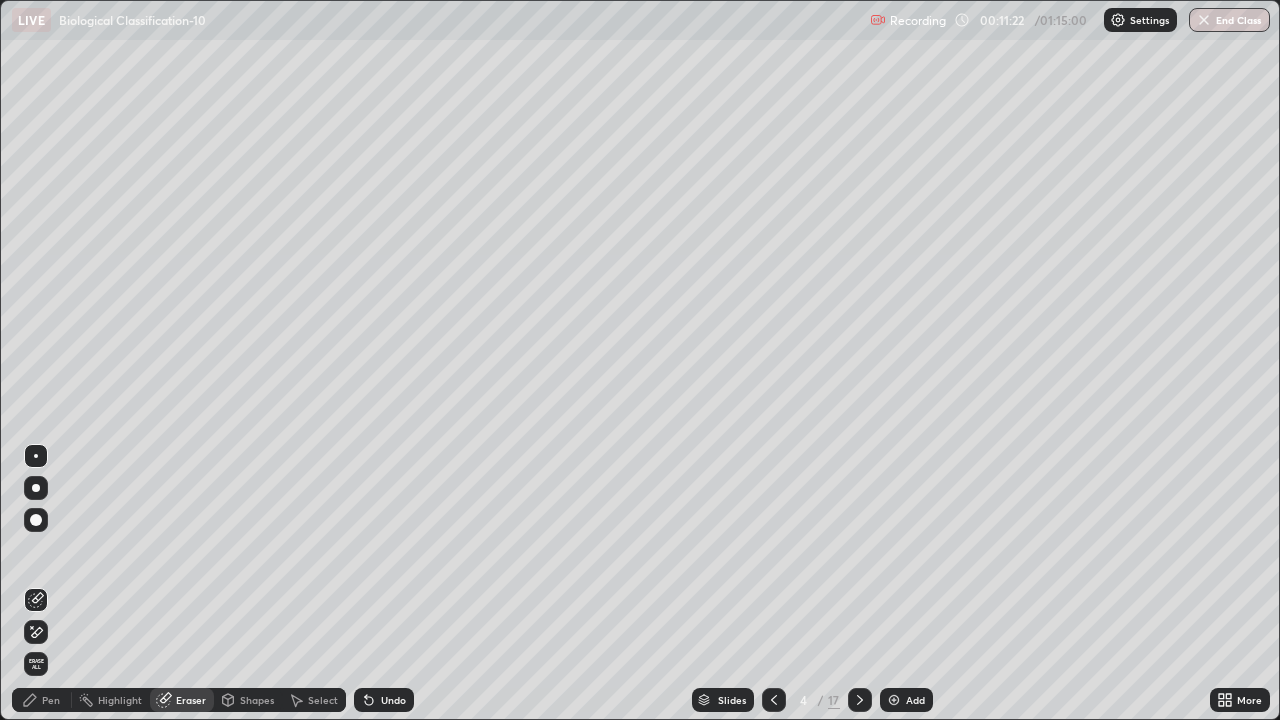 click on "Undo" at bounding box center [384, 700] 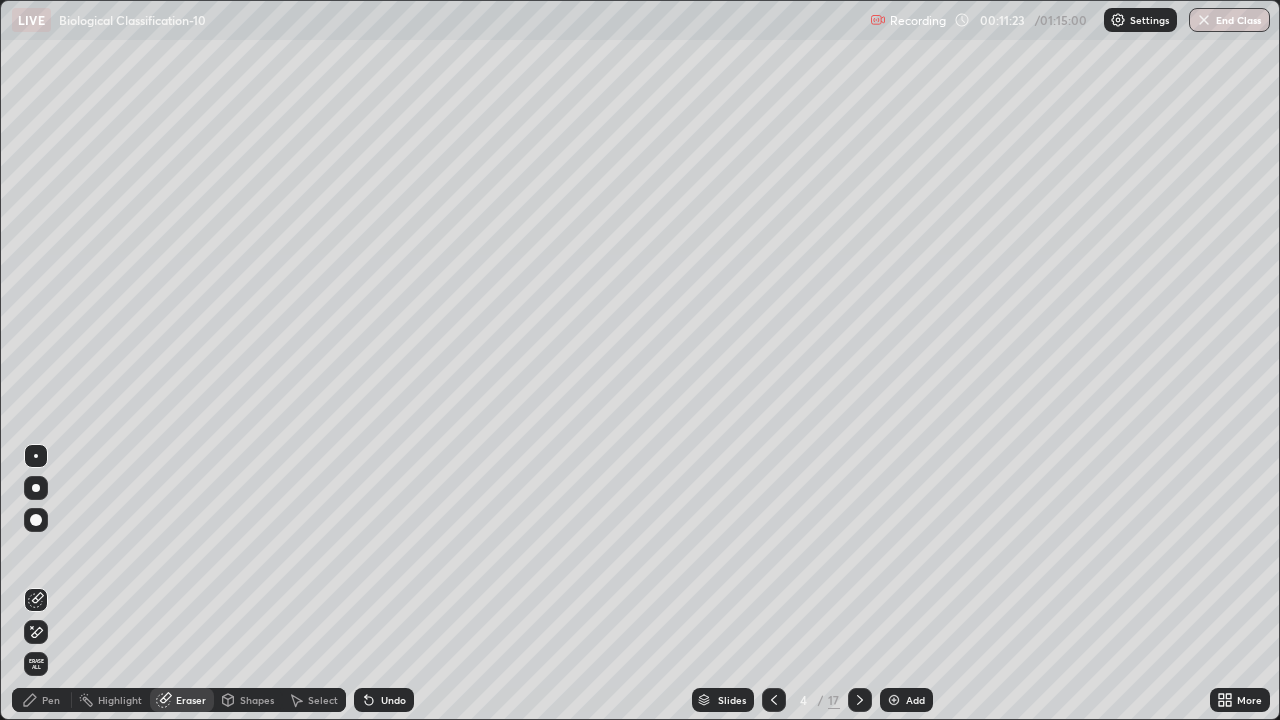 click on "Undo" at bounding box center (393, 700) 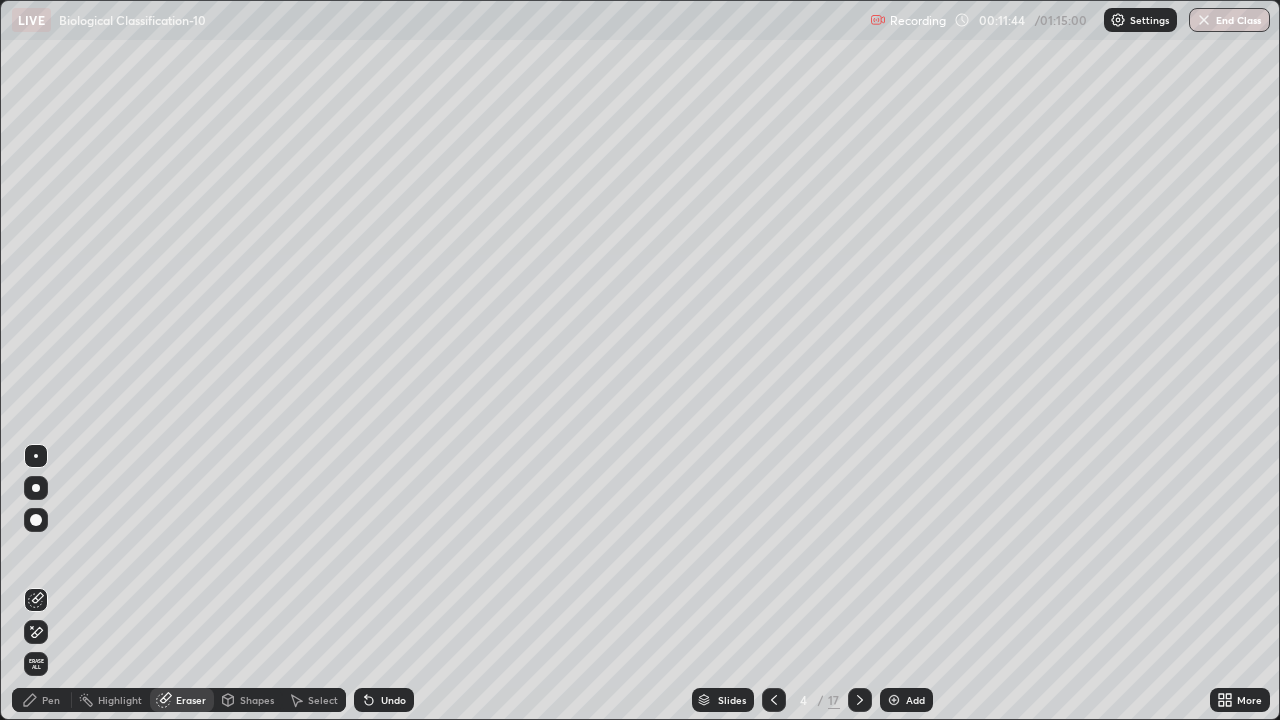 click on "Pen" at bounding box center [42, 700] 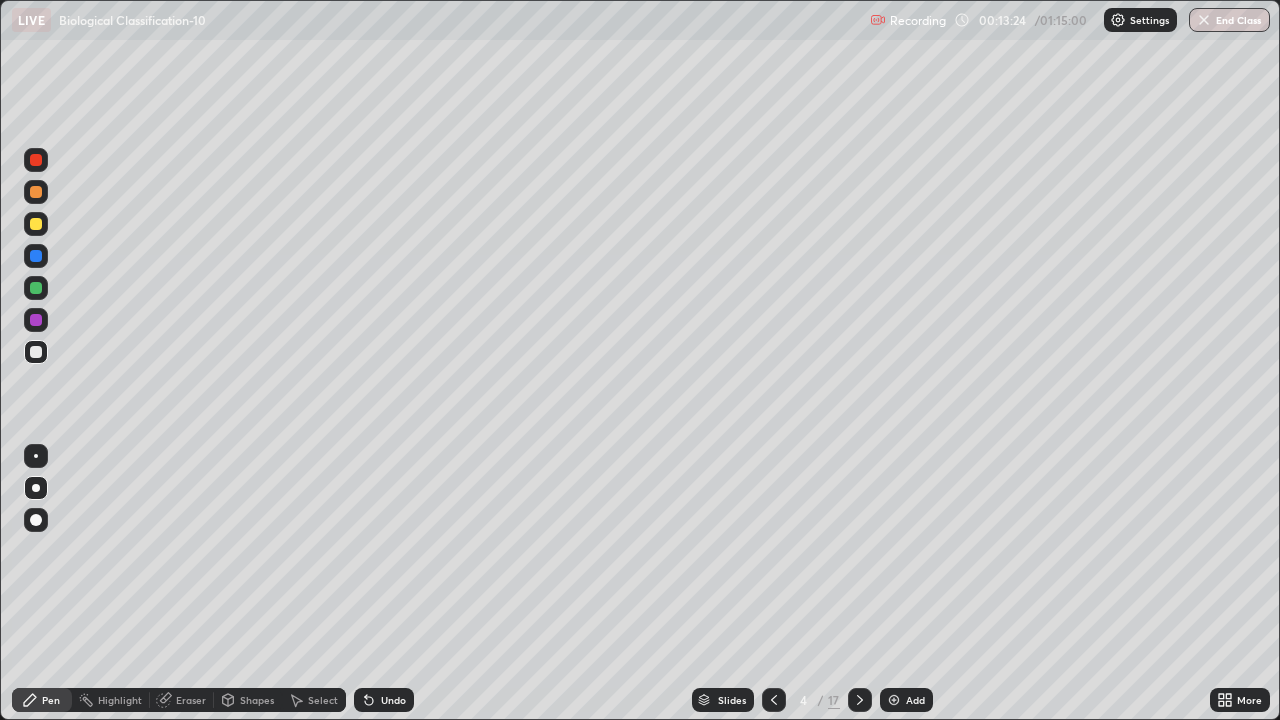 click on "Undo" at bounding box center [393, 700] 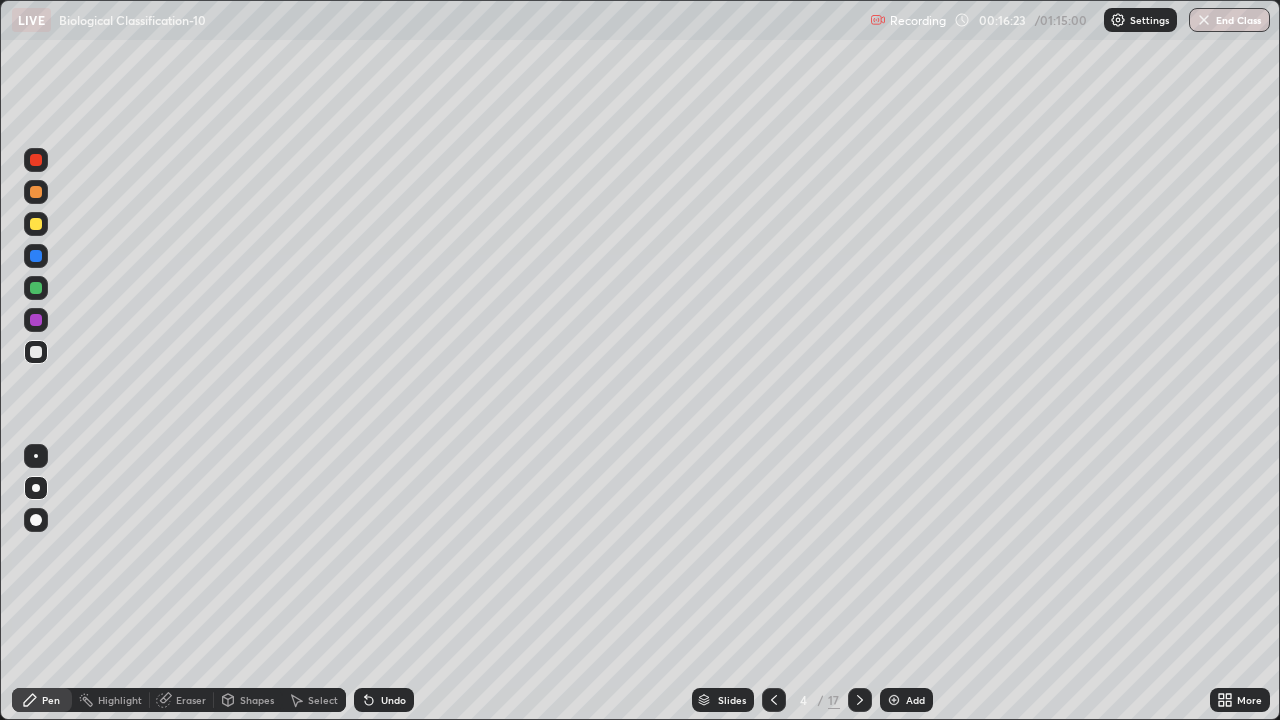 click at bounding box center (894, 700) 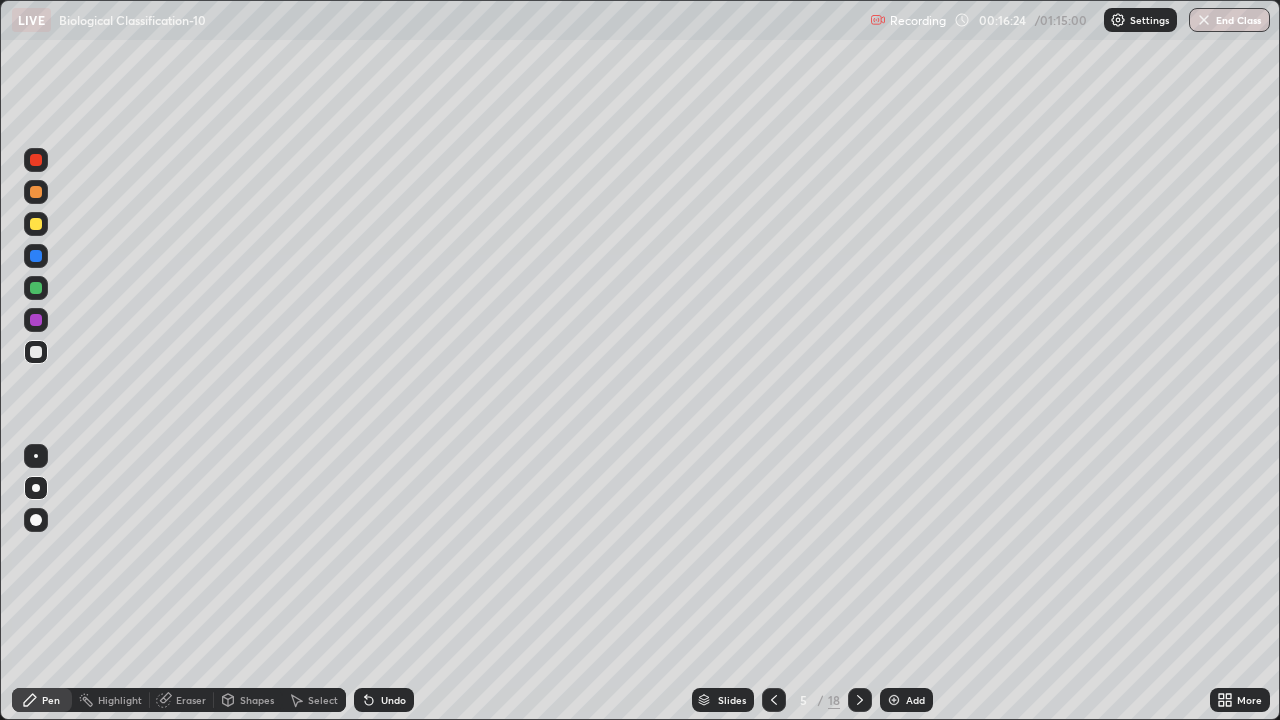 click at bounding box center (36, 288) 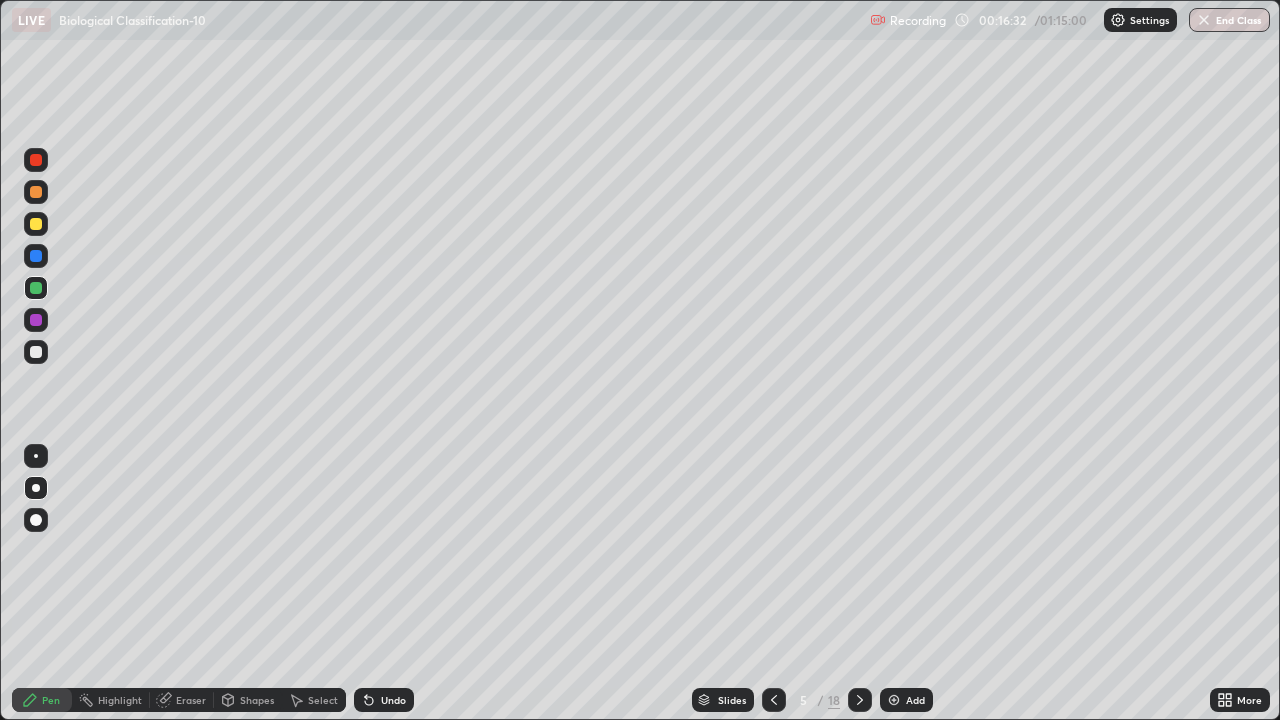 click at bounding box center [36, 352] 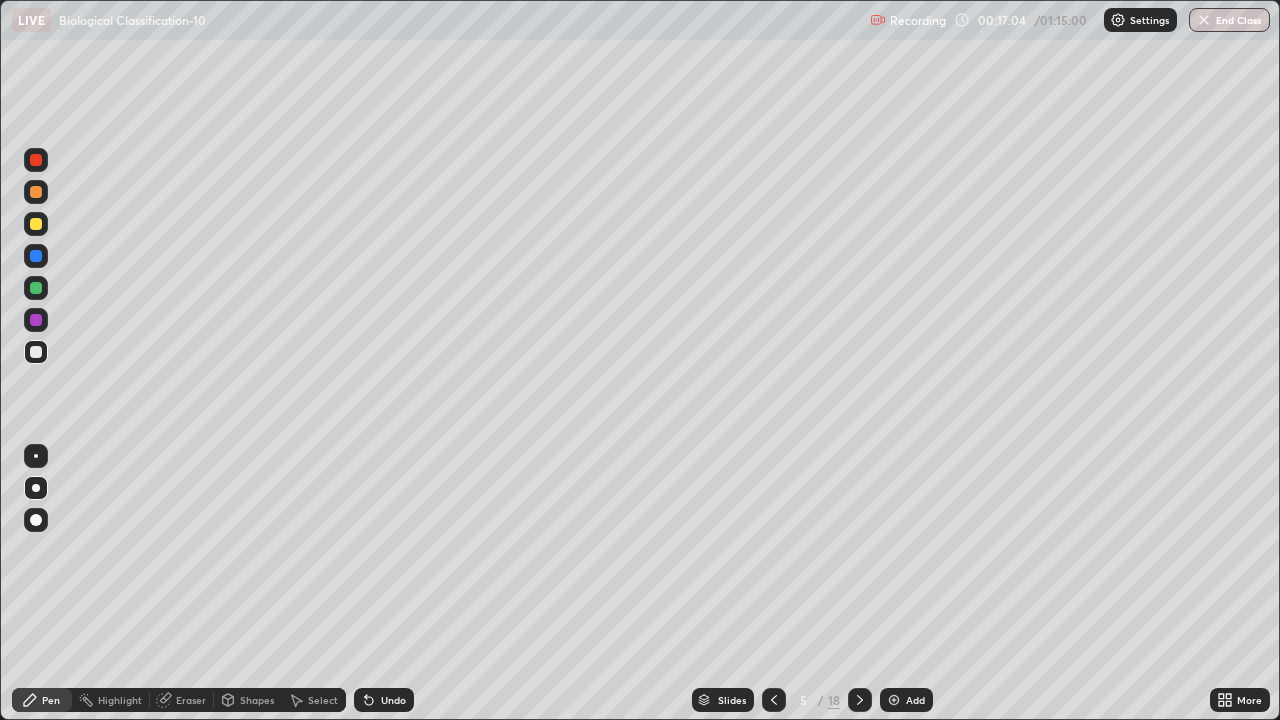 click at bounding box center (36, 352) 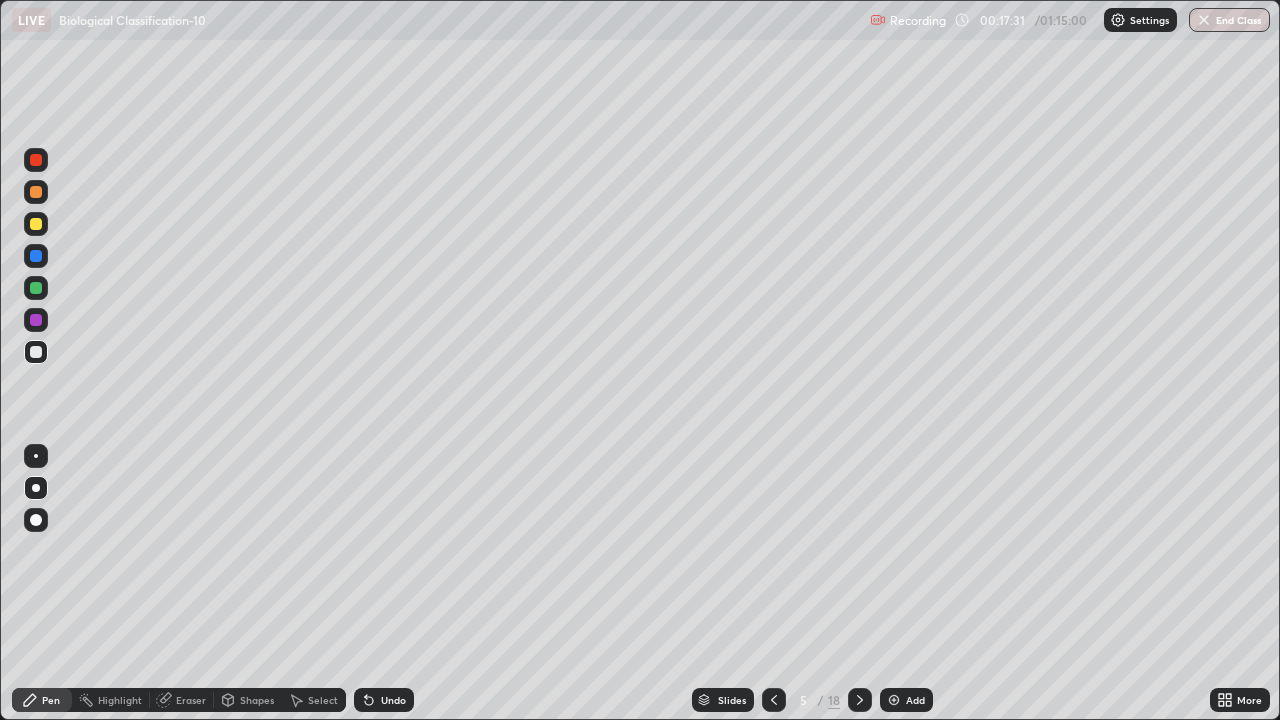 click 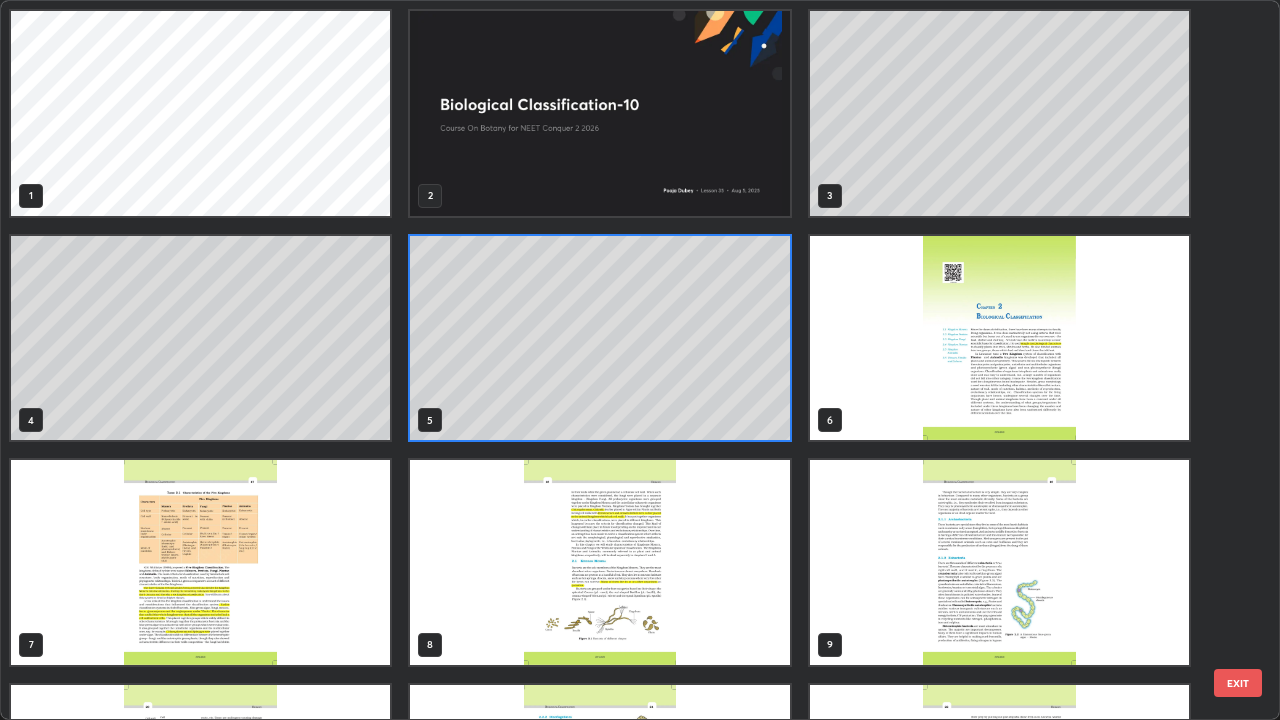 scroll, scrollTop: 7, scrollLeft: 11, axis: both 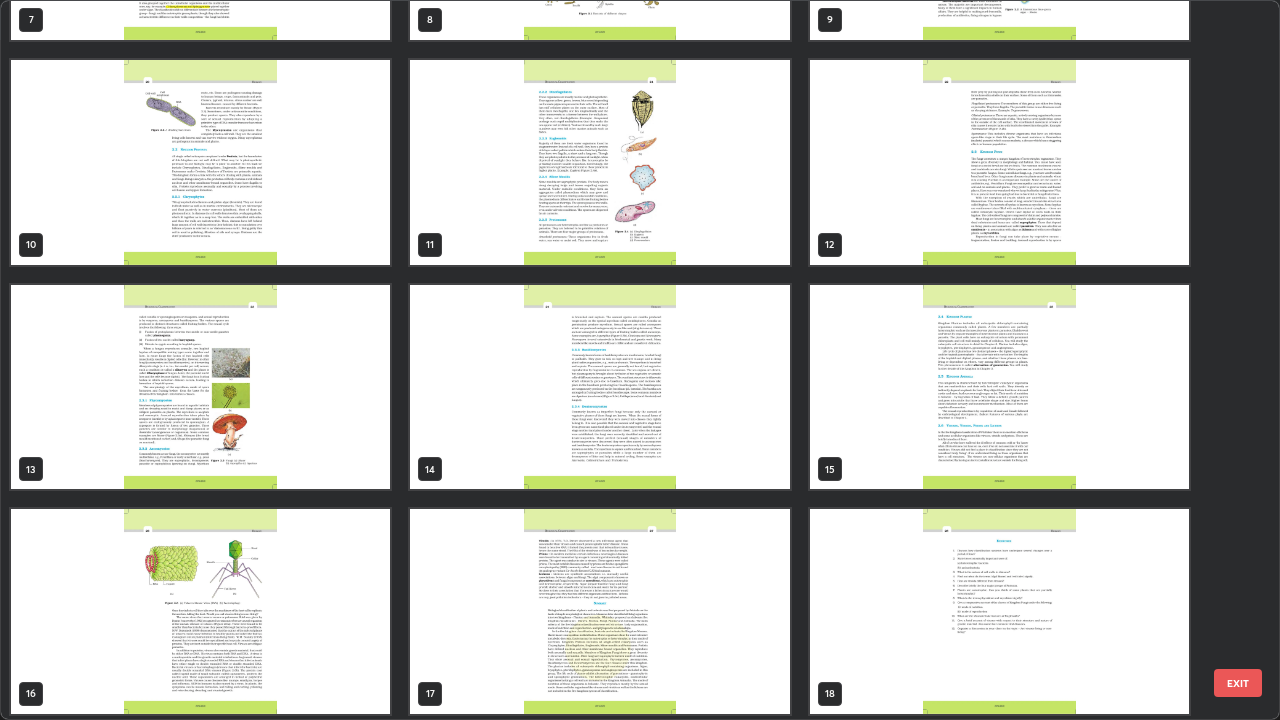 click at bounding box center [999, 162] 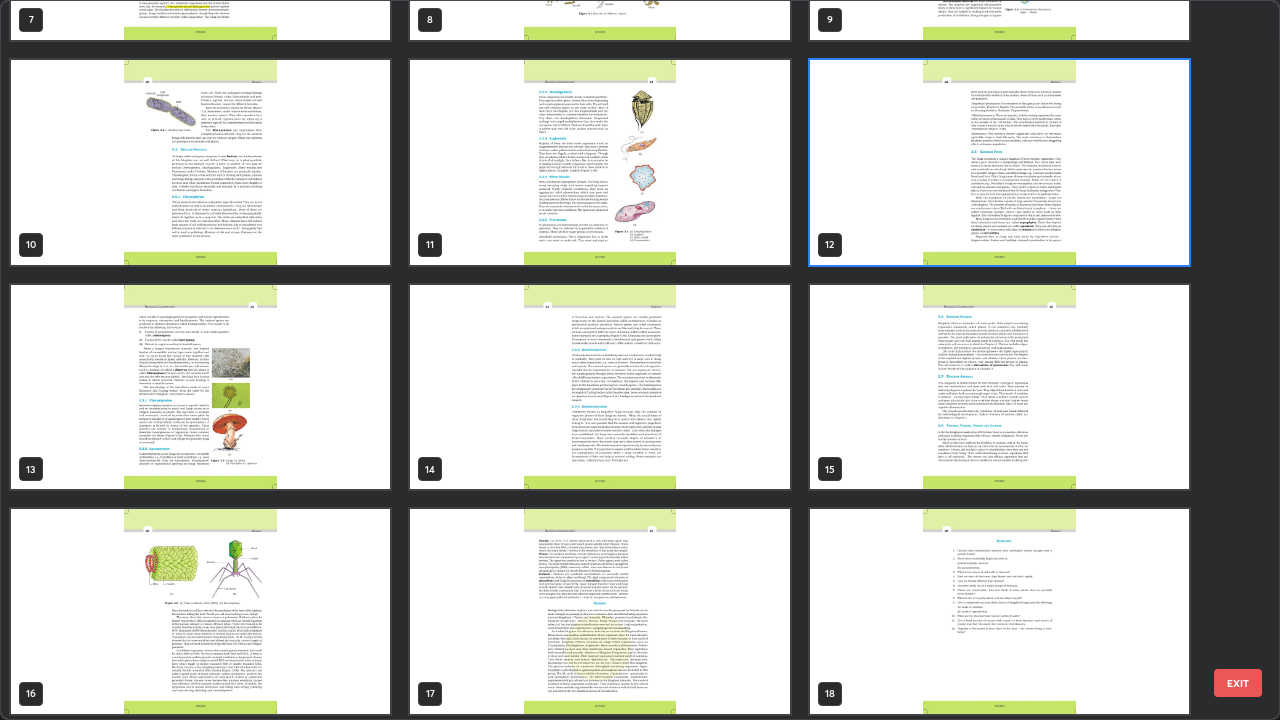 click at bounding box center (999, 162) 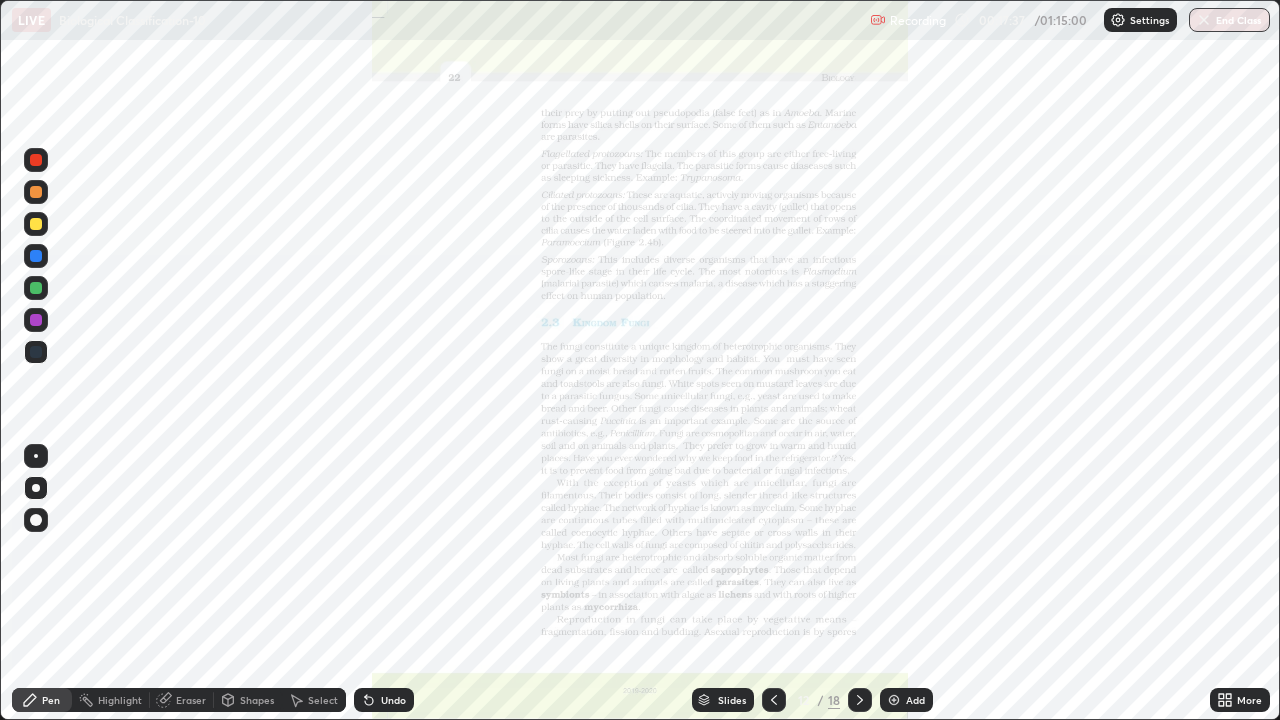 click at bounding box center [999, 162] 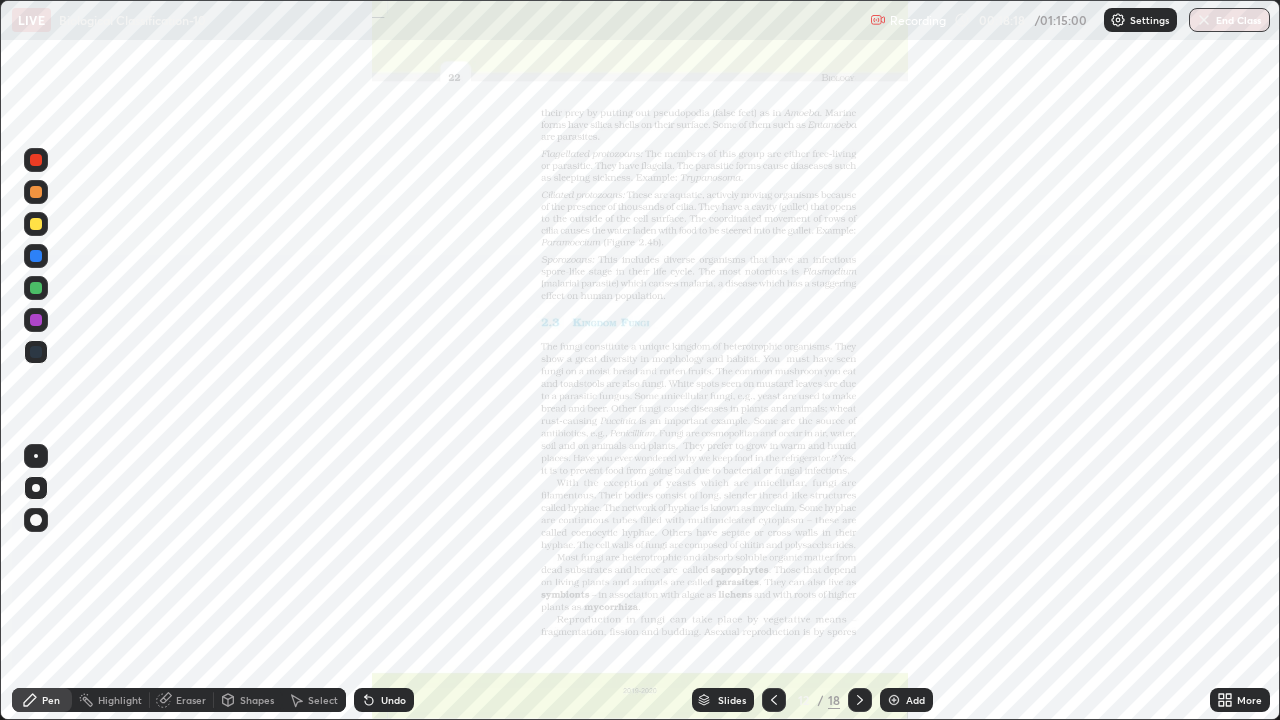 click on "Slides" at bounding box center [723, 700] 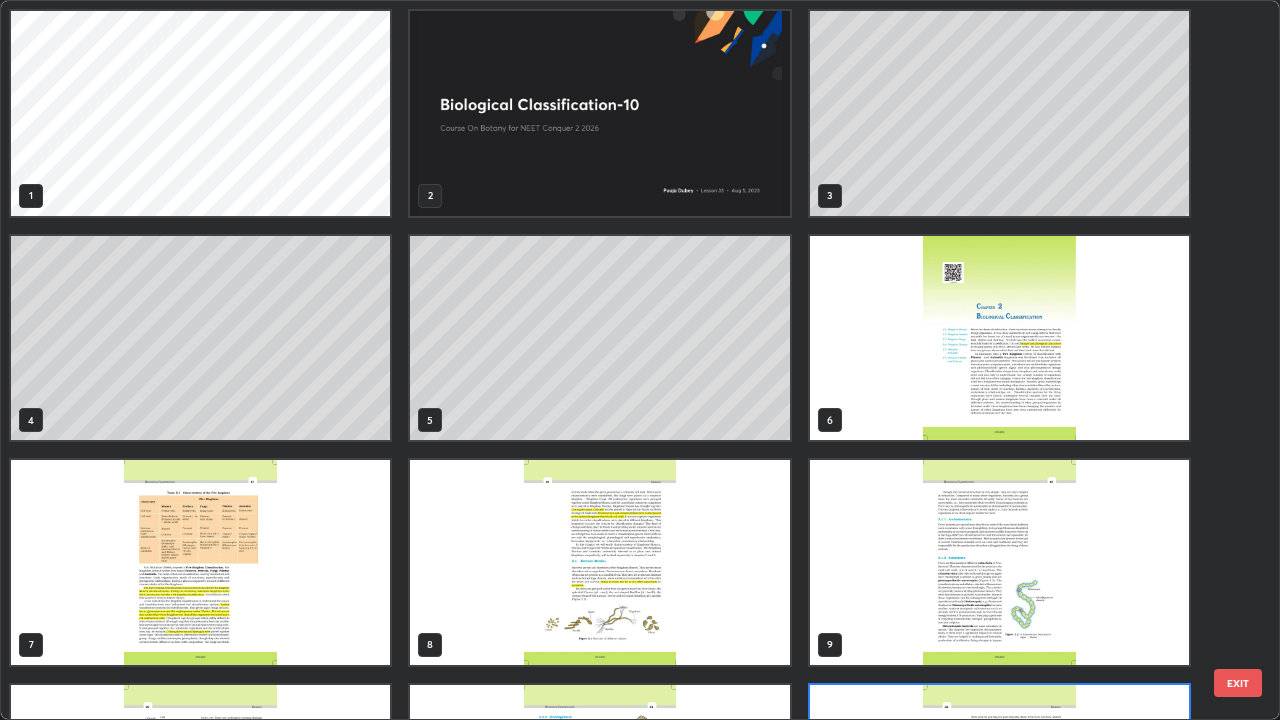 scroll, scrollTop: 180, scrollLeft: 0, axis: vertical 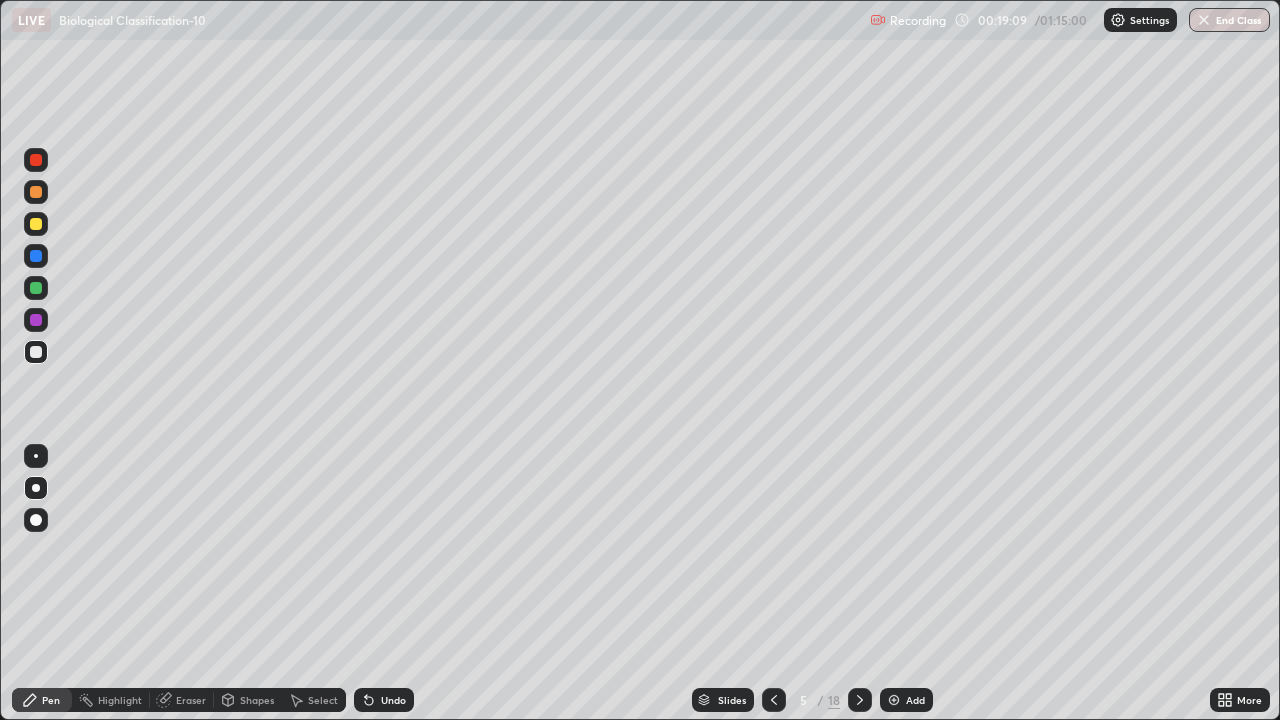 click at bounding box center (36, 288) 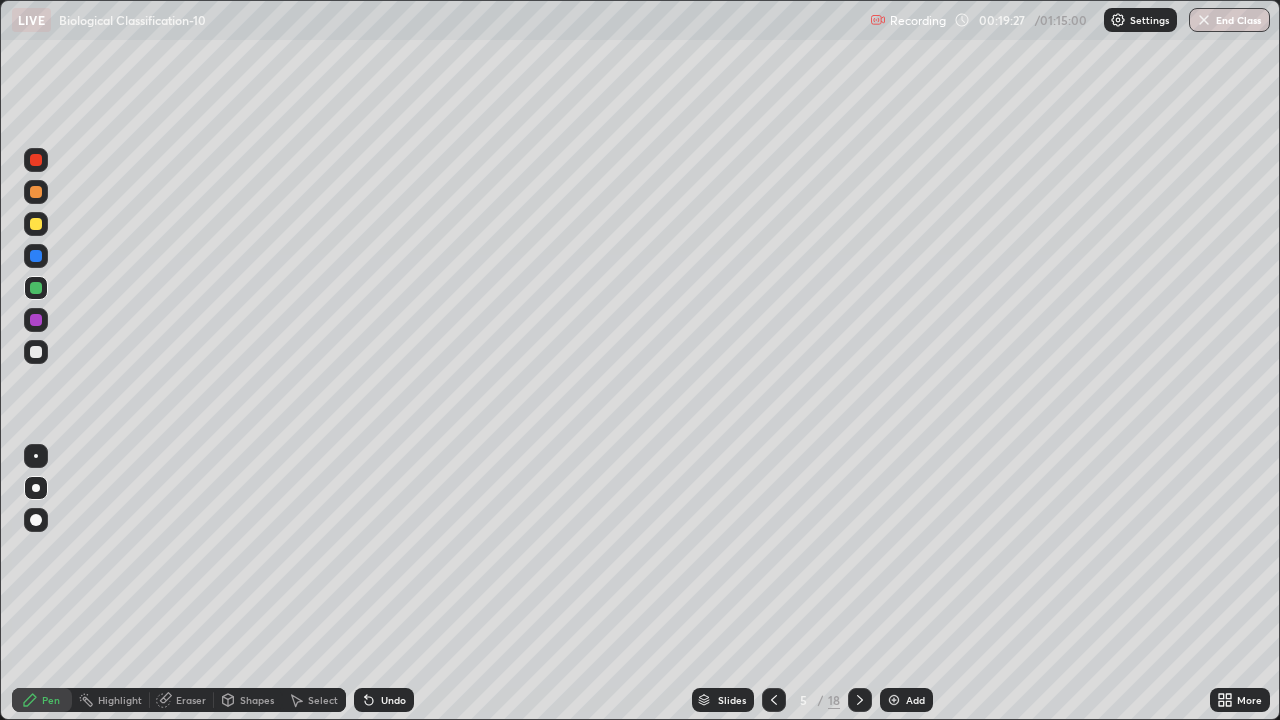 click at bounding box center (36, 352) 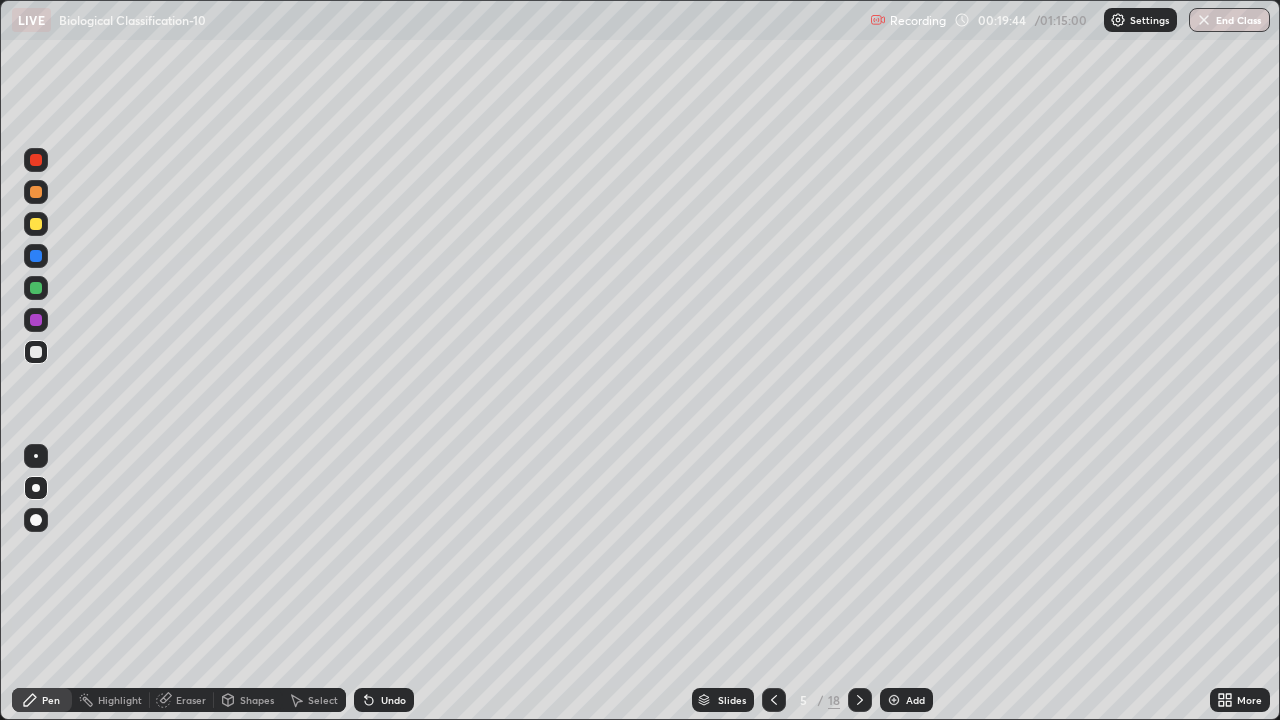 click at bounding box center [36, 352] 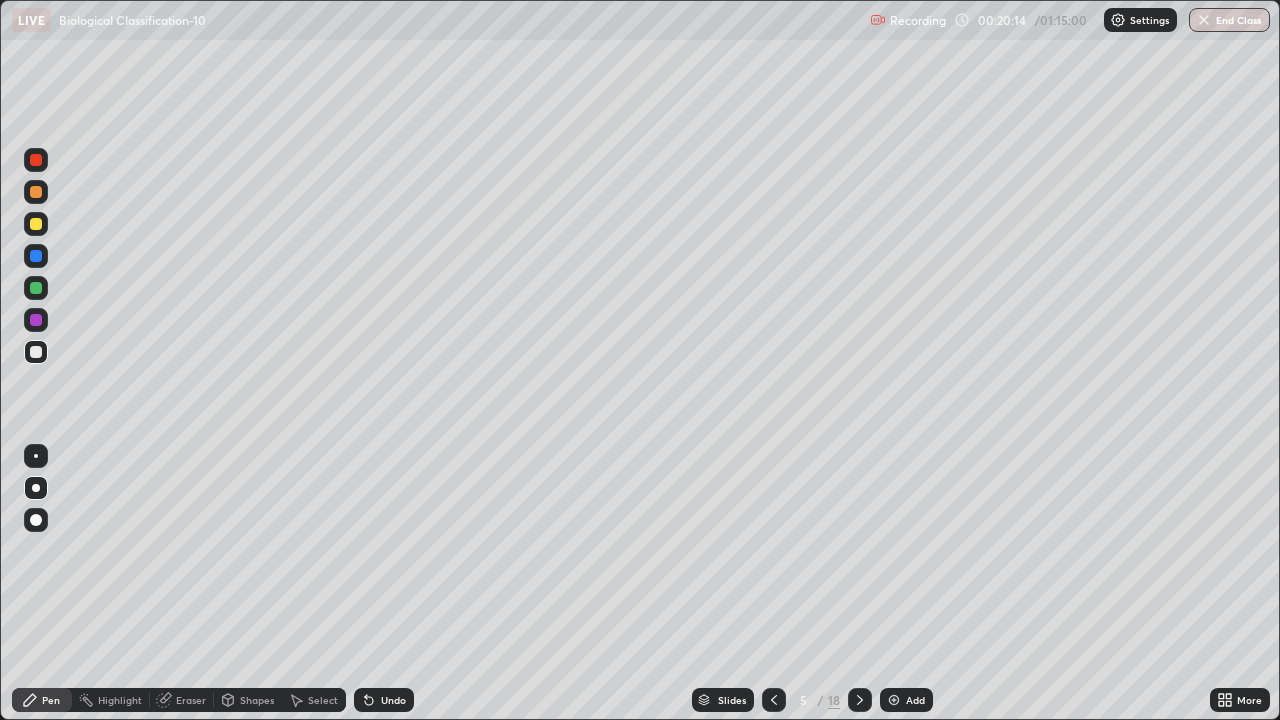 click 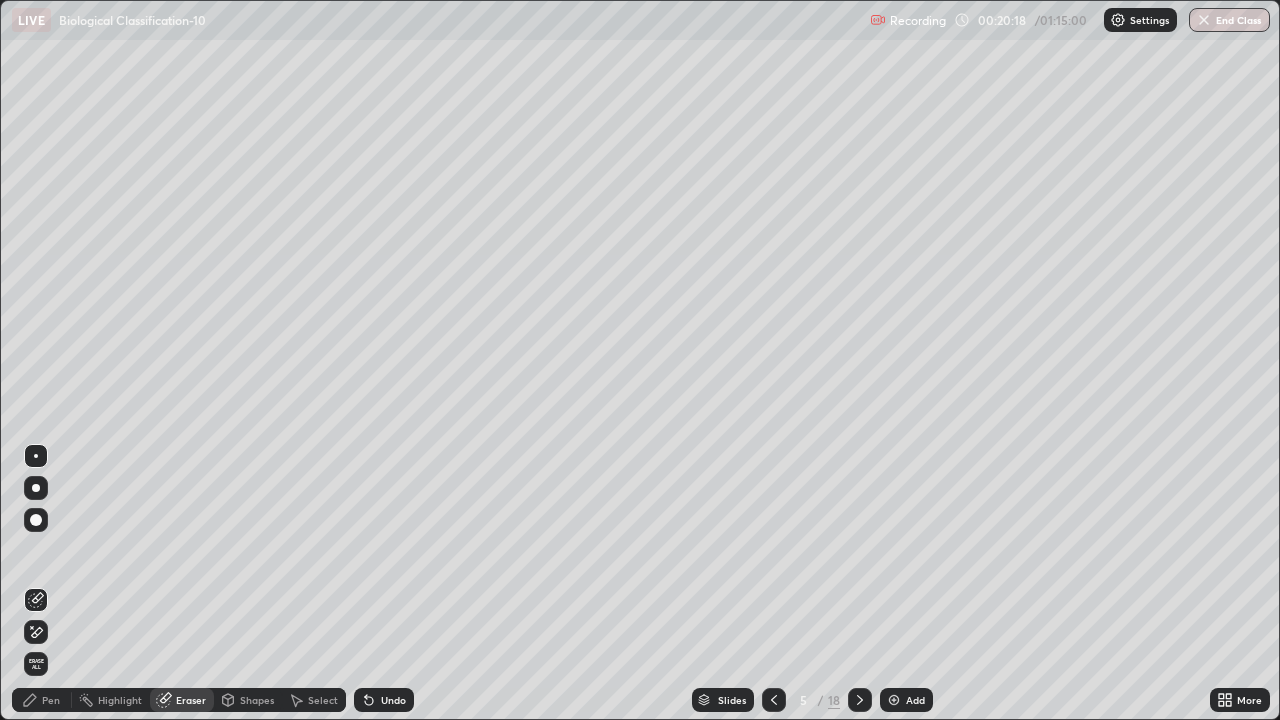 click on "Pen" at bounding box center [42, 700] 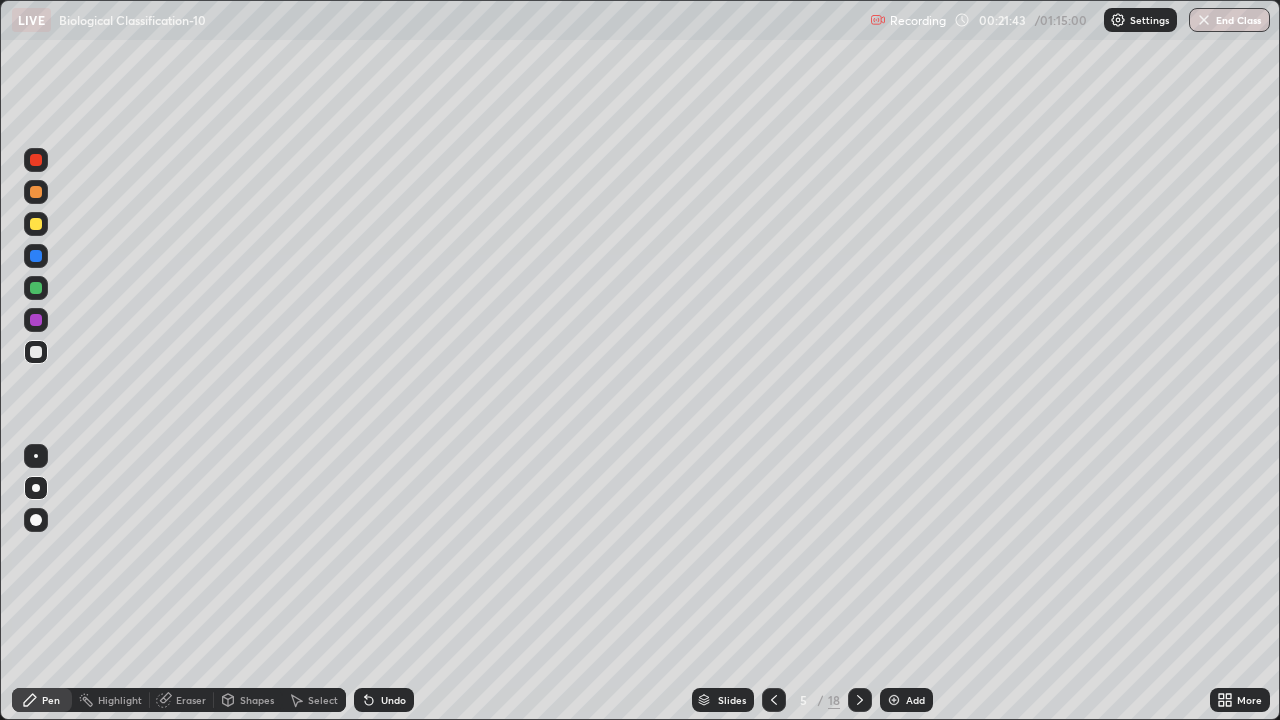 click at bounding box center [36, 288] 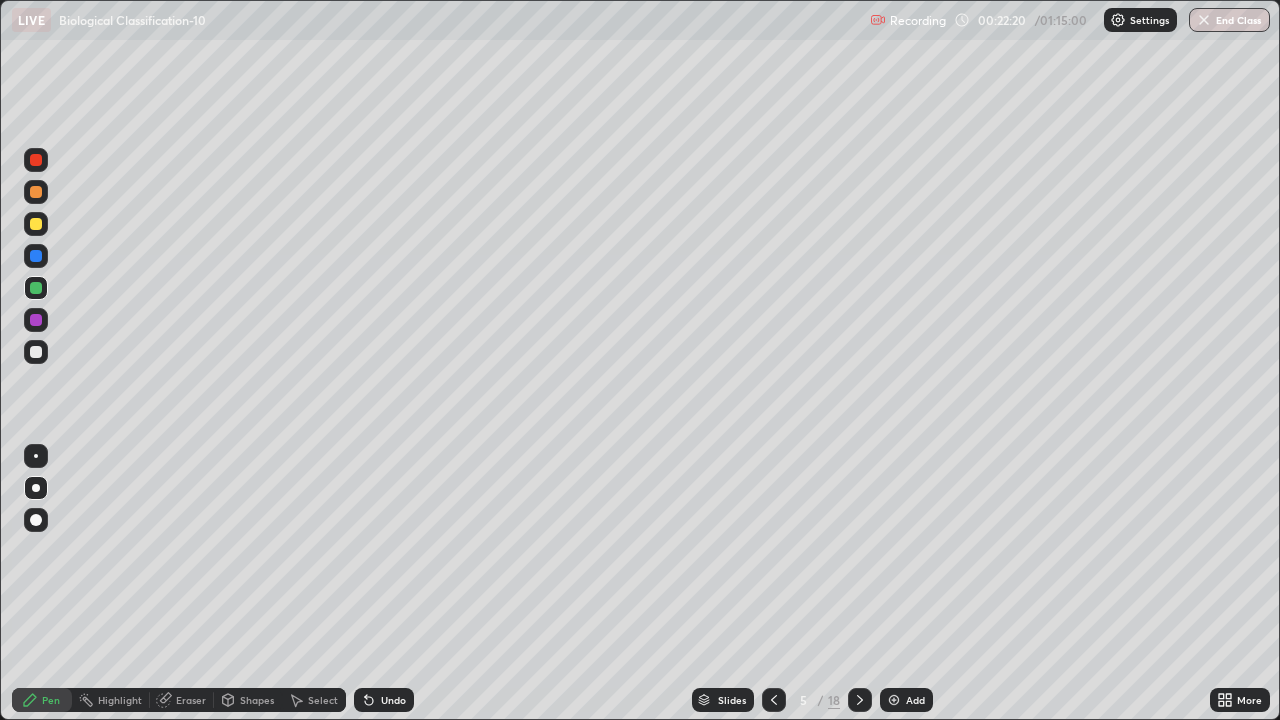 click on "Eraser" at bounding box center (191, 700) 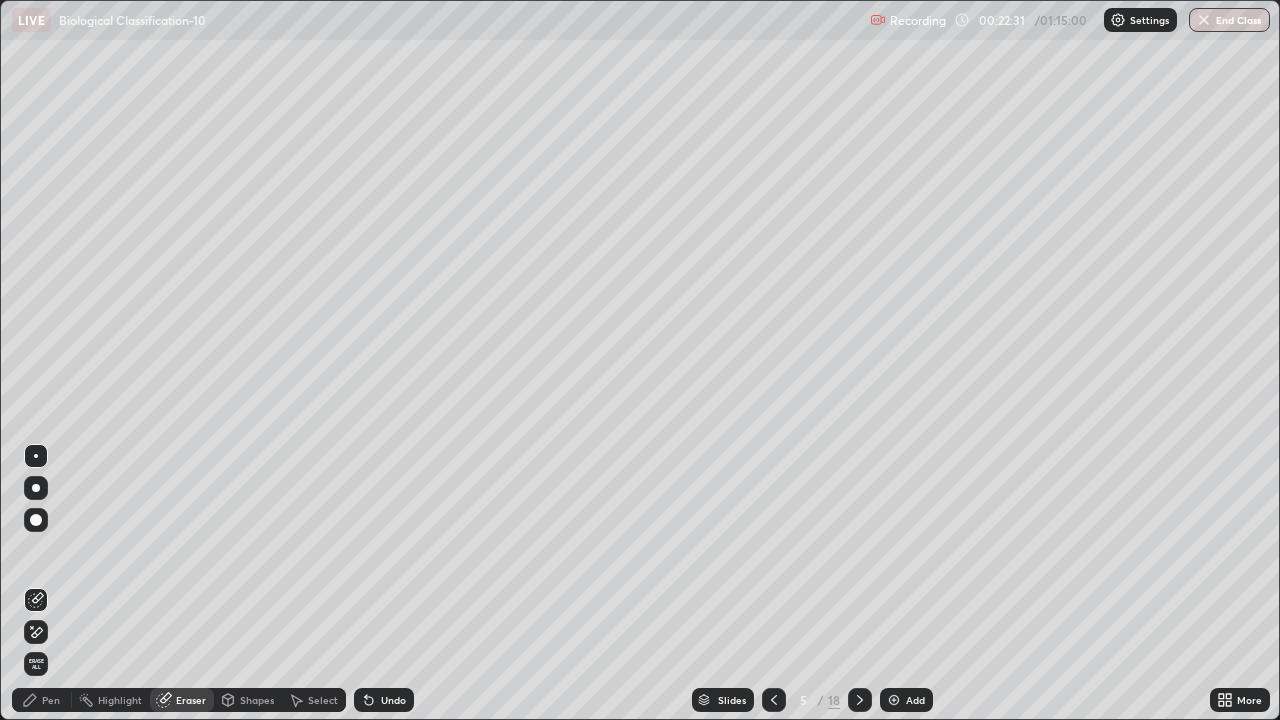 click on "Pen" at bounding box center [42, 700] 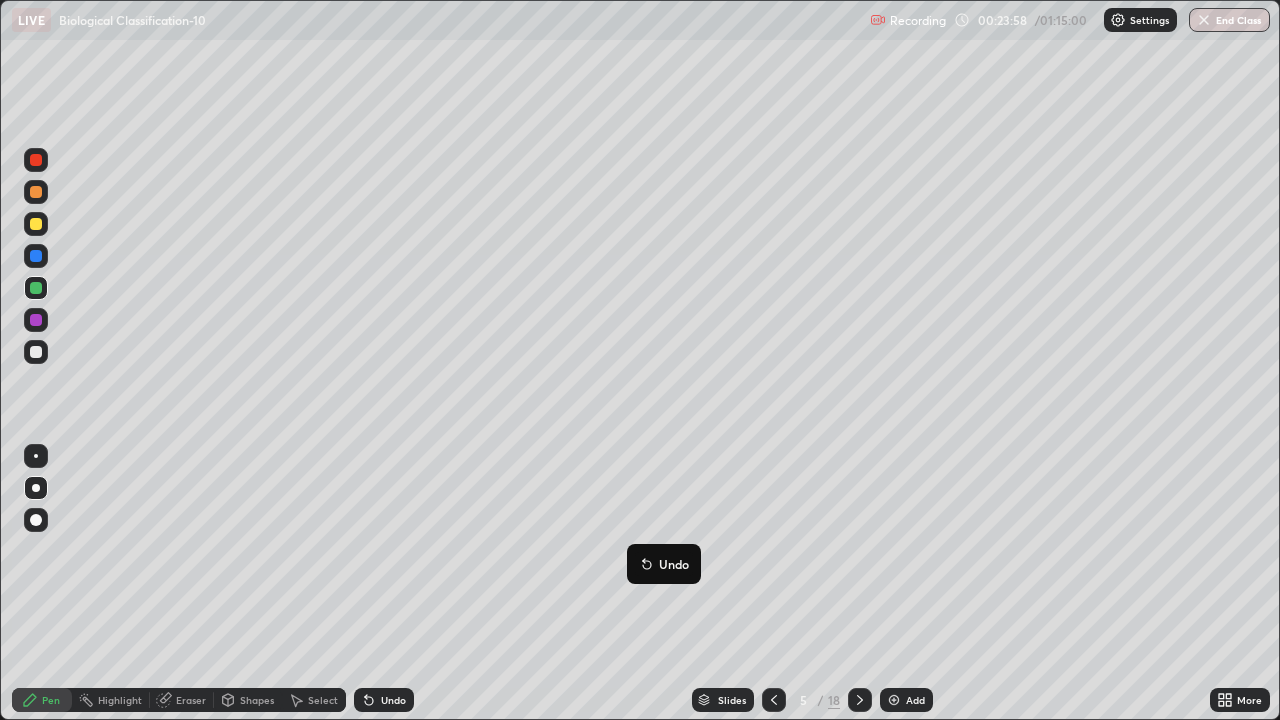 click at bounding box center [894, 700] 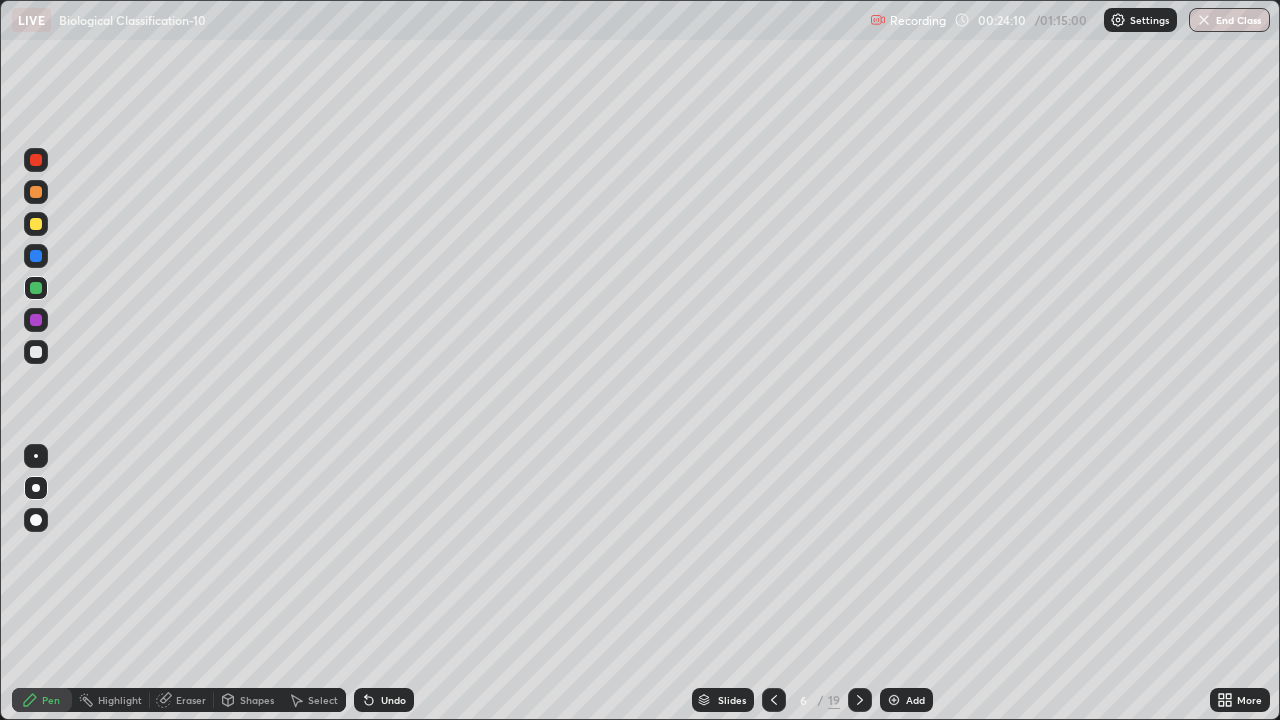 click 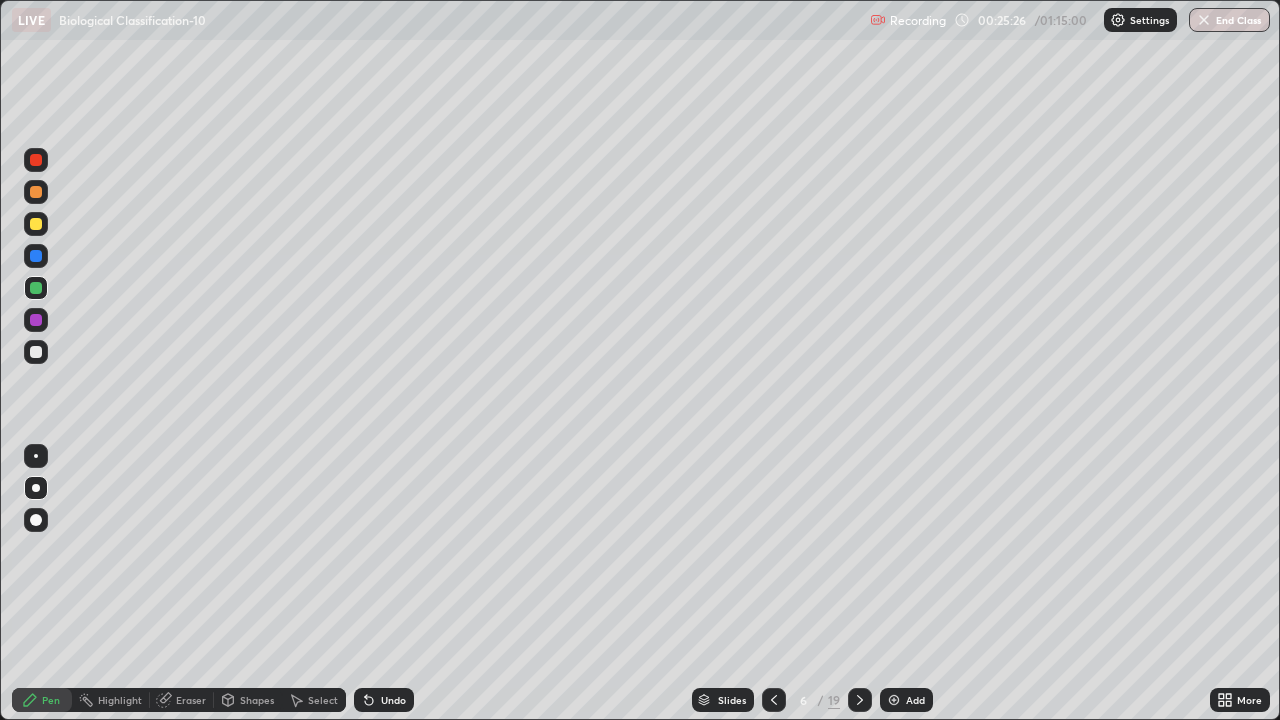click on "Slides" at bounding box center [723, 700] 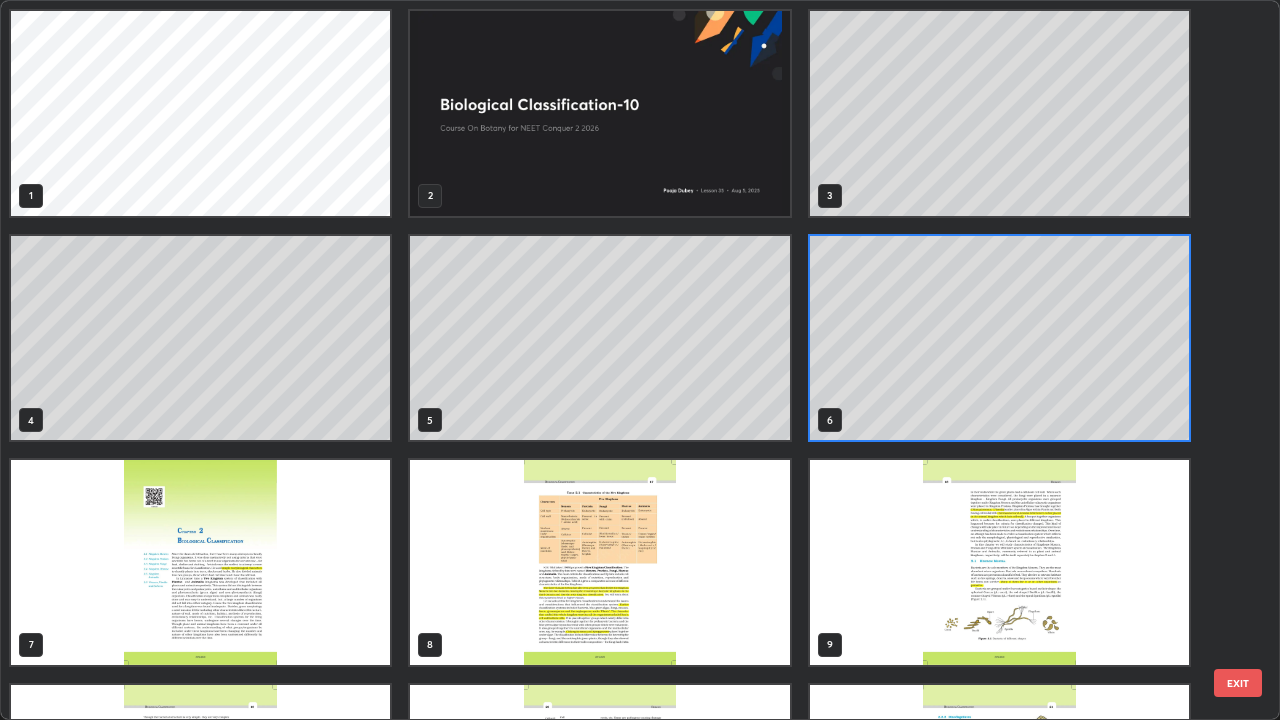 scroll, scrollTop: 7, scrollLeft: 11, axis: both 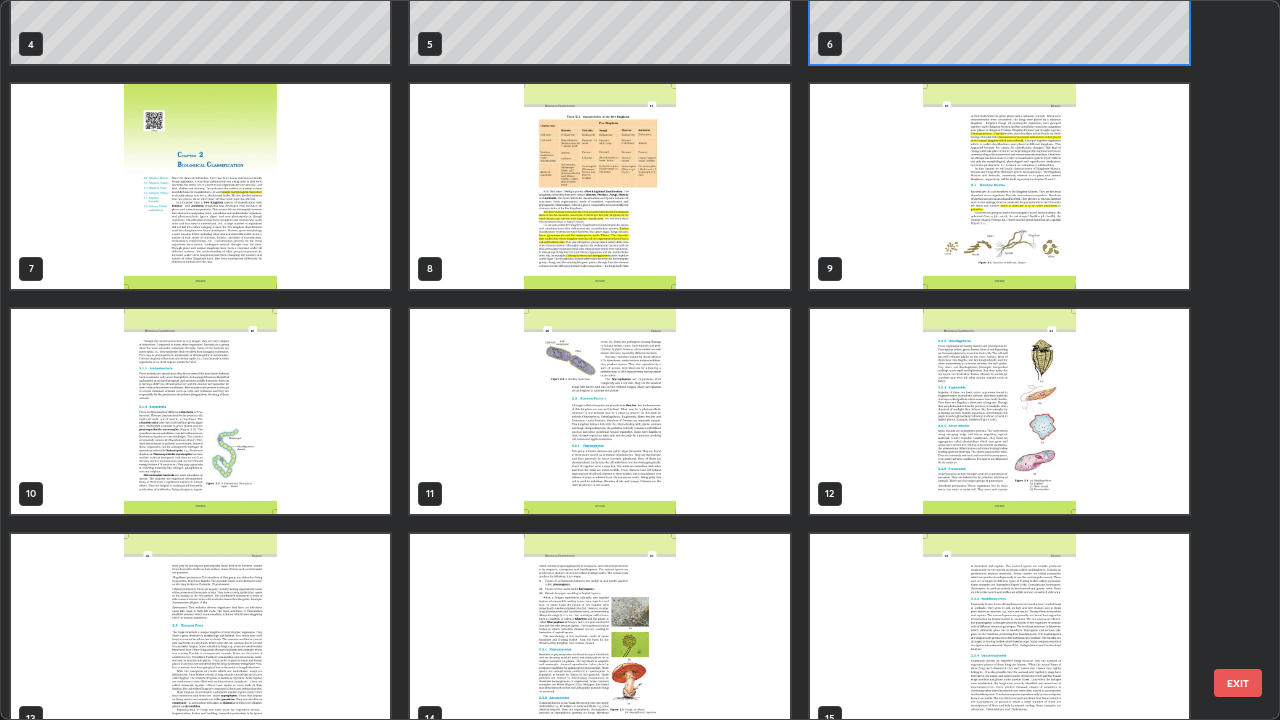 click at bounding box center (599, 186) 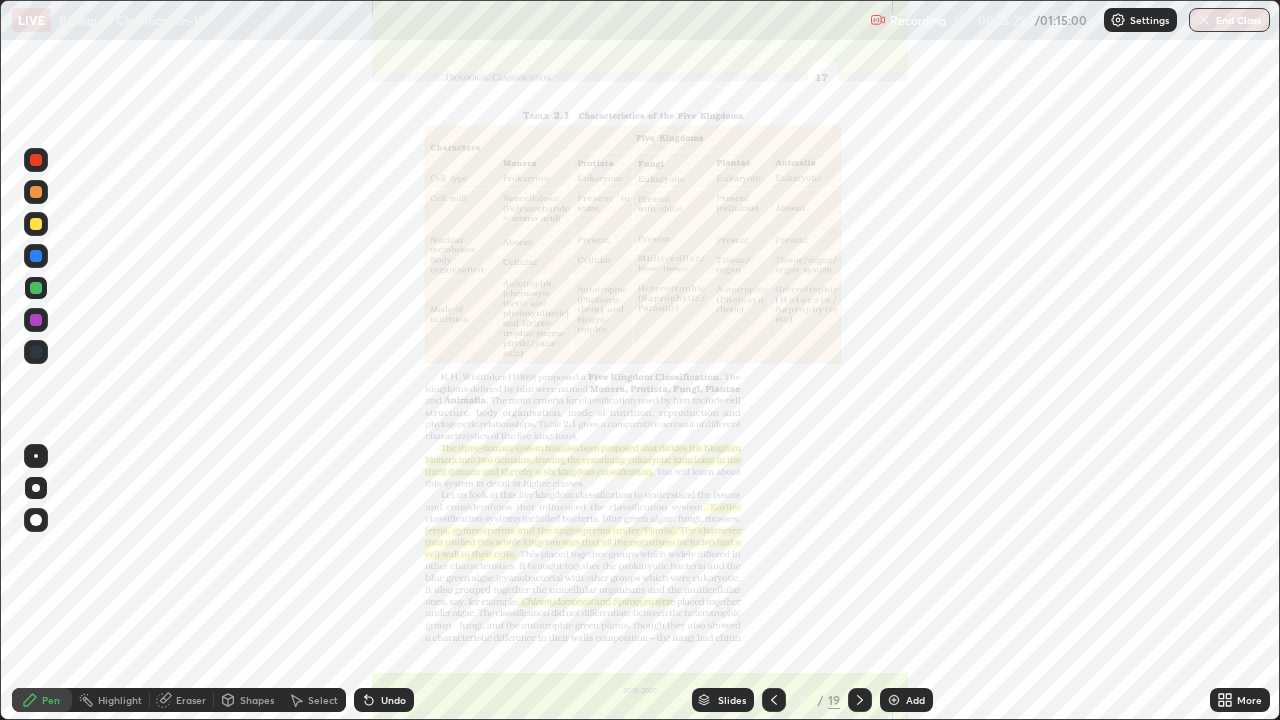 click at bounding box center (599, 186) 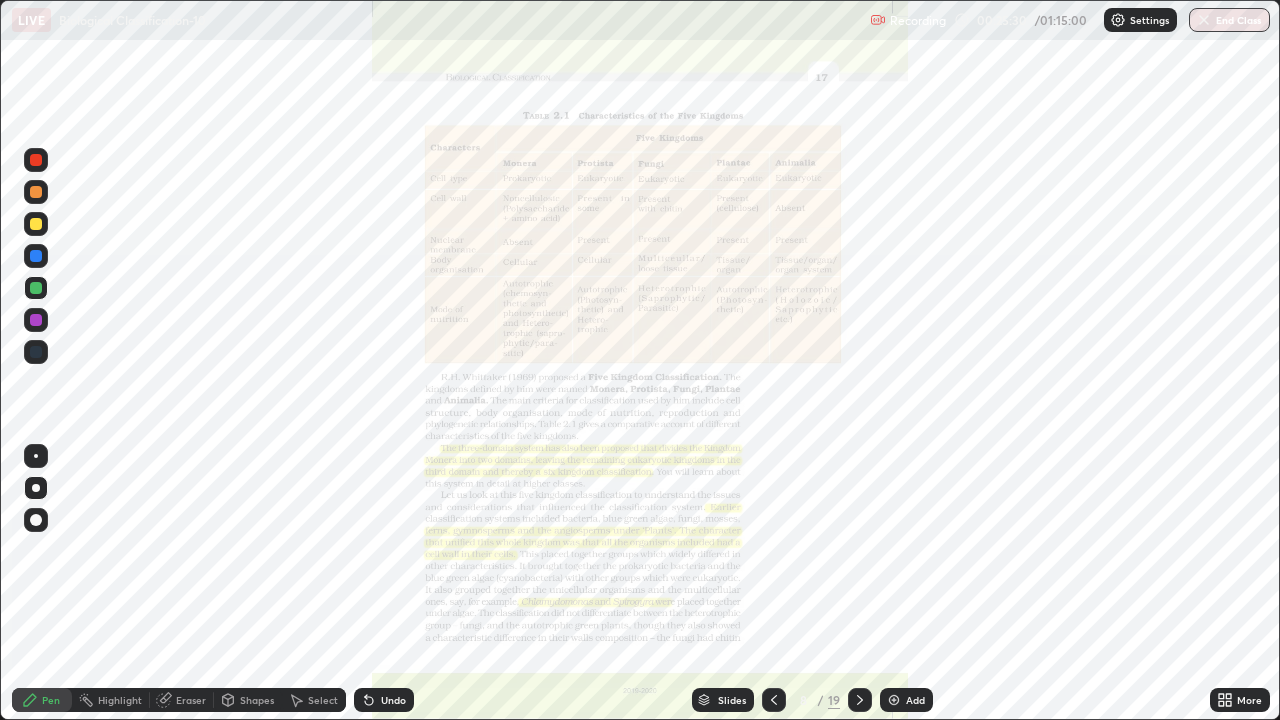 click at bounding box center [599, 186] 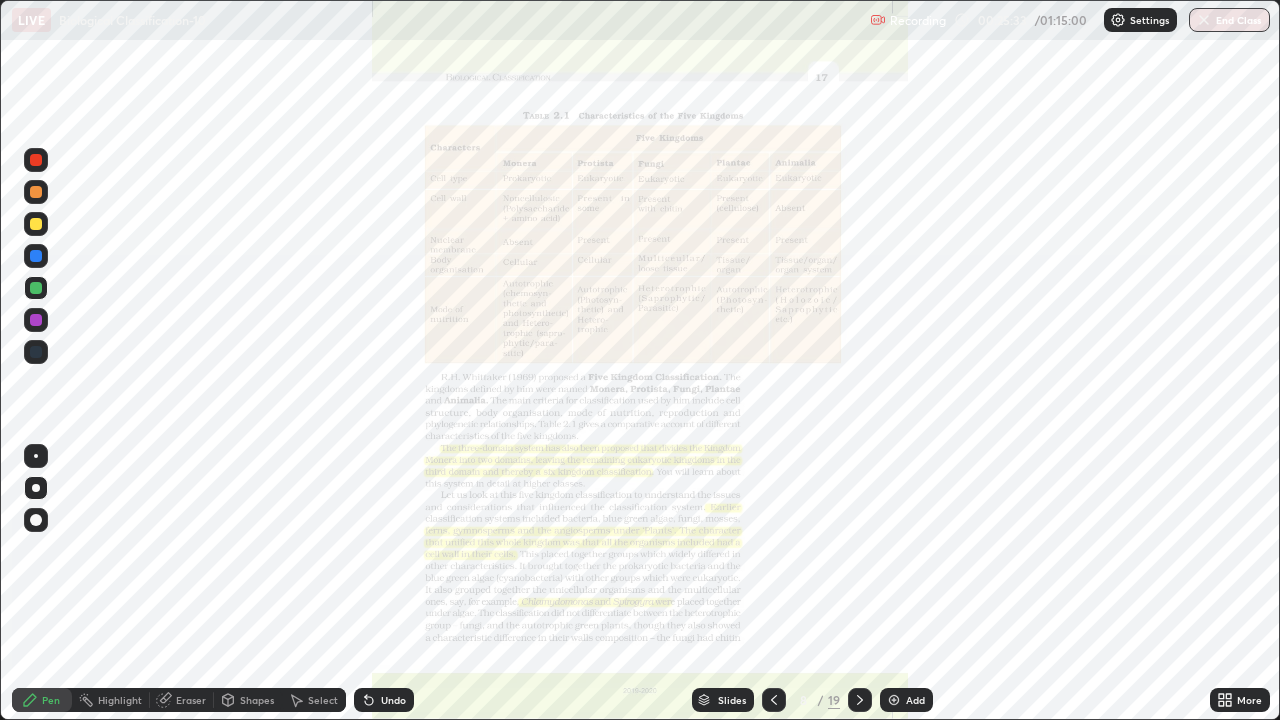click 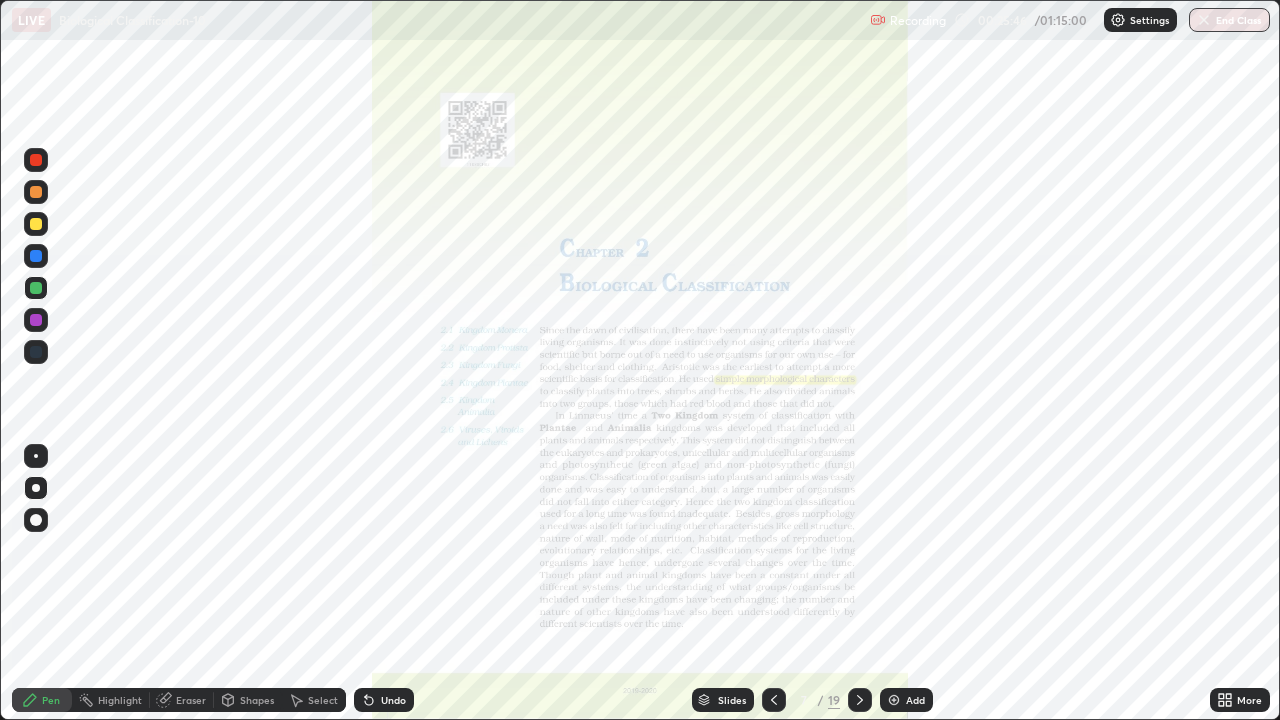 click on "Slides" at bounding box center (723, 700) 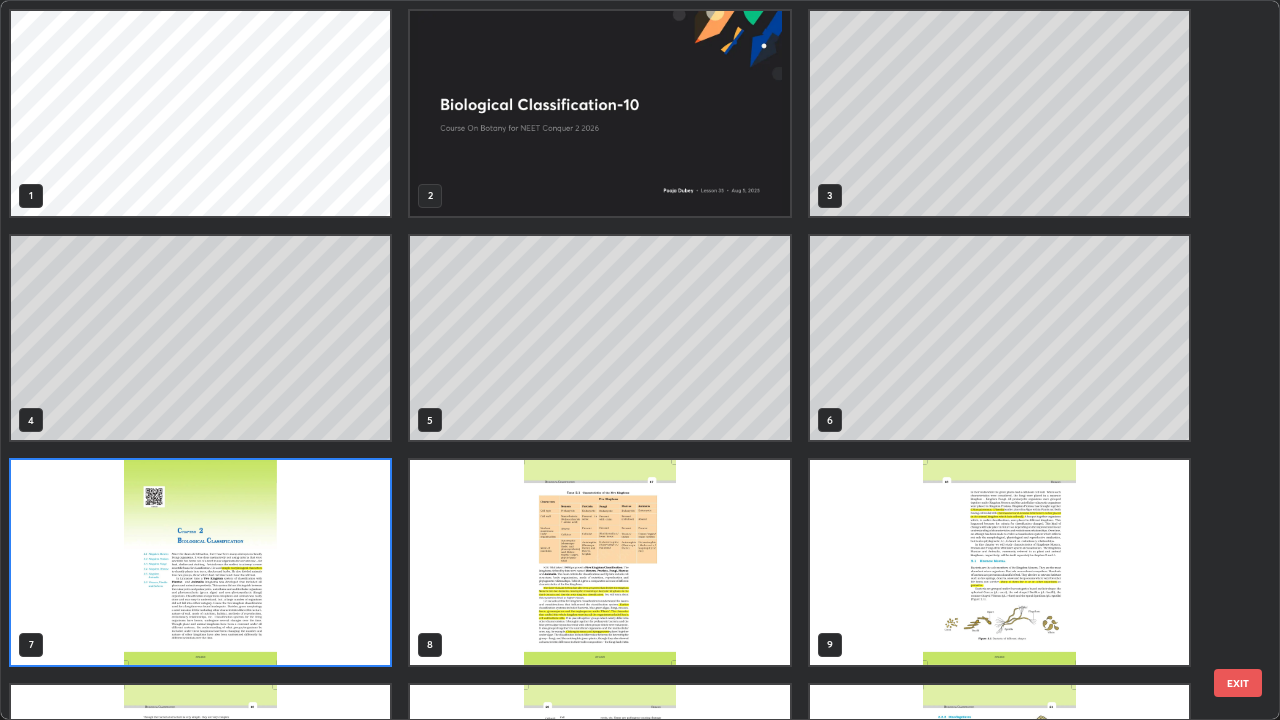 scroll, scrollTop: 7, scrollLeft: 11, axis: both 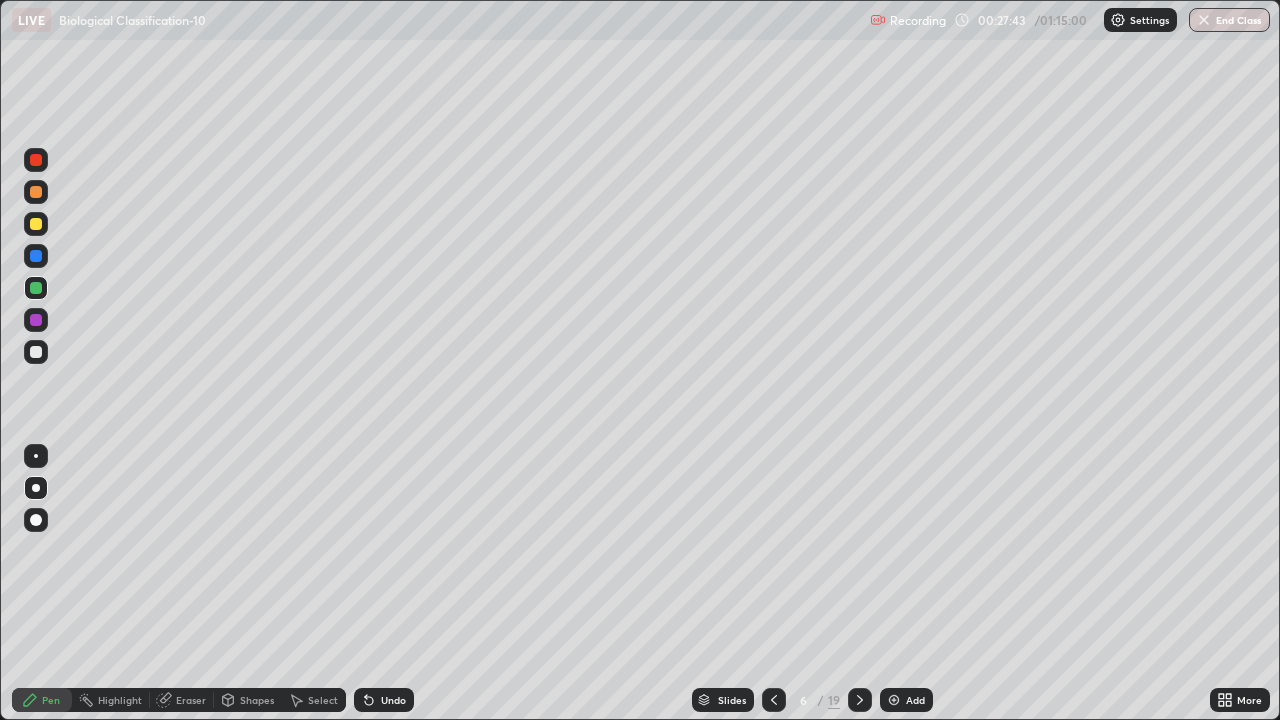 click at bounding box center [36, 320] 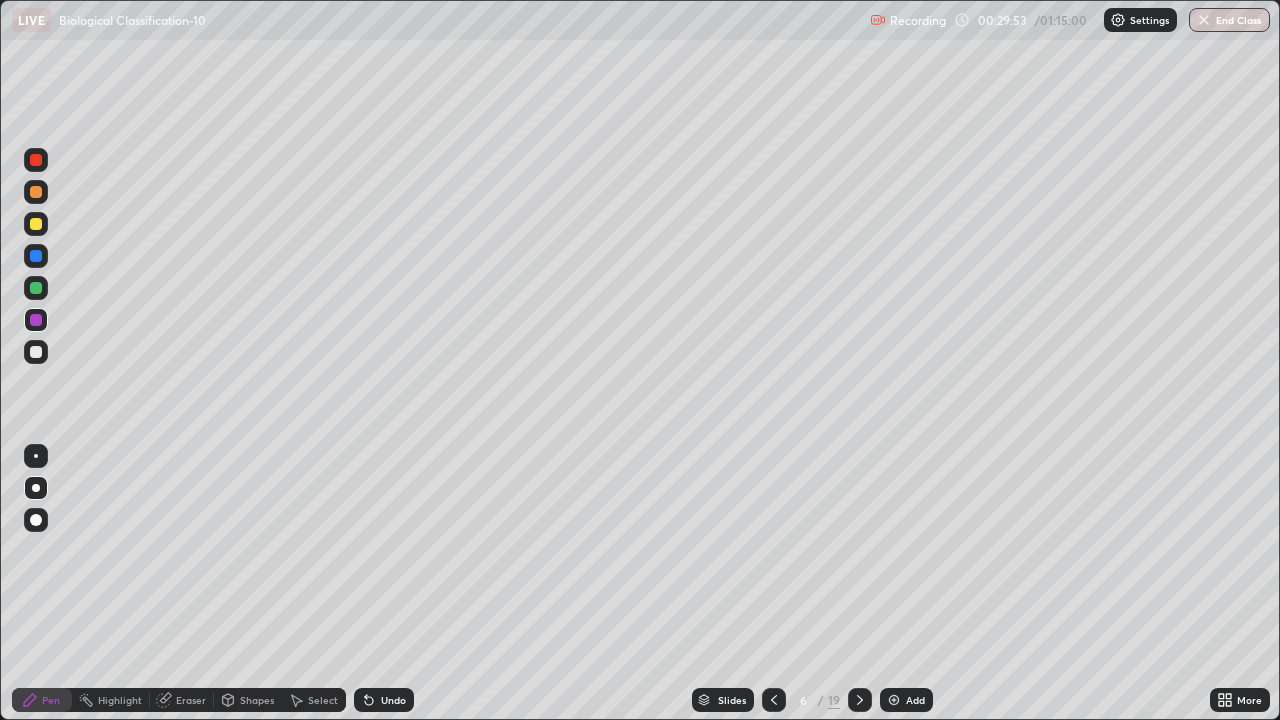 click 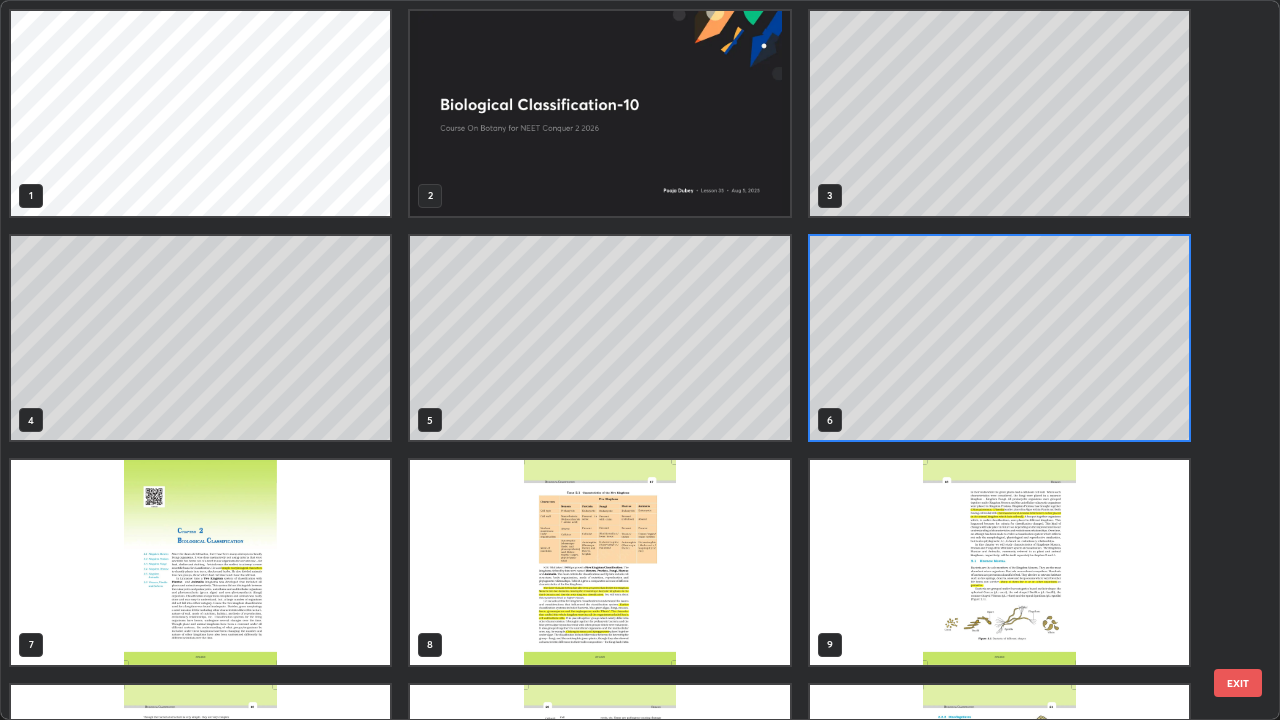 scroll, scrollTop: 7, scrollLeft: 11, axis: both 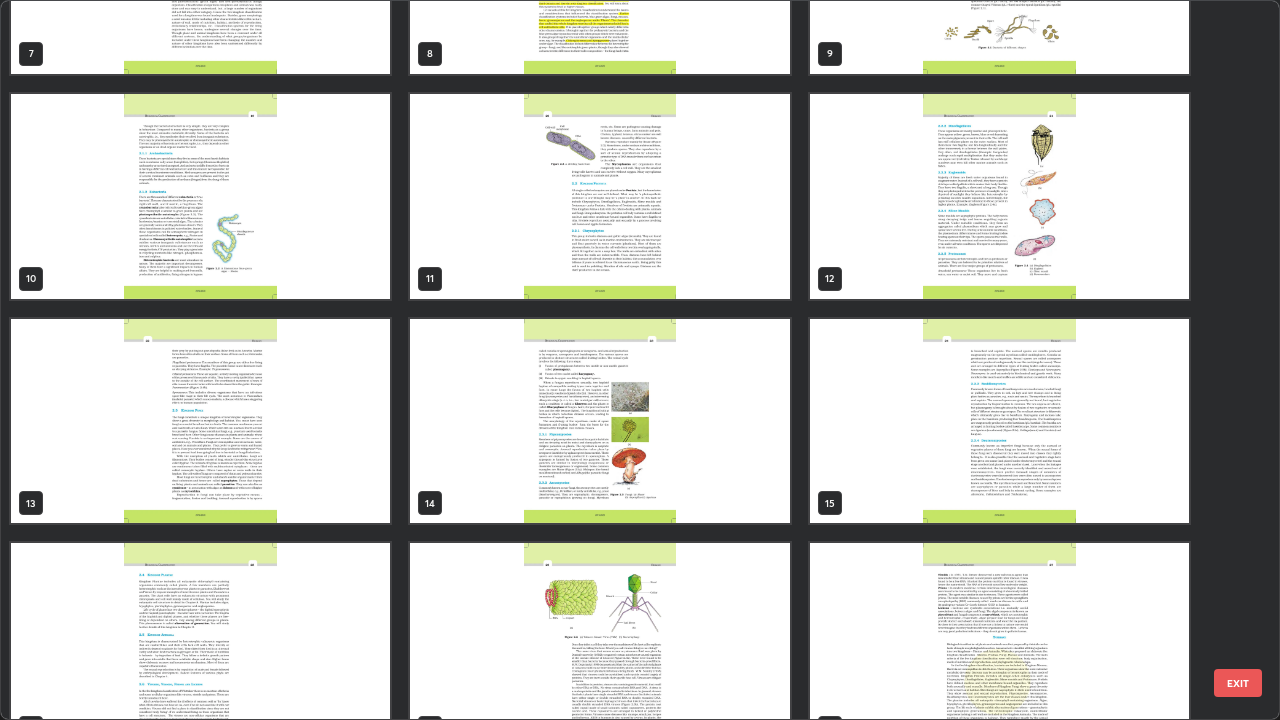 click at bounding box center (200, 421) 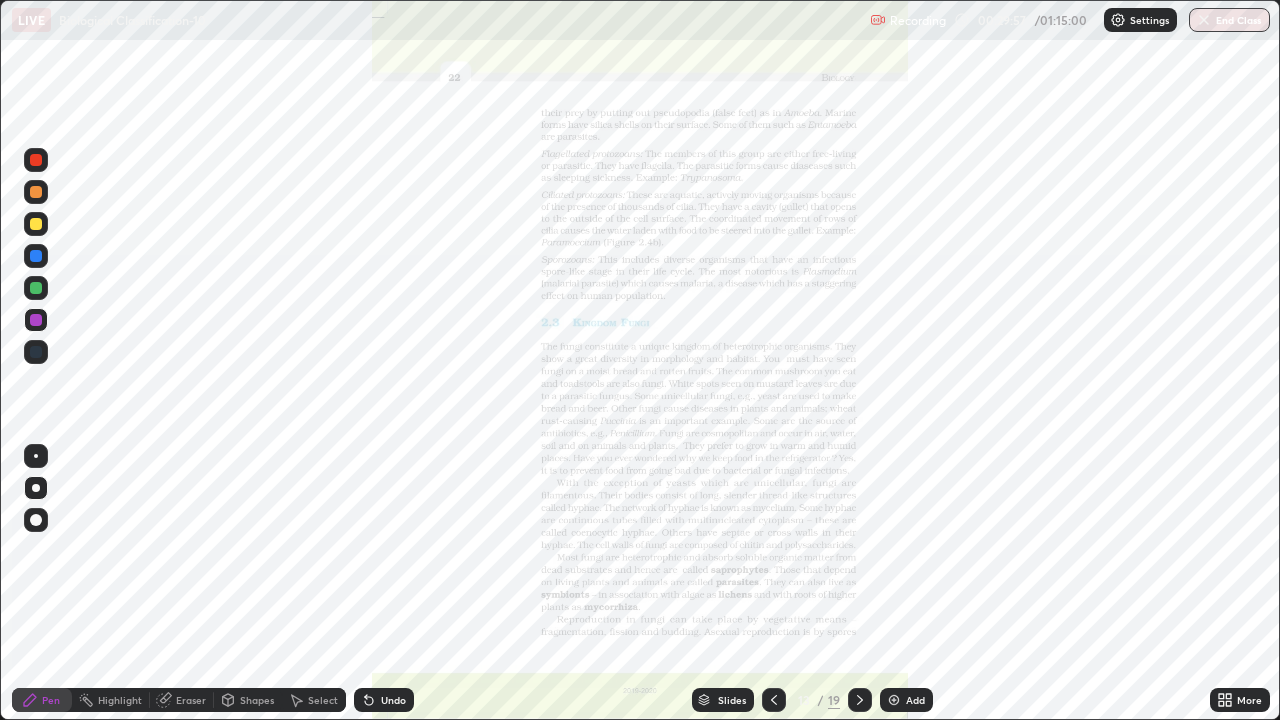 click at bounding box center (200, 421) 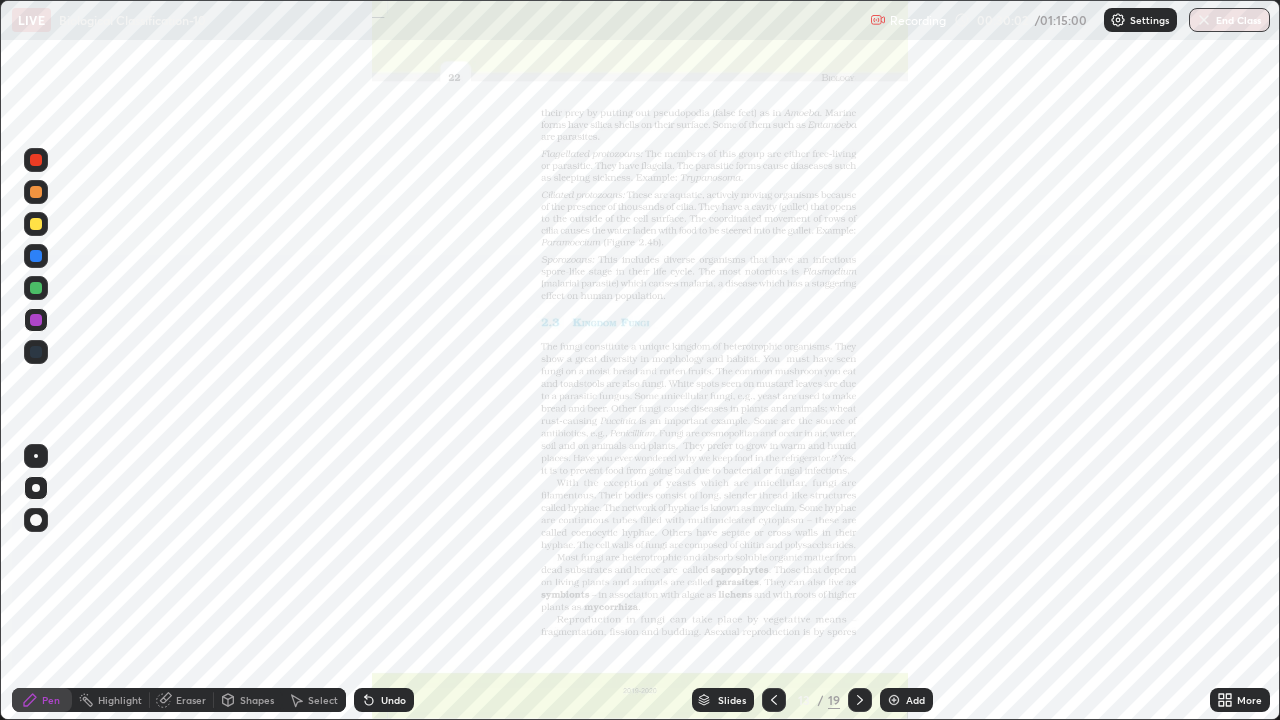 click 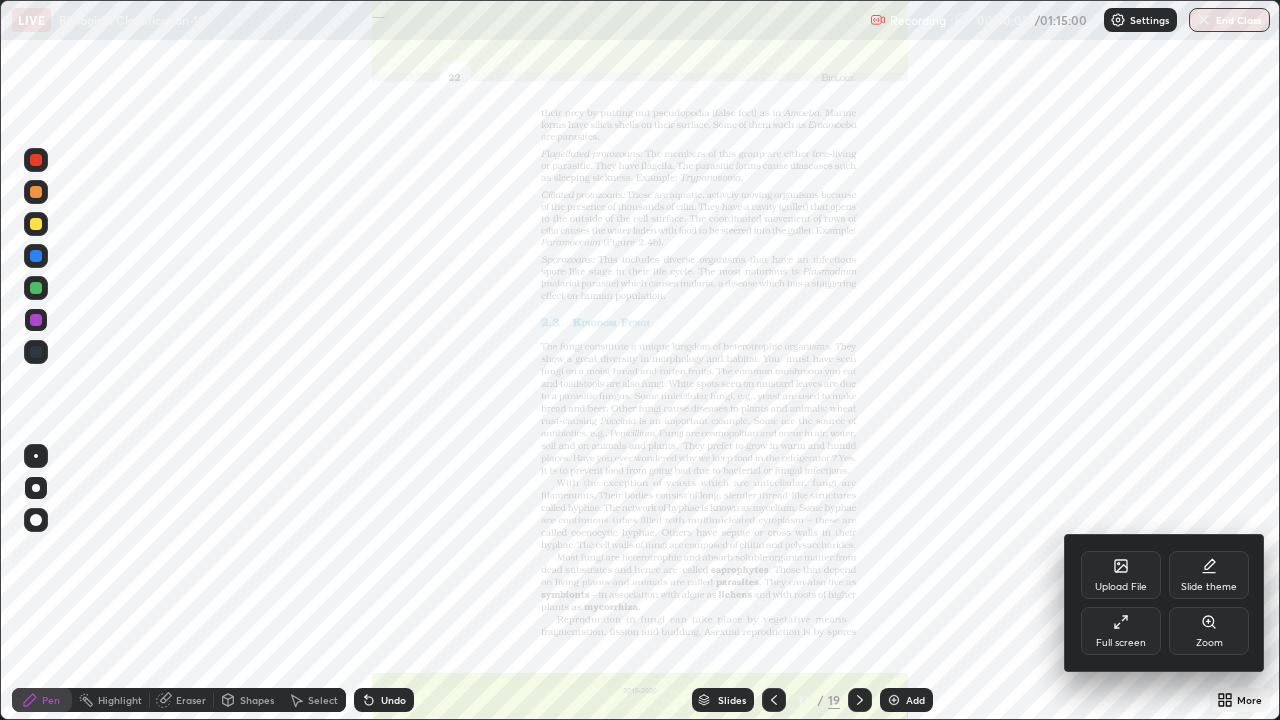 click on "Zoom" at bounding box center [1209, 643] 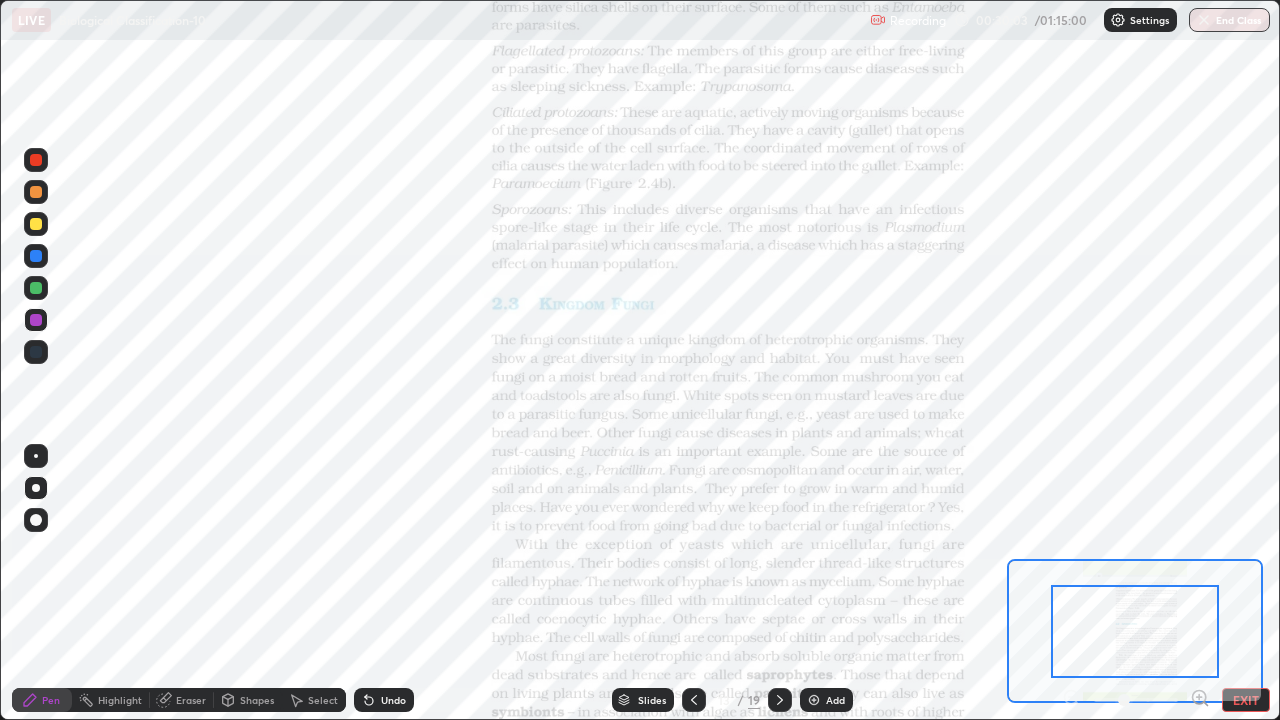 click 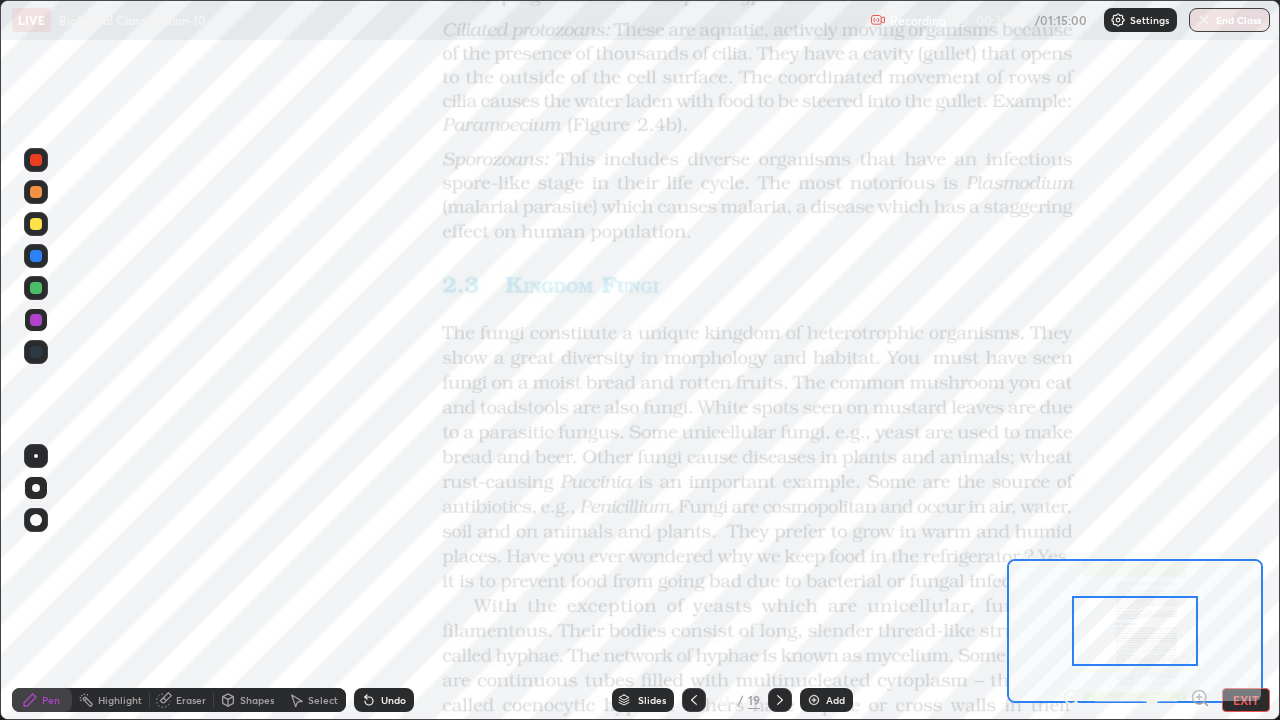 click 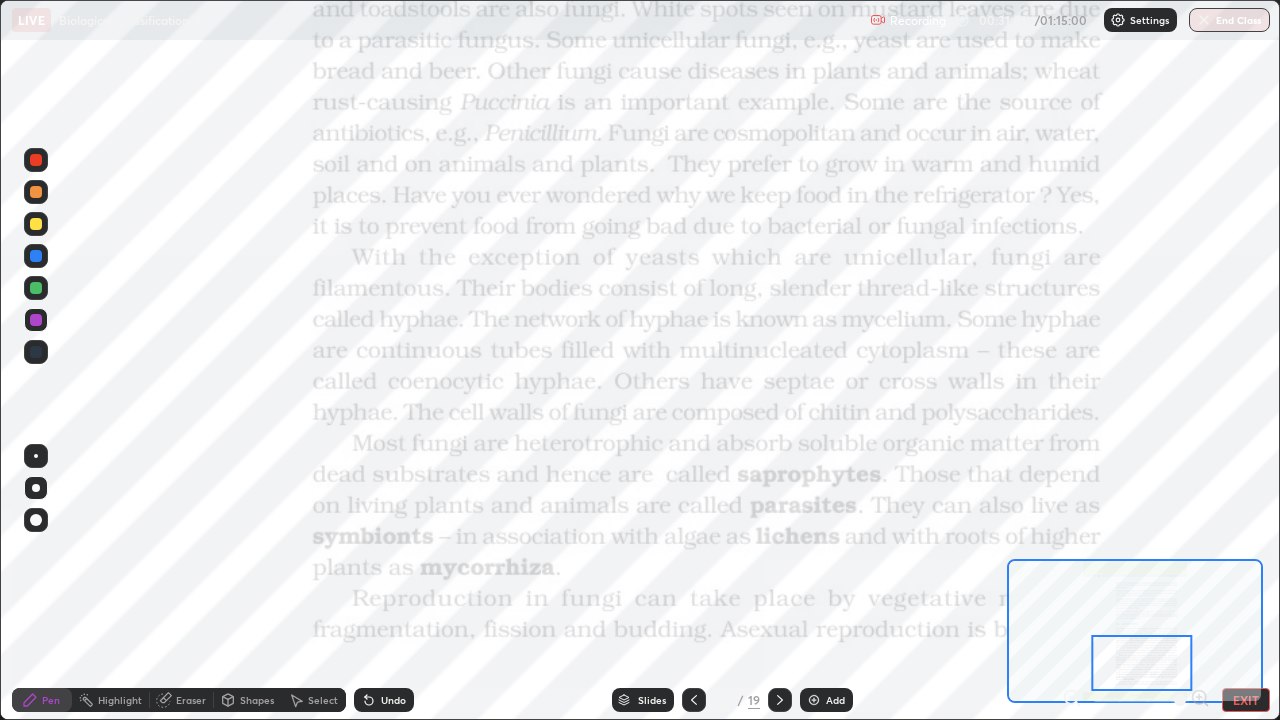 click on "Slides" at bounding box center (643, 700) 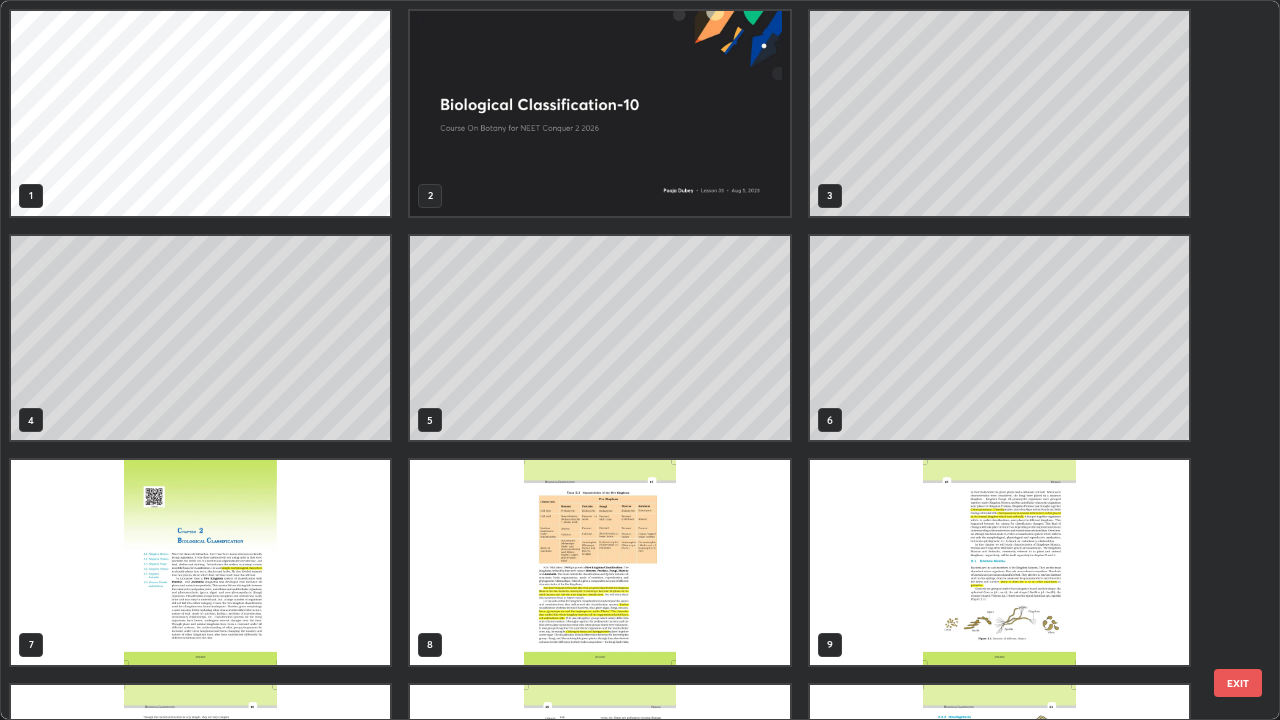 scroll, scrollTop: 405, scrollLeft: 0, axis: vertical 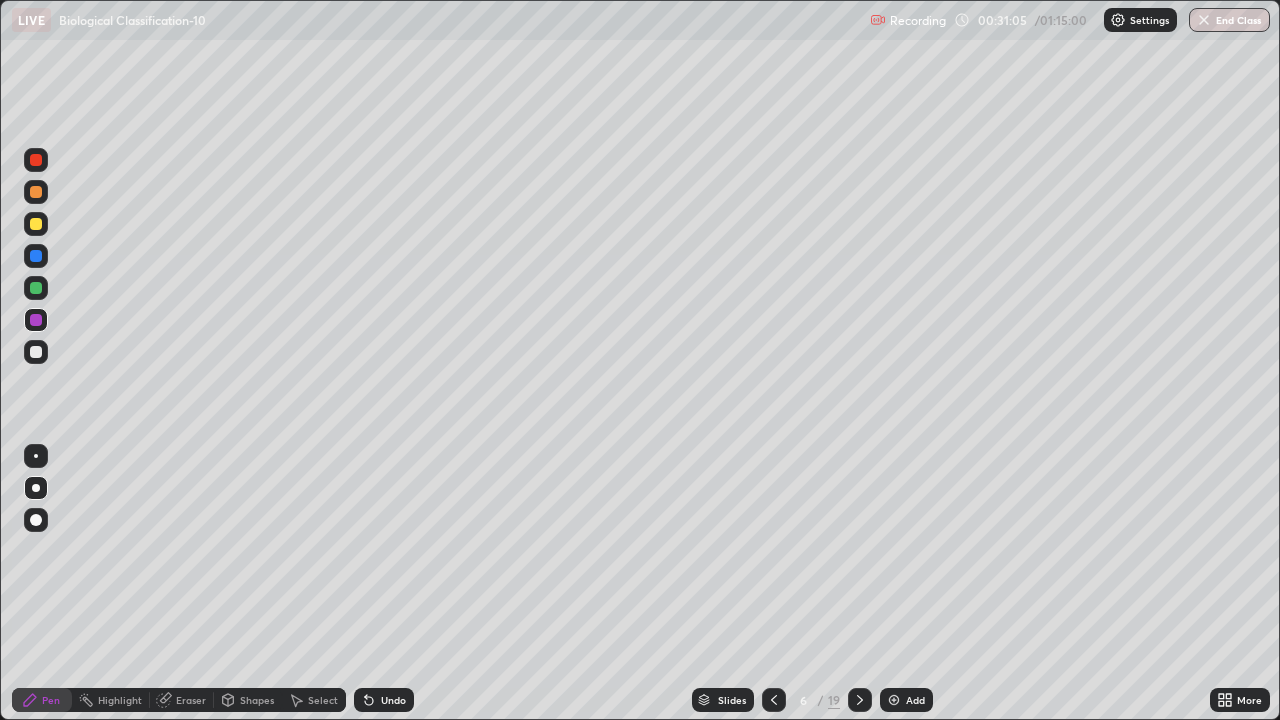 click at bounding box center [894, 700] 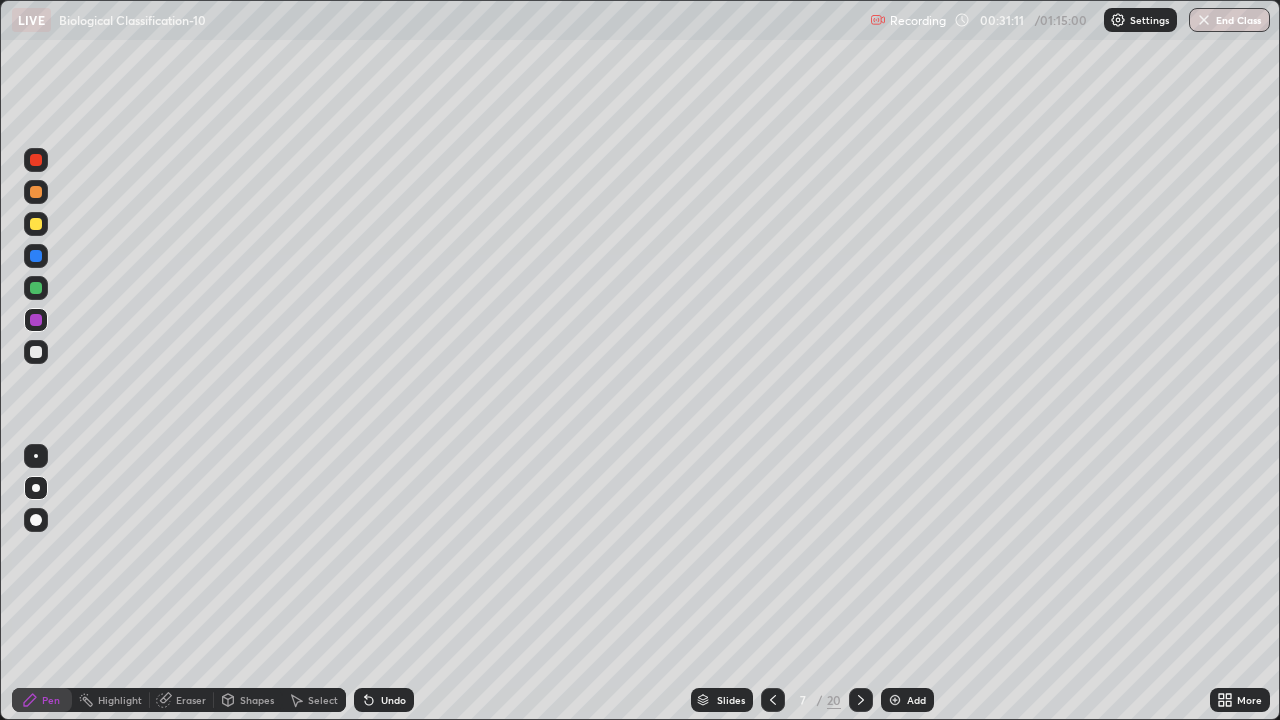 click at bounding box center (36, 352) 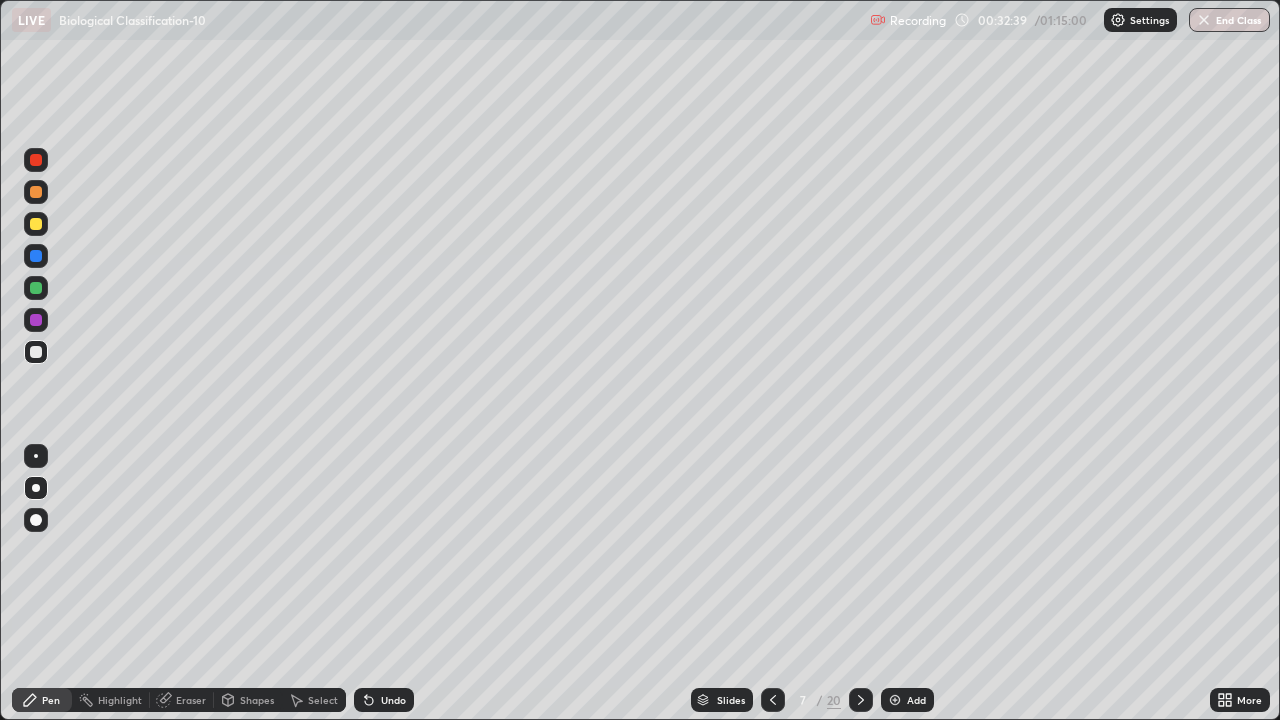 click on "Add" at bounding box center (916, 700) 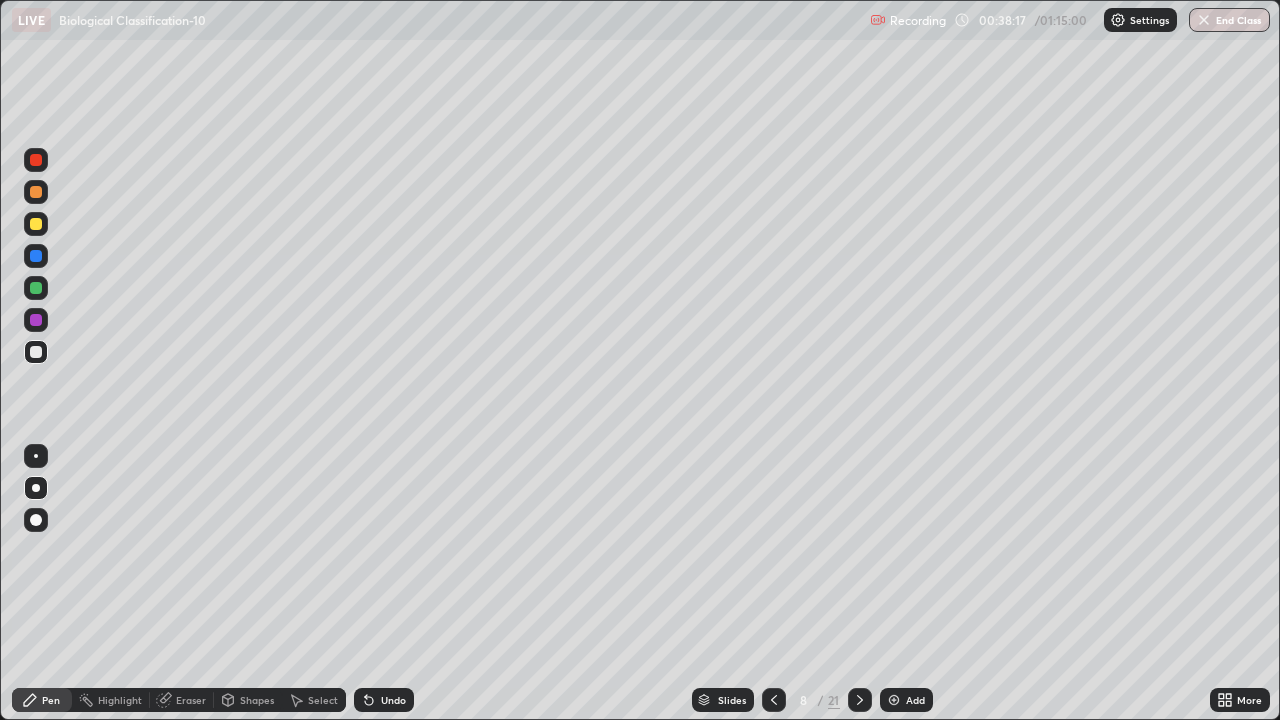 click at bounding box center (894, 700) 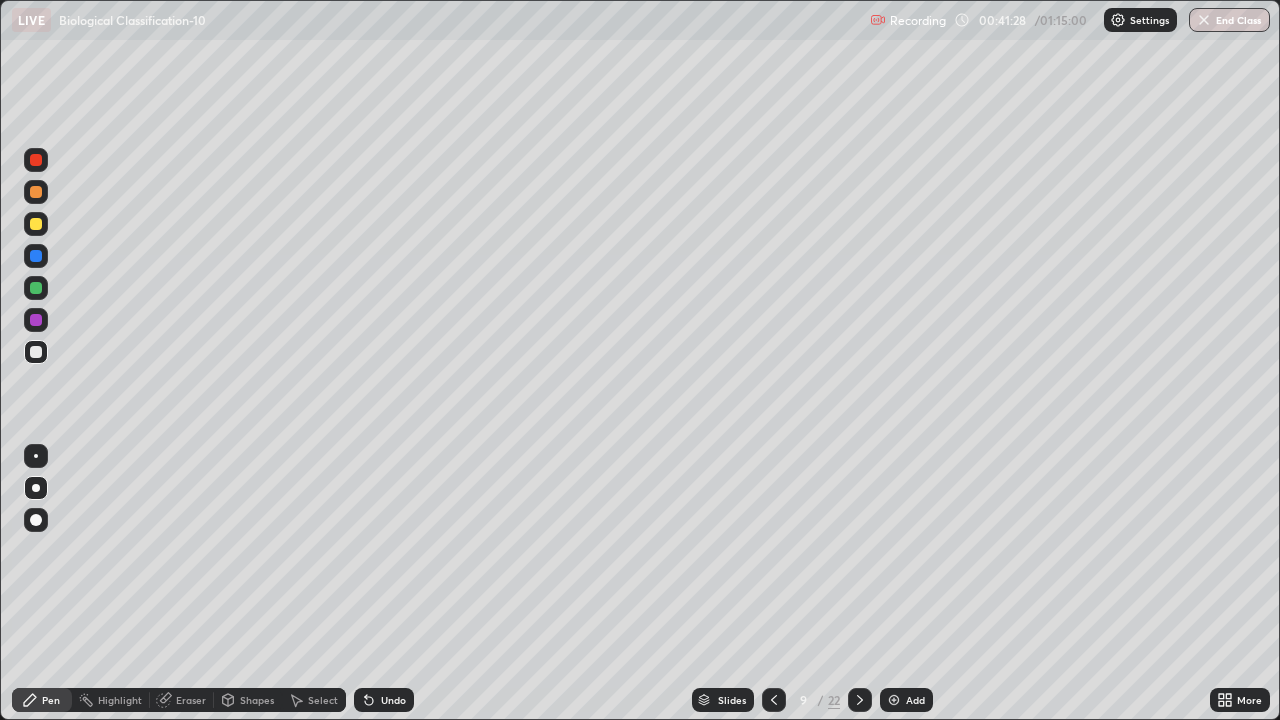 click at bounding box center (894, 700) 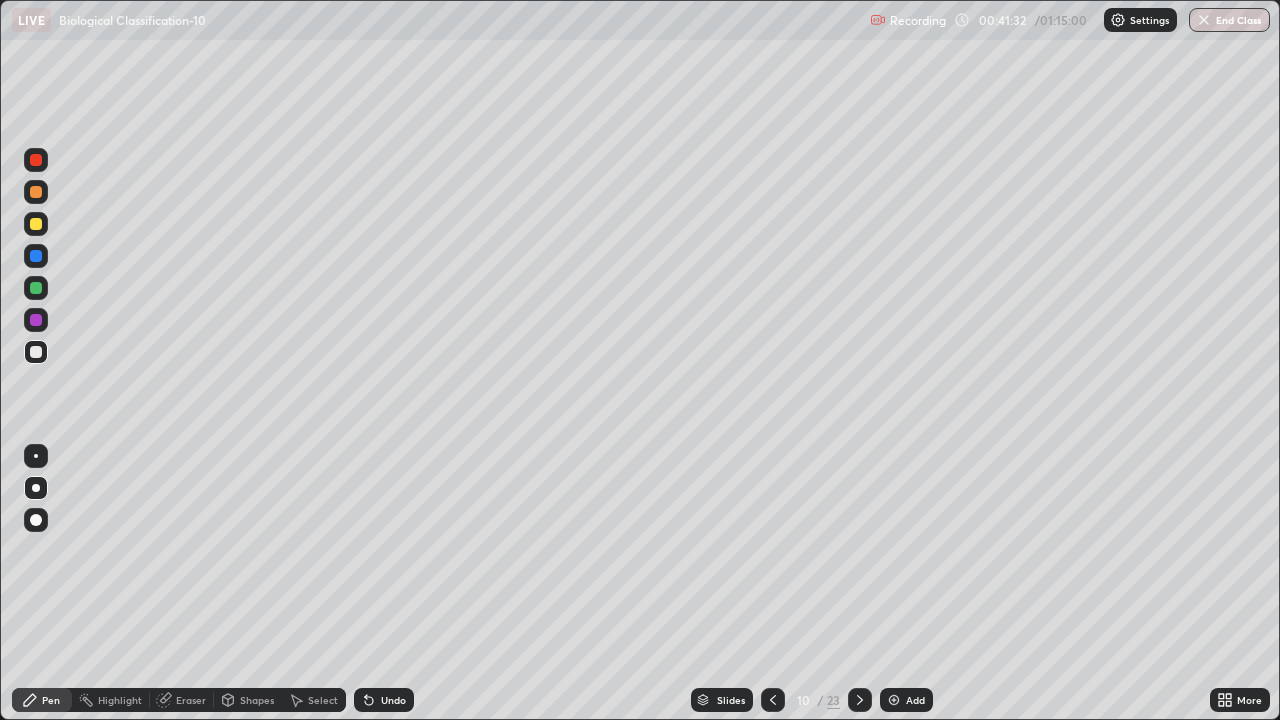 click at bounding box center [36, 288] 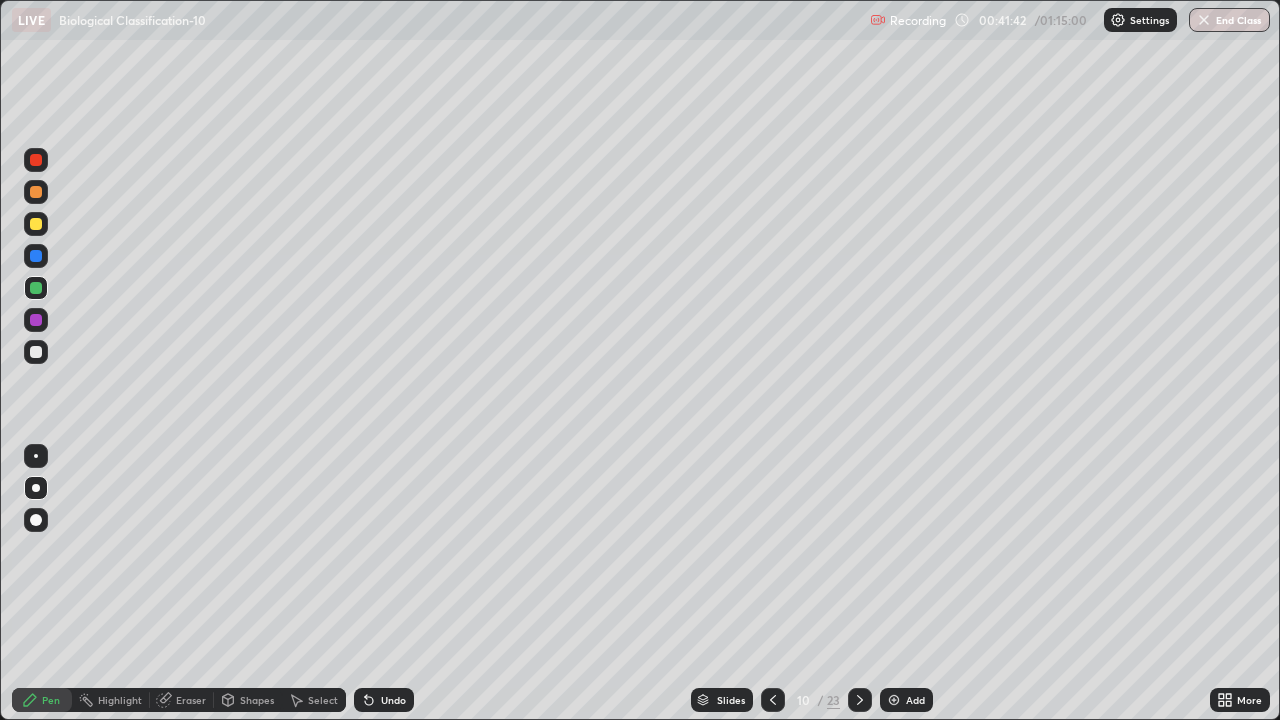 click on "Shapes" at bounding box center (257, 700) 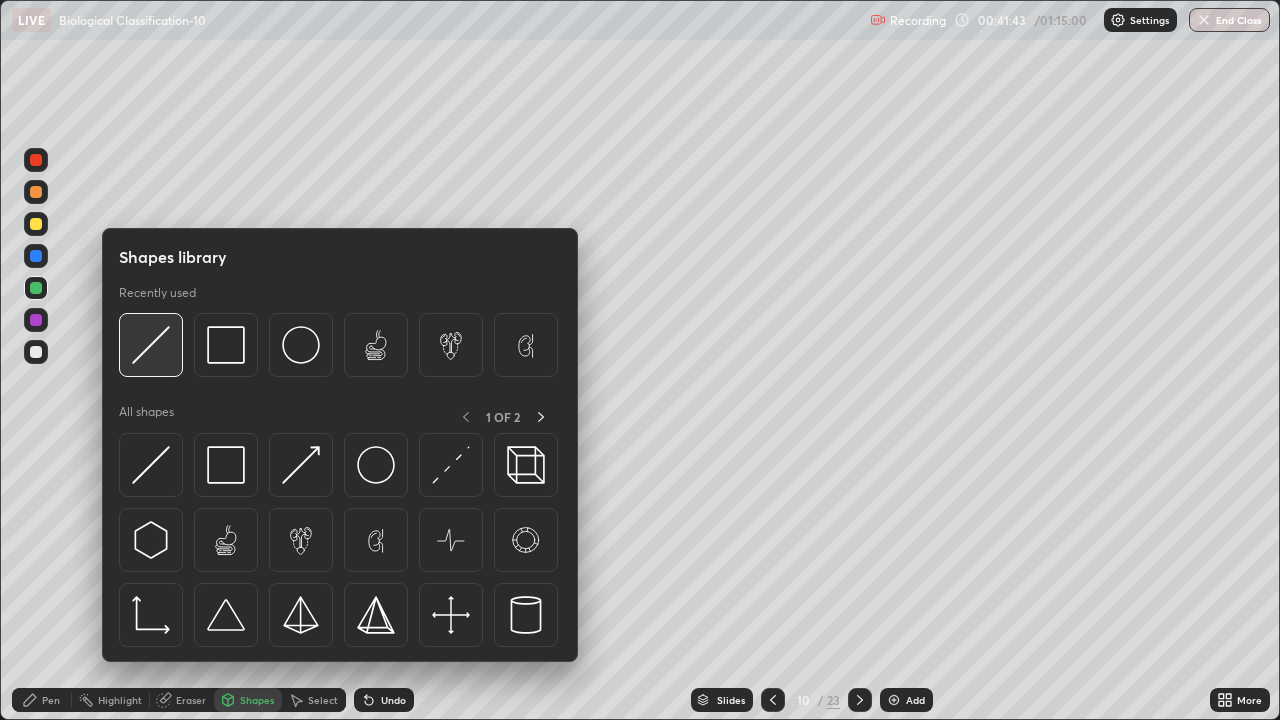 click at bounding box center (151, 345) 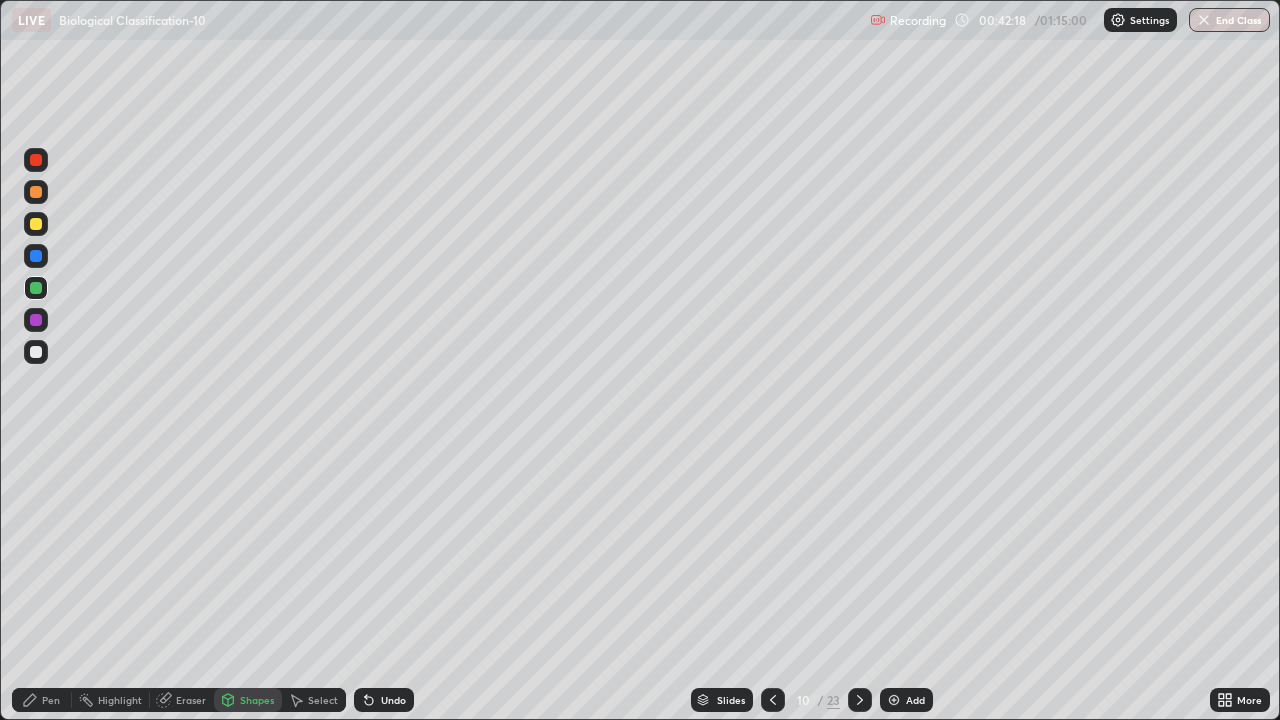 click on "Undo" at bounding box center [393, 700] 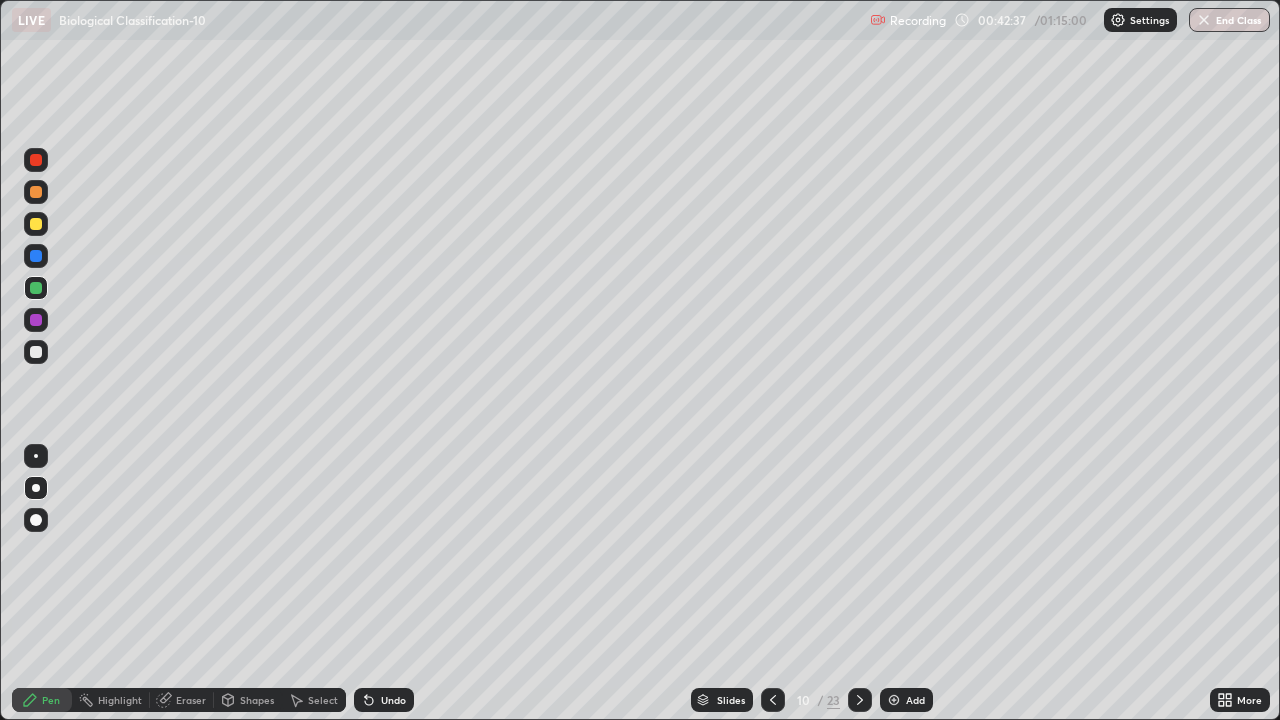 click on "Undo" at bounding box center (393, 700) 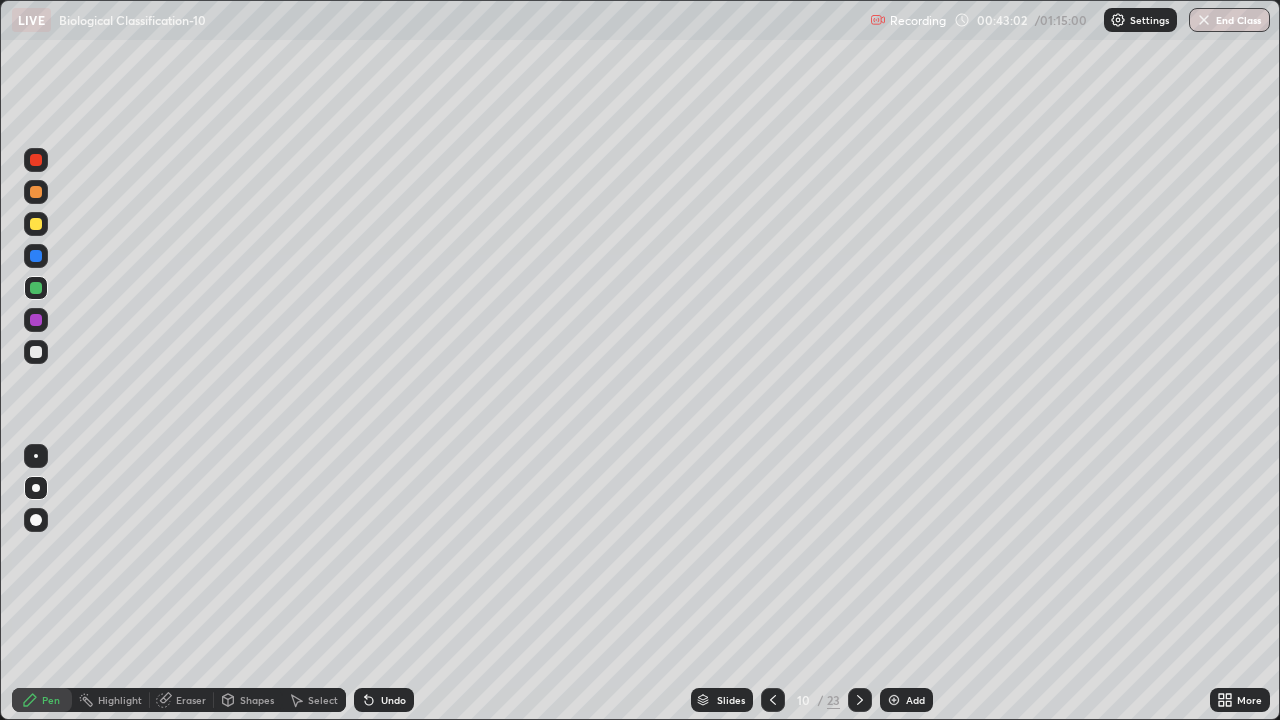 click 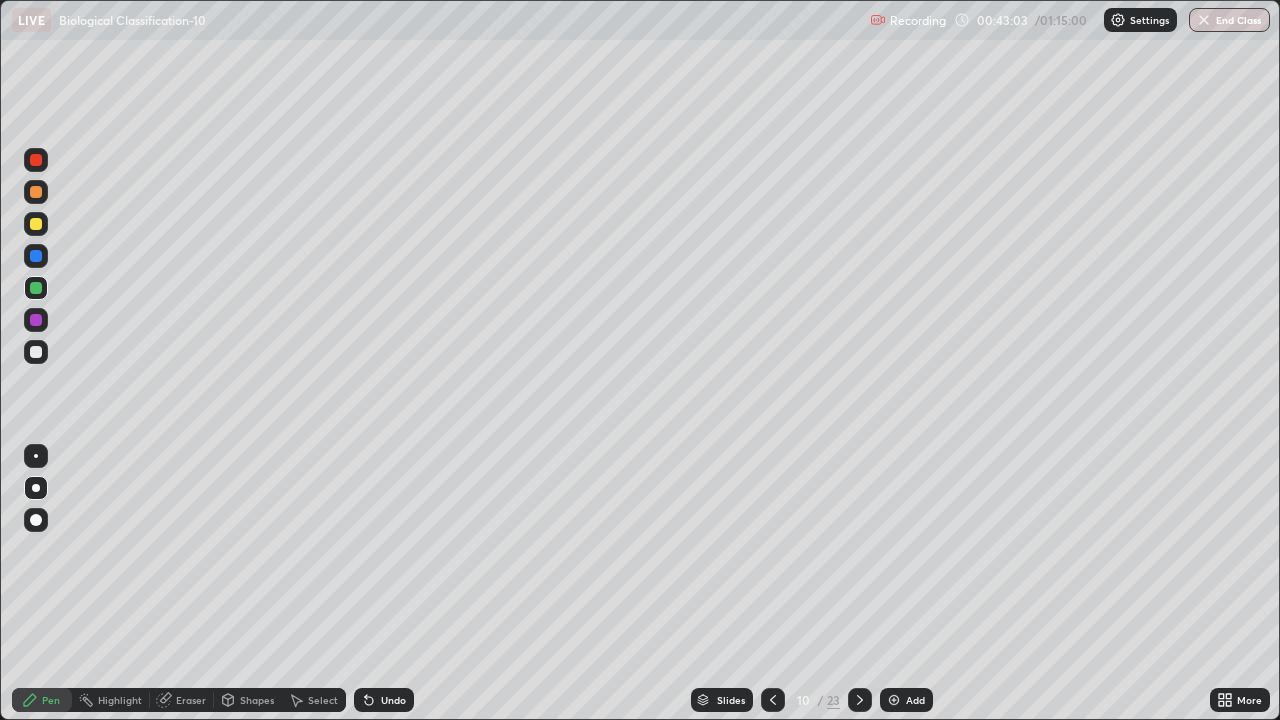 click 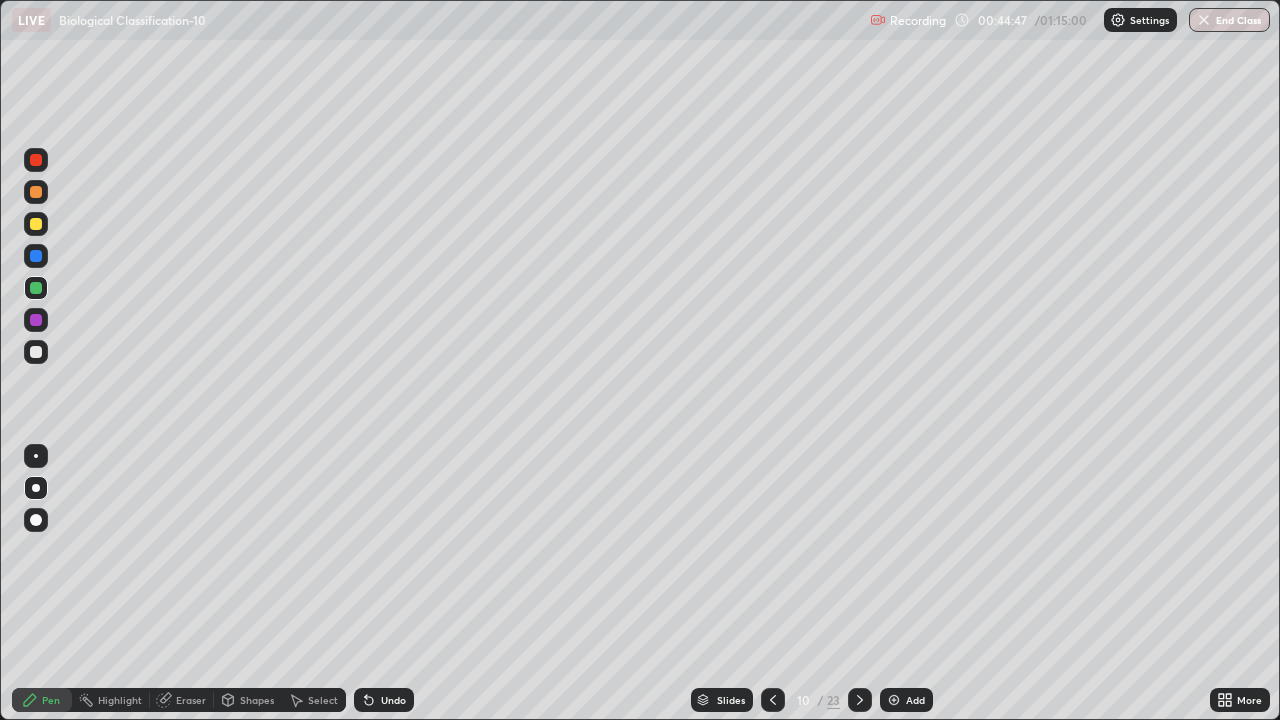 click on "Eraser" at bounding box center [191, 700] 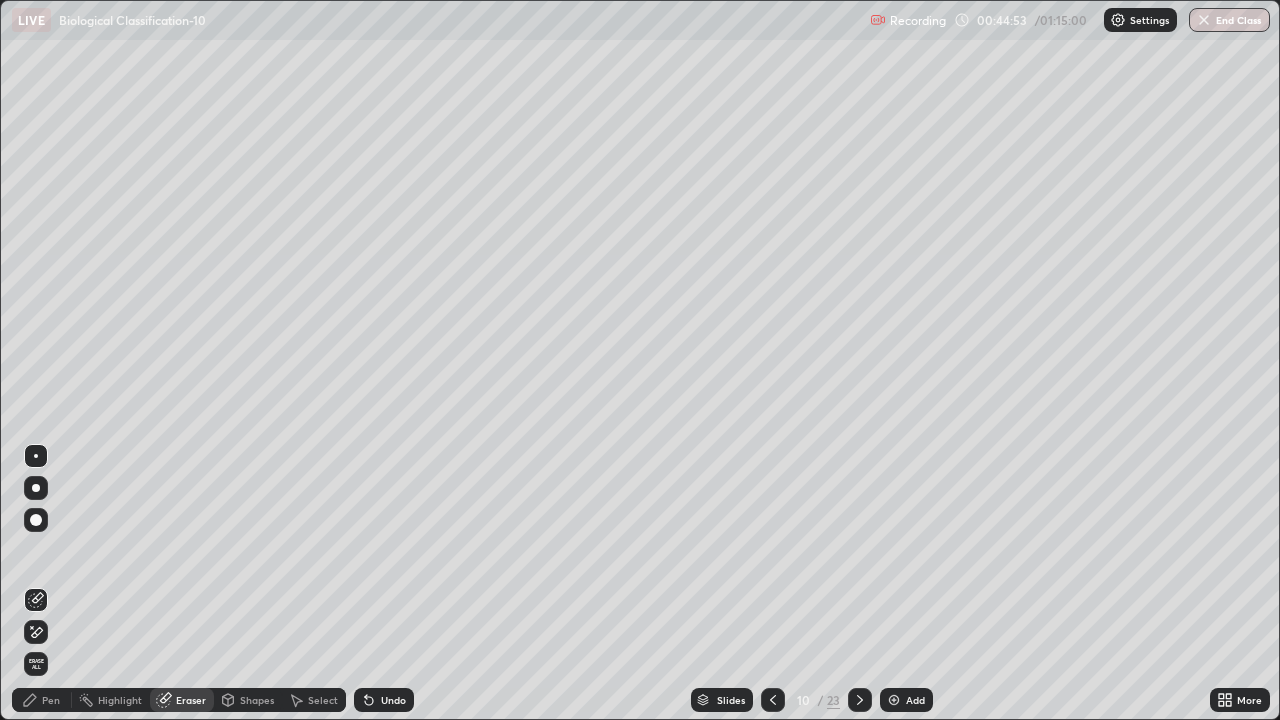 click 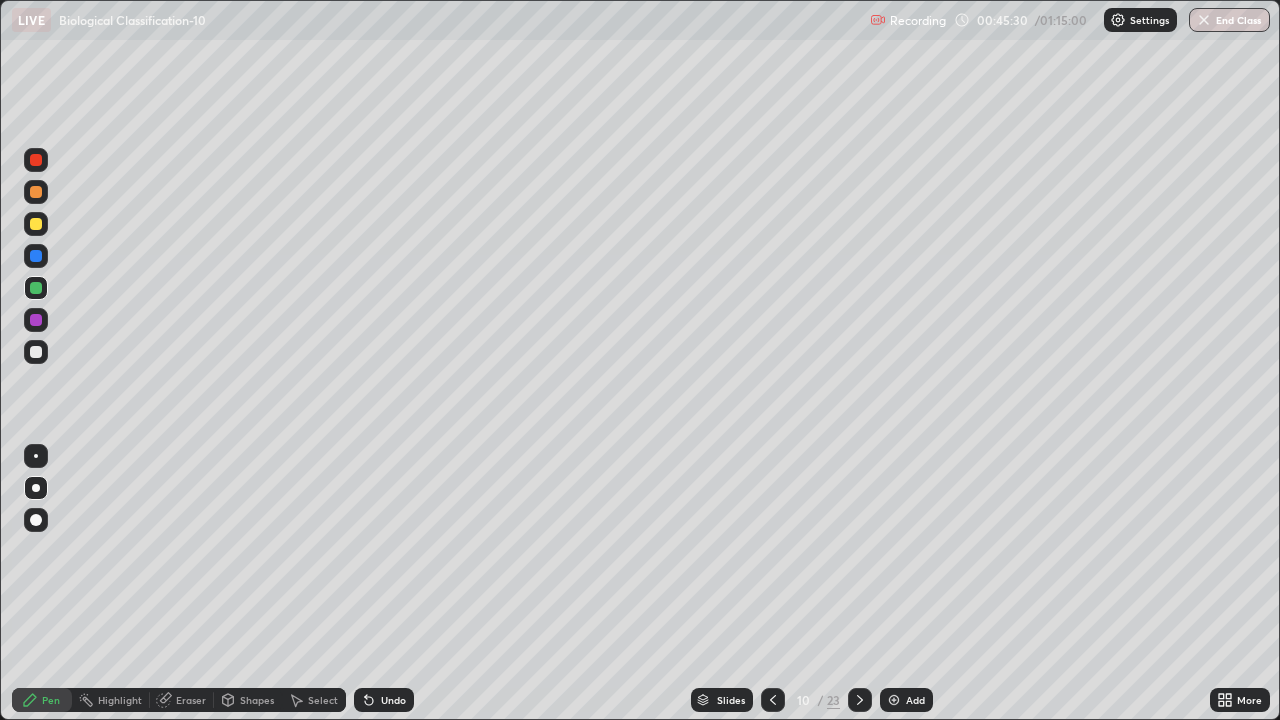 click on "Slides" at bounding box center [731, 700] 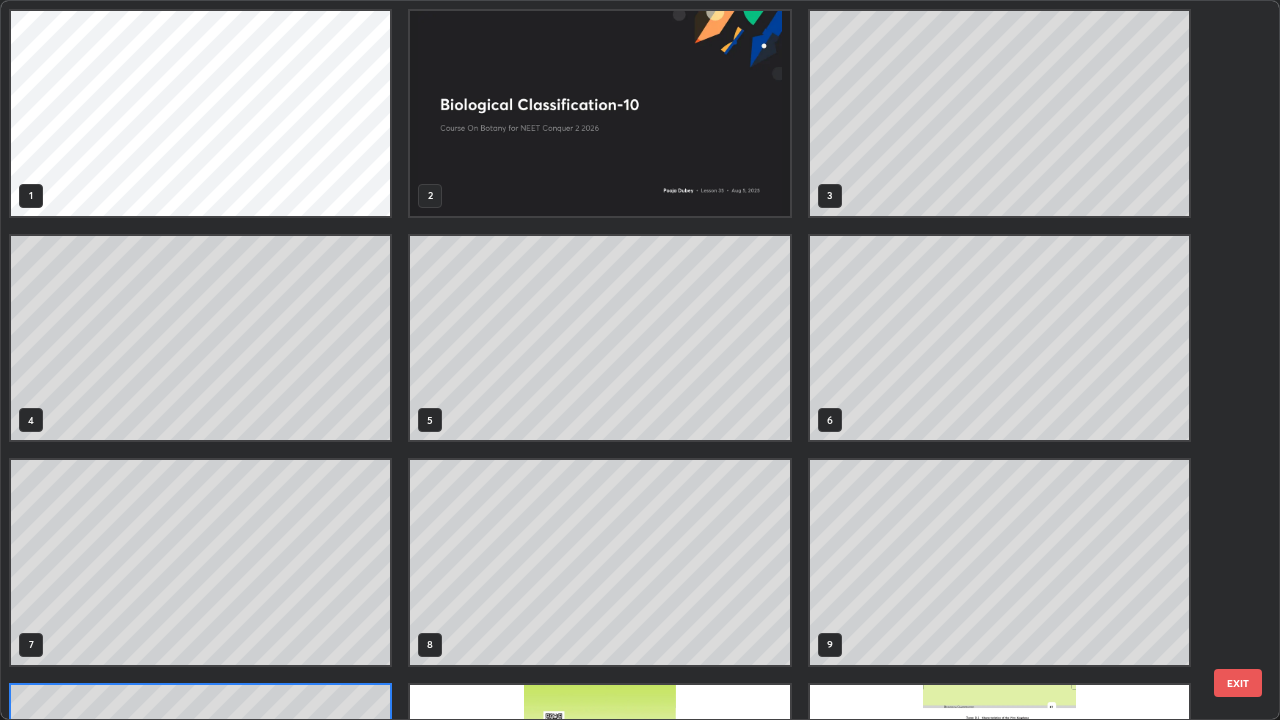 scroll, scrollTop: 180, scrollLeft: 0, axis: vertical 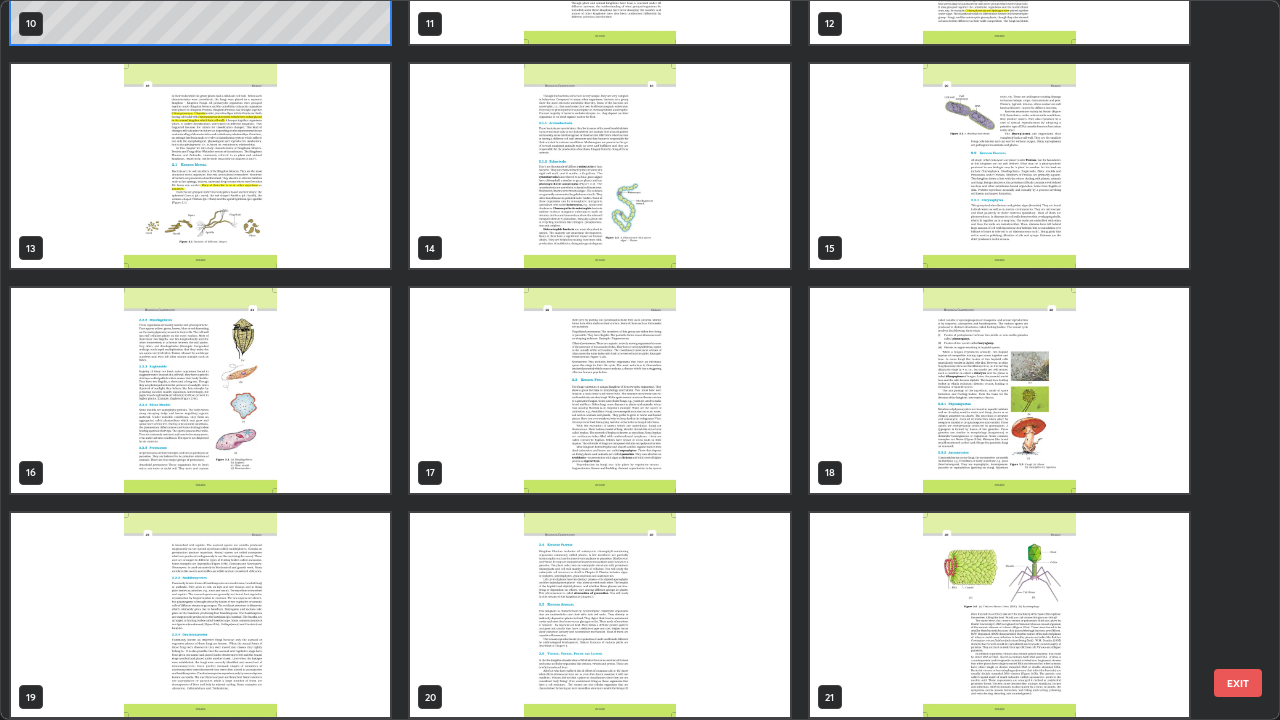click at bounding box center [999, 390] 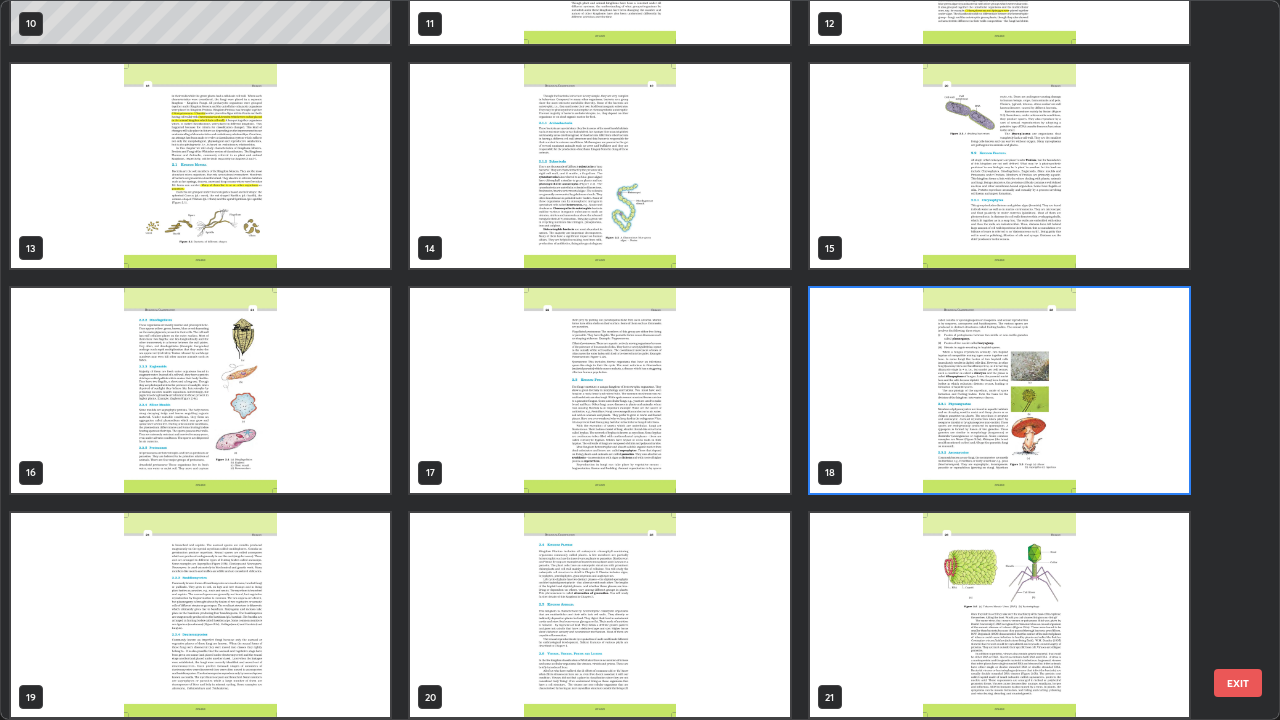 click at bounding box center [999, 390] 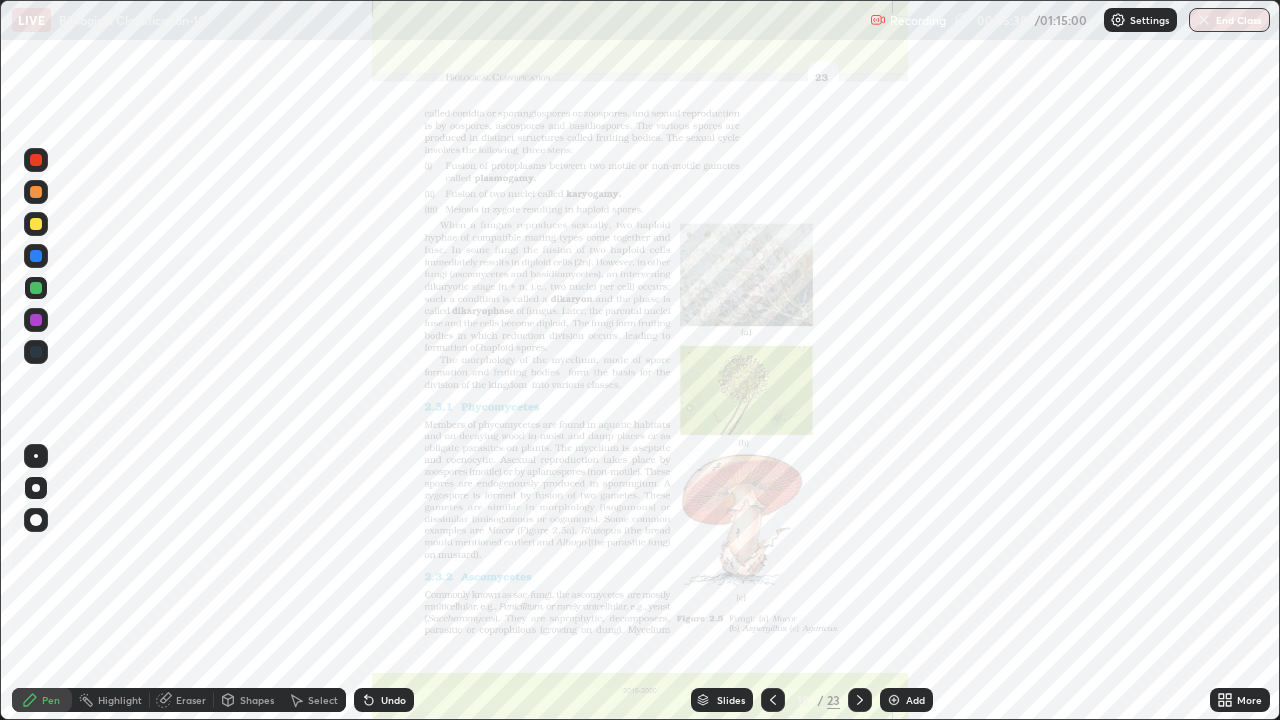 click on "More" at bounding box center (1240, 700) 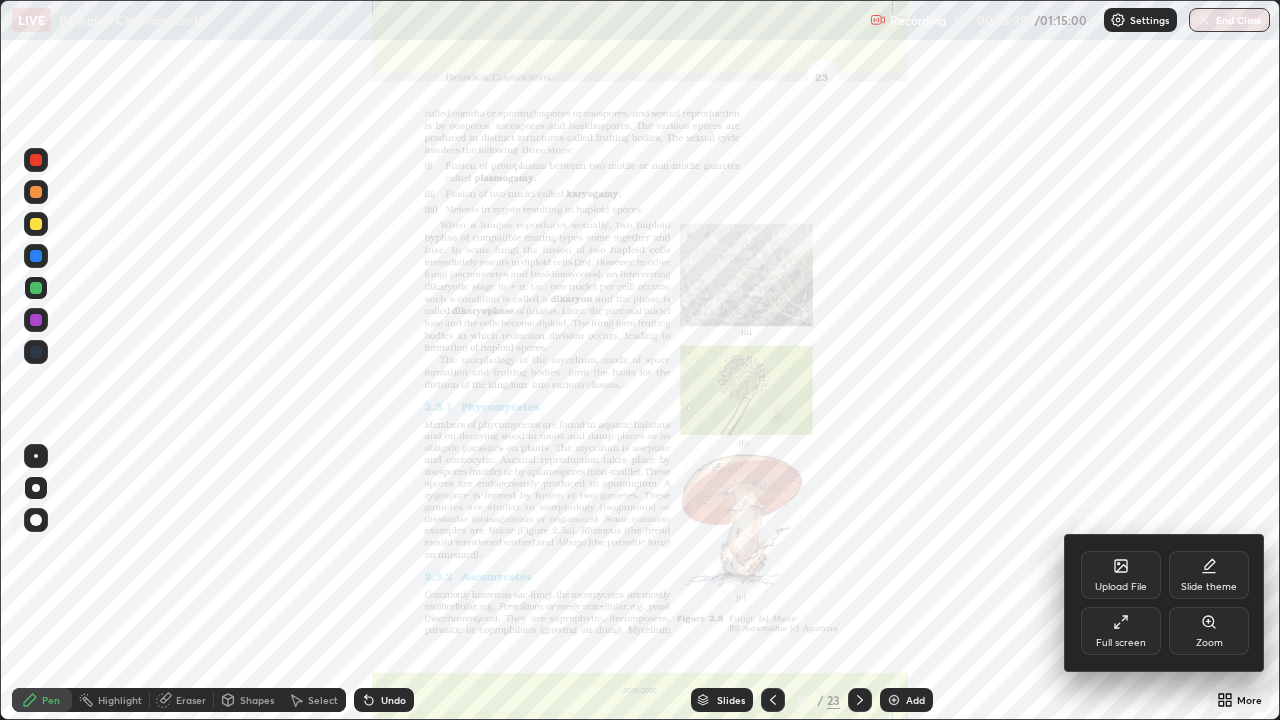 click on "Zoom" at bounding box center [1209, 631] 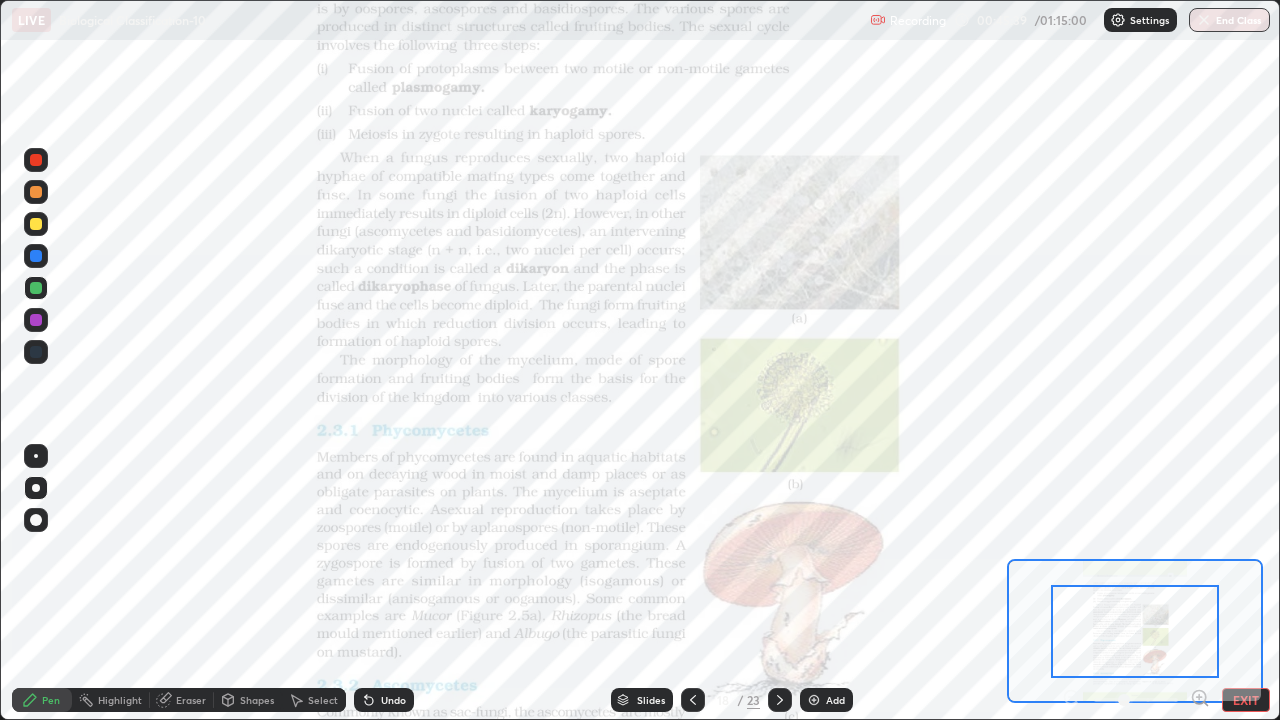 click 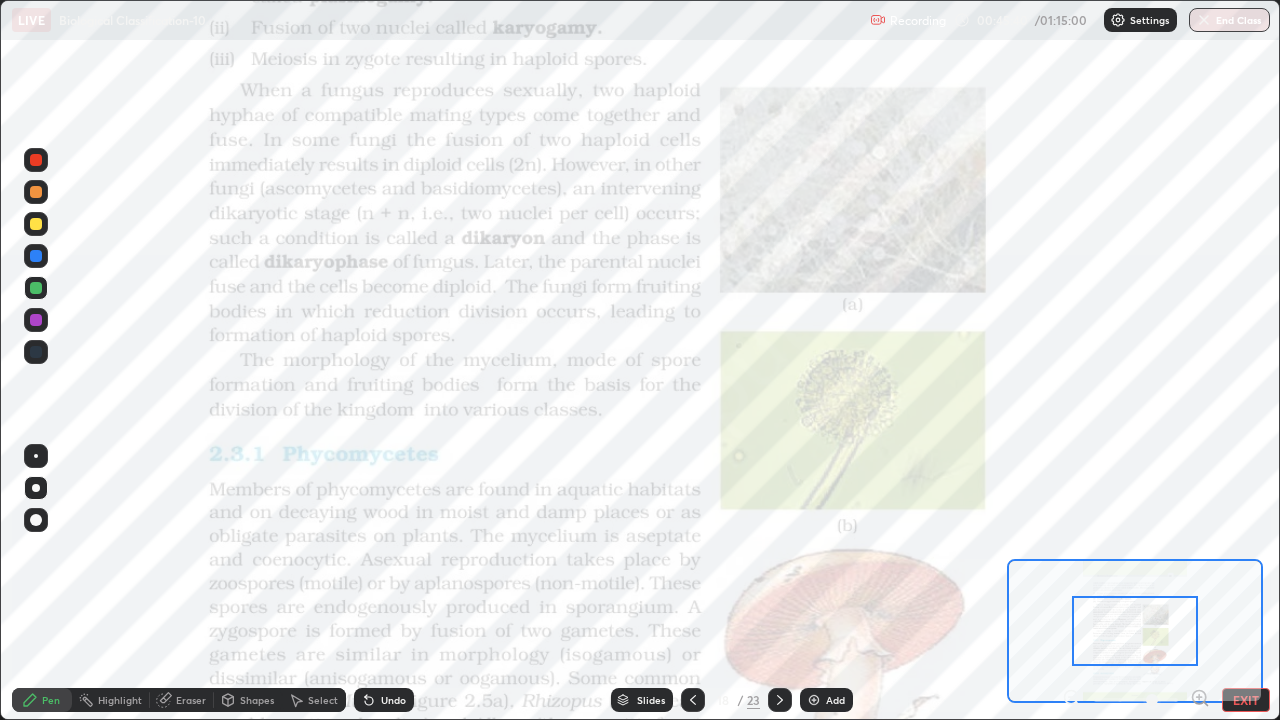 click 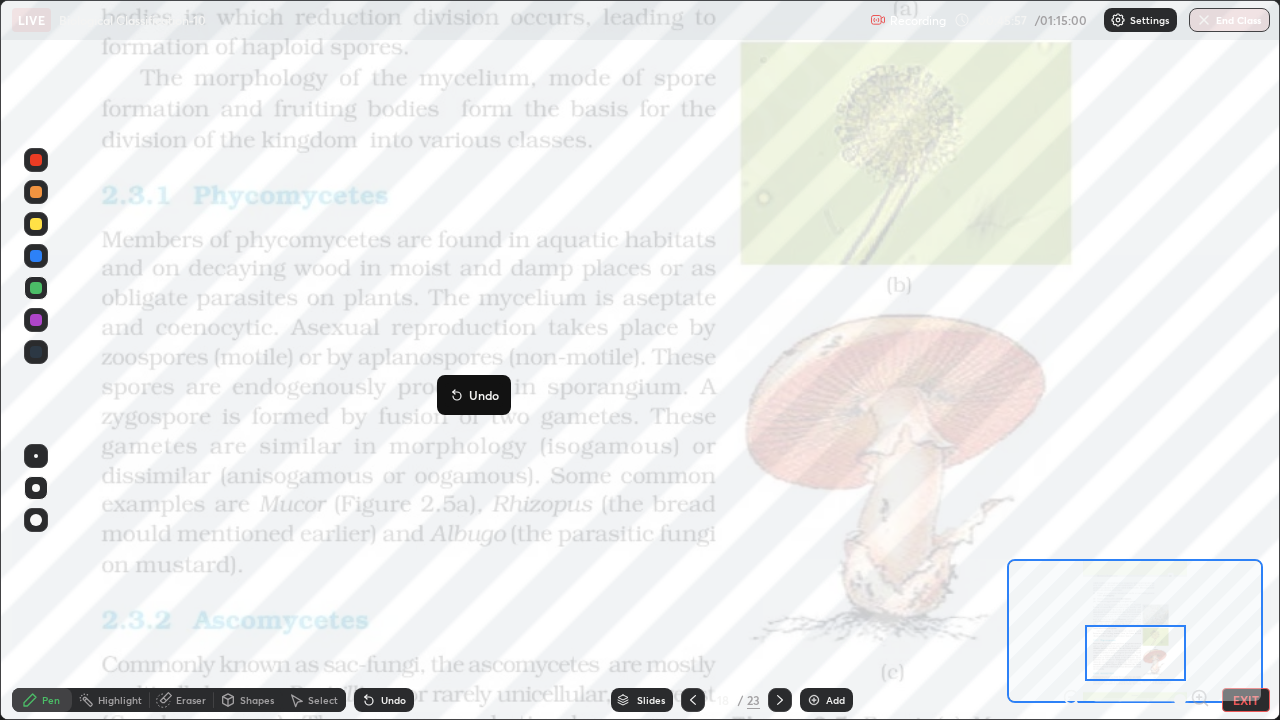 click on "Slides" at bounding box center (642, 700) 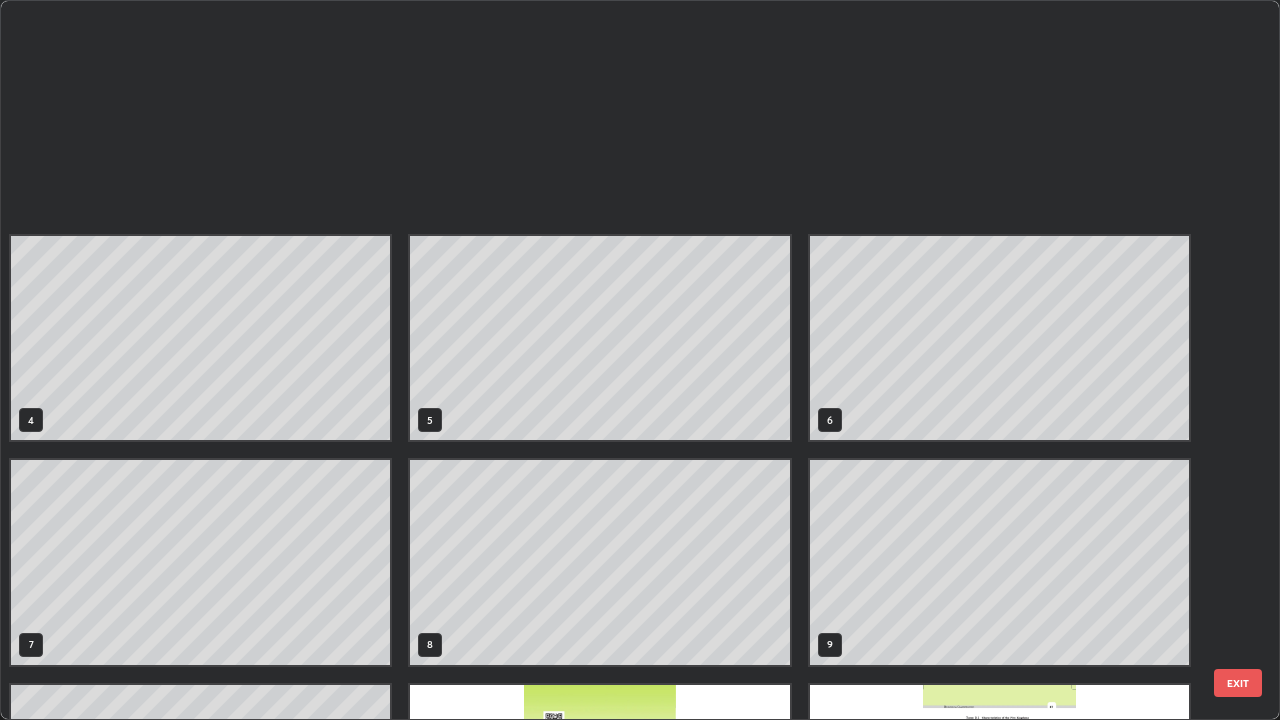 scroll, scrollTop: 629, scrollLeft: 0, axis: vertical 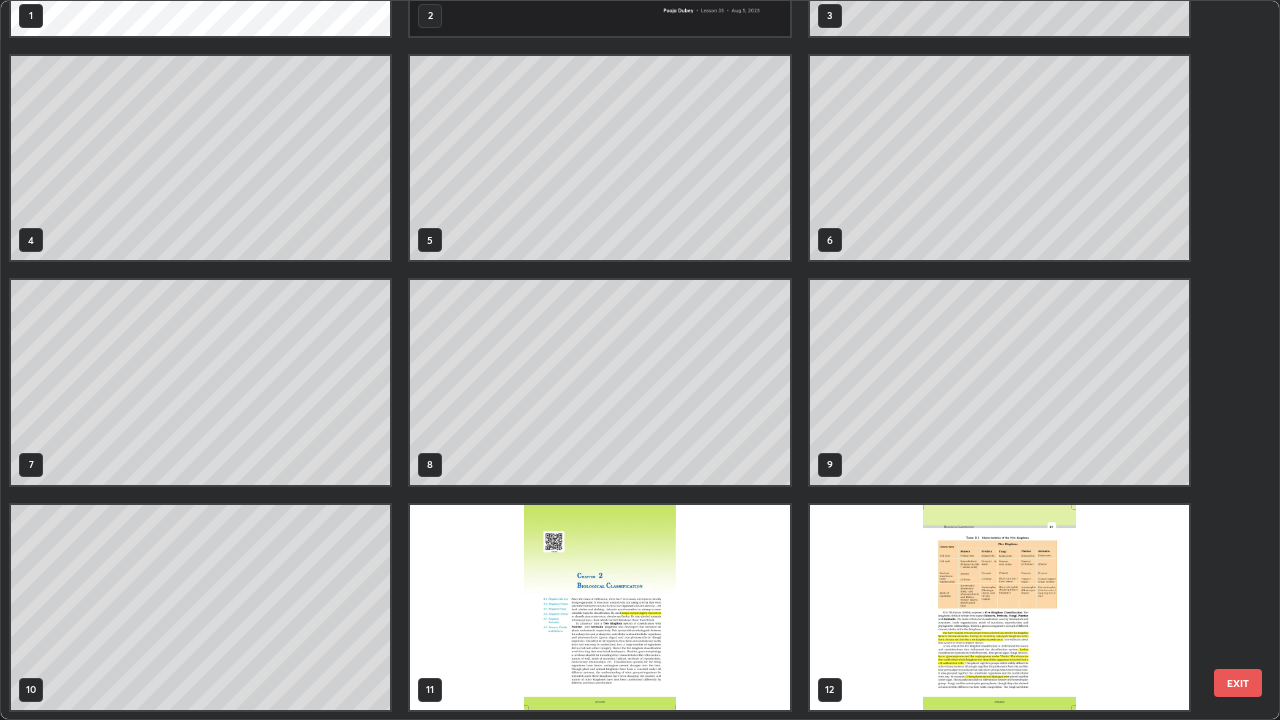 click on "1 2 3 4 5 6 7 8 9 10 11 12" at bounding box center [622, 360] 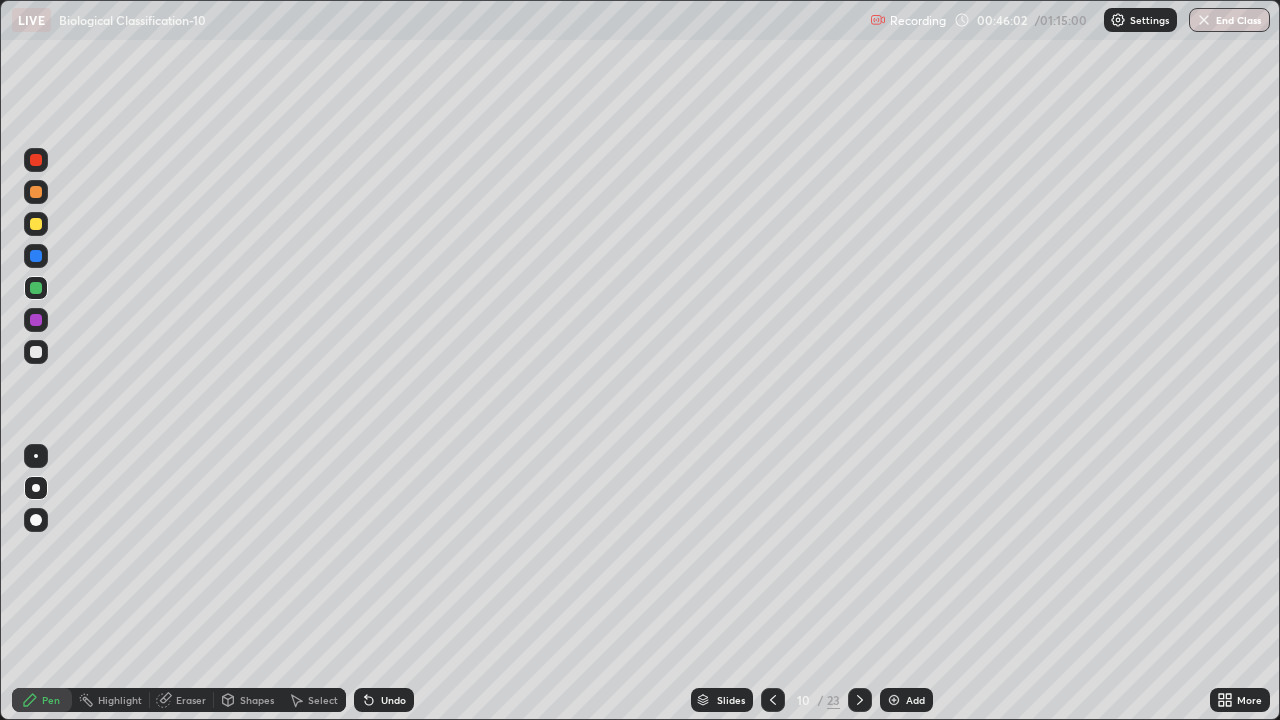 click at bounding box center (36, 352) 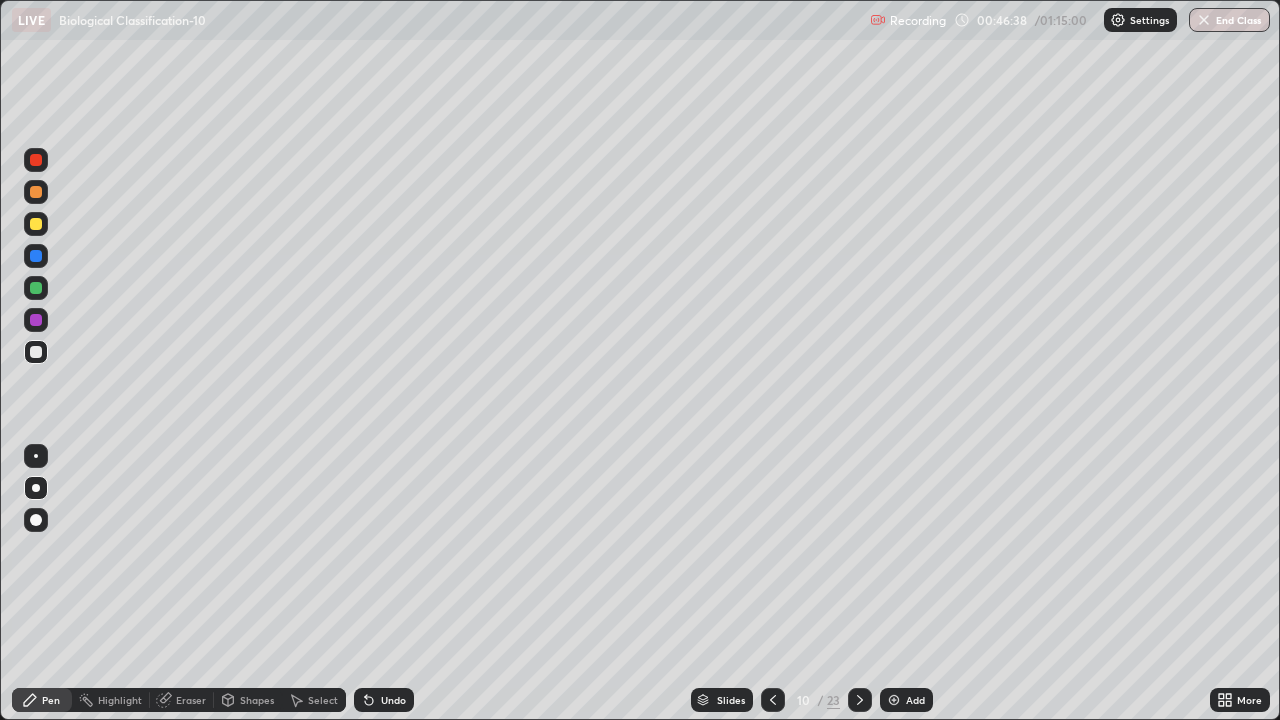 click on "Undo" at bounding box center (393, 700) 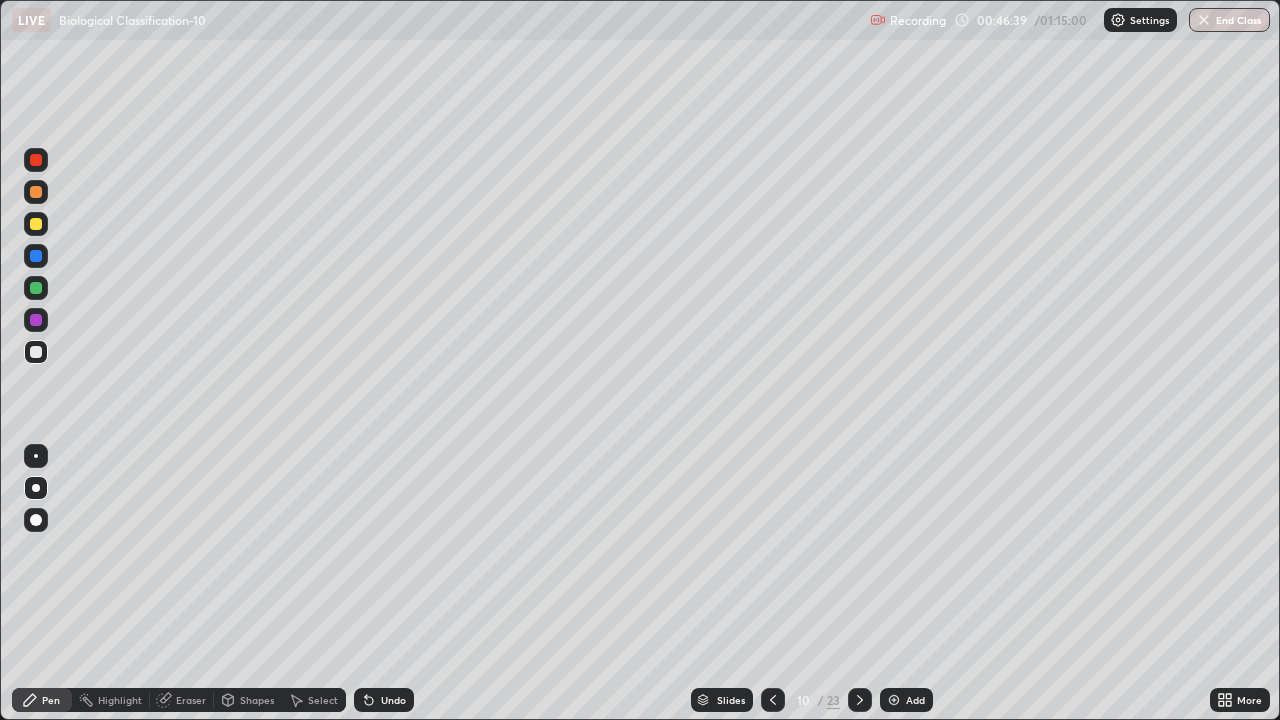 click on "Undo" at bounding box center (393, 700) 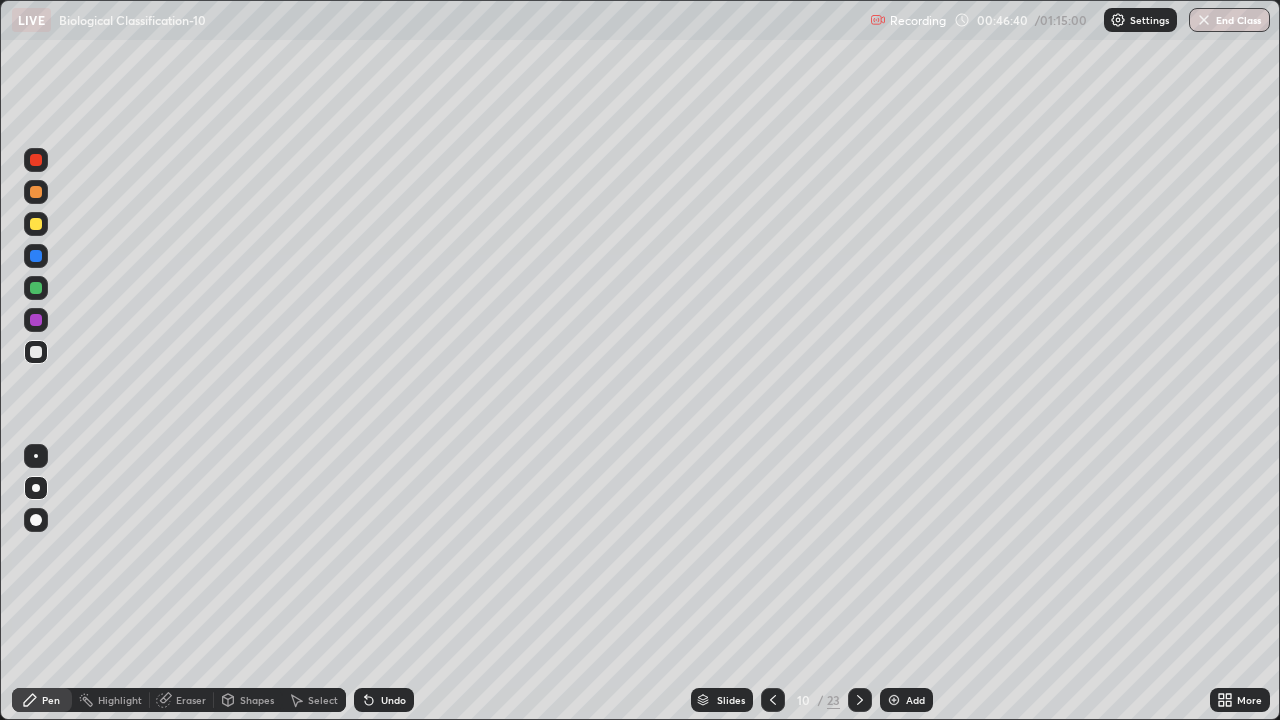 click on "Undo" at bounding box center (384, 700) 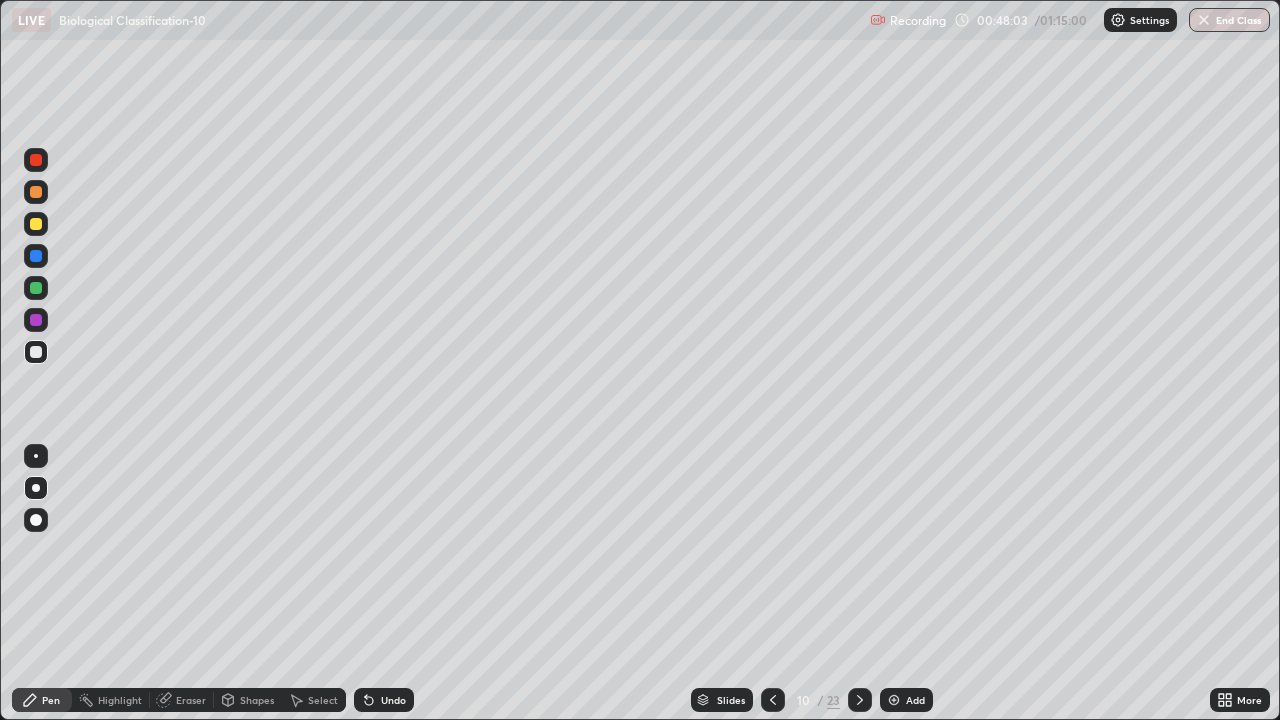 click on "Undo" at bounding box center (393, 700) 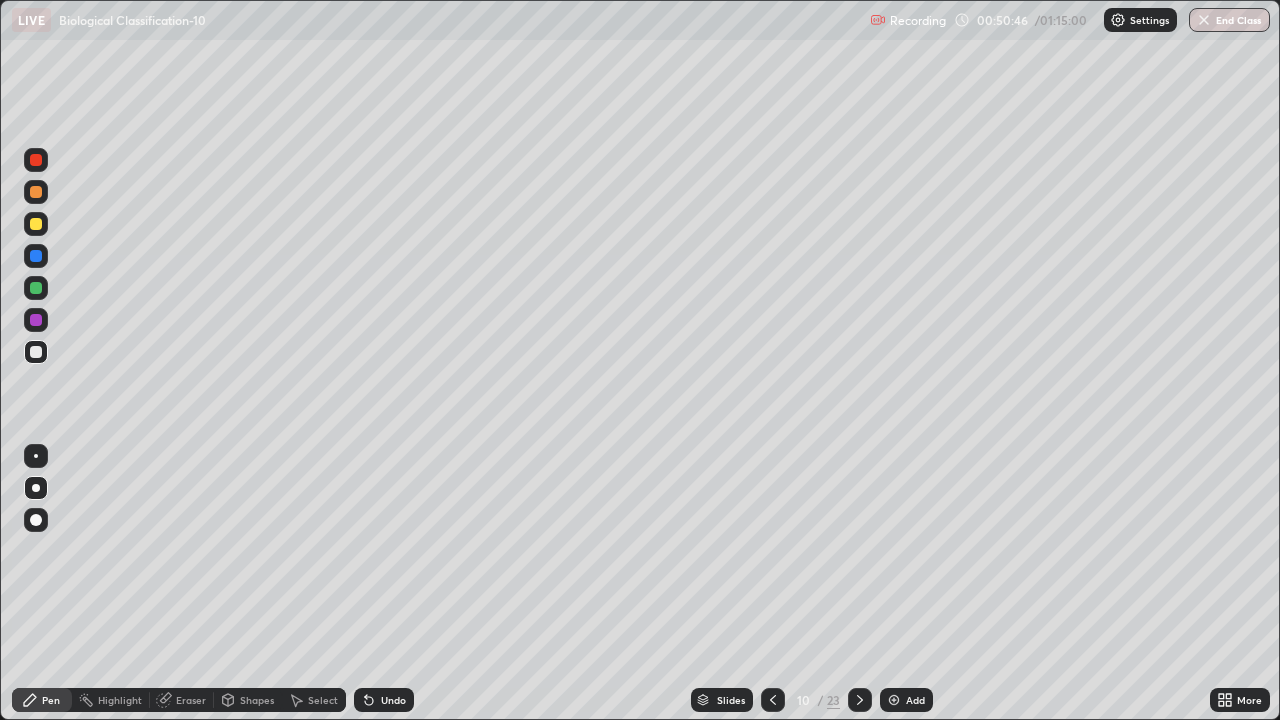 click on "Add" at bounding box center (906, 700) 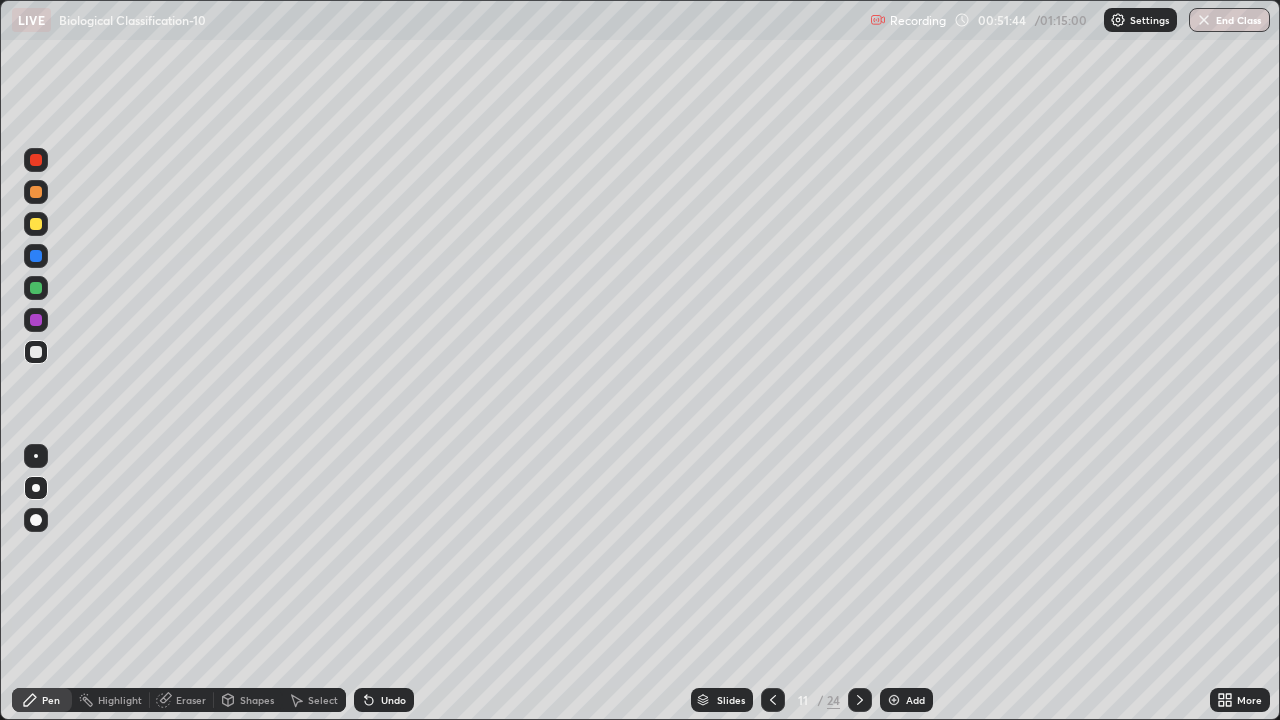 click 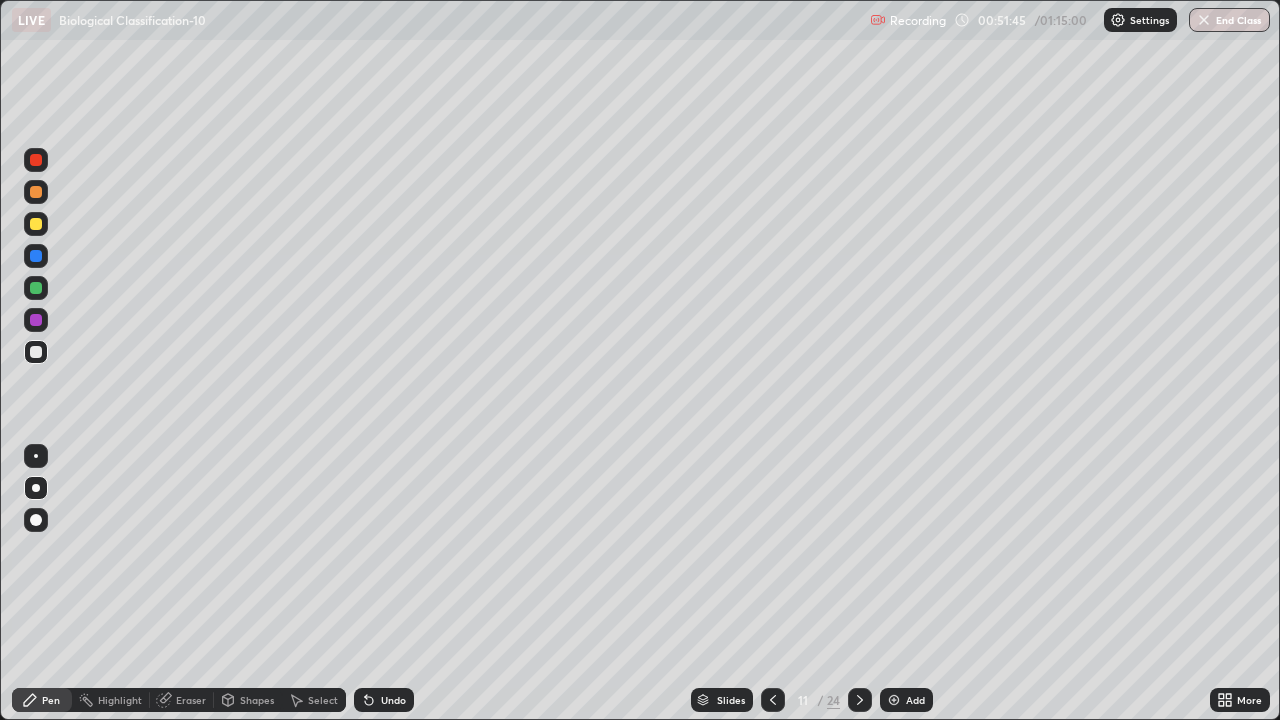 click on "Undo" at bounding box center [393, 700] 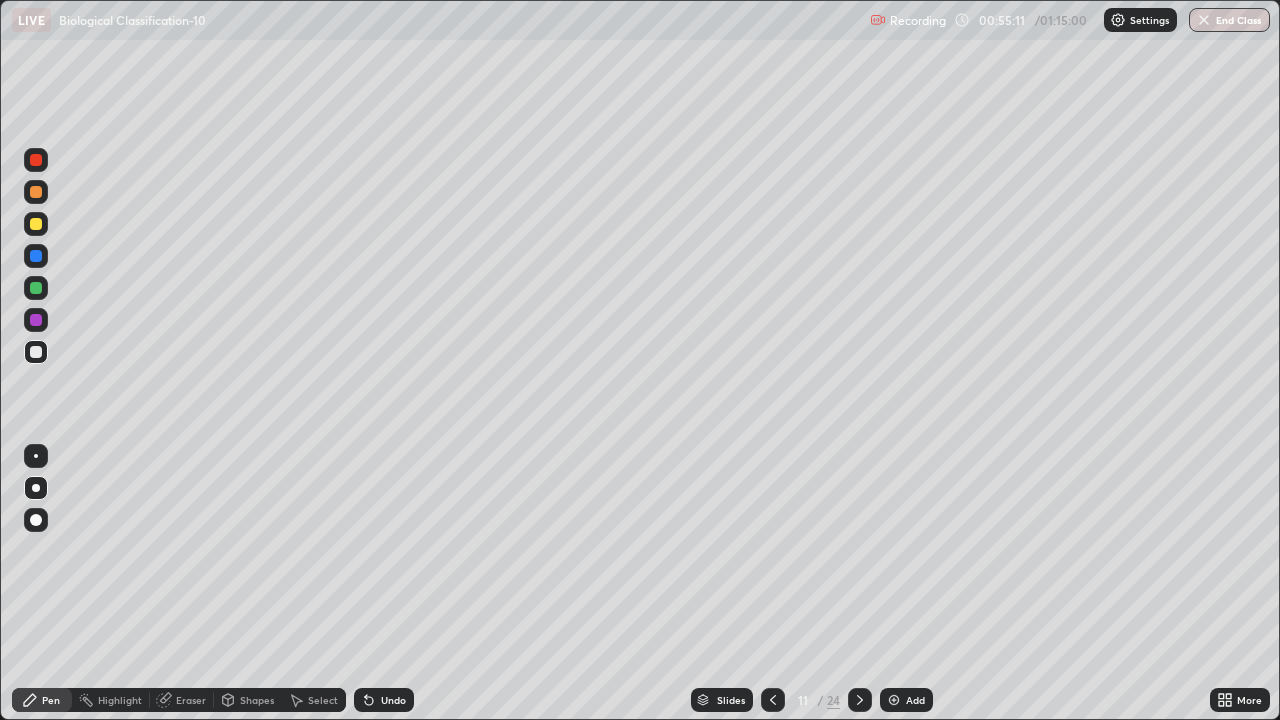 click on "Undo" at bounding box center [384, 700] 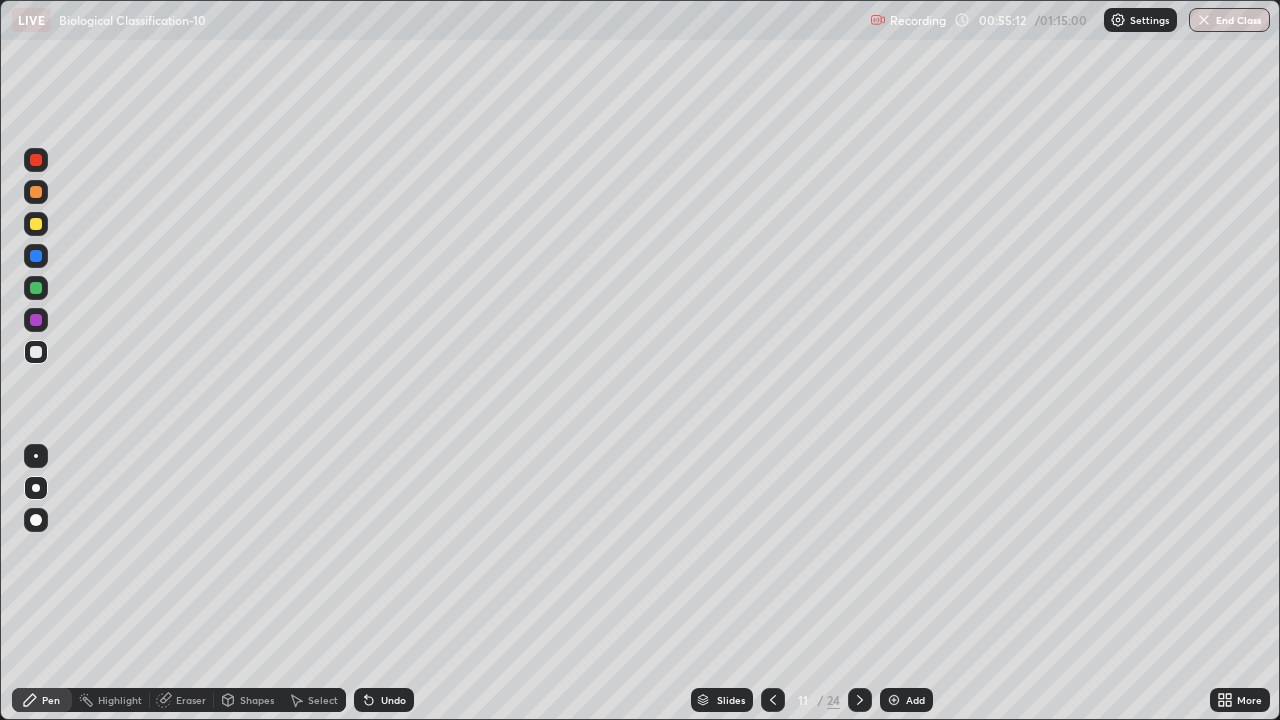 click on "Undo" at bounding box center [393, 700] 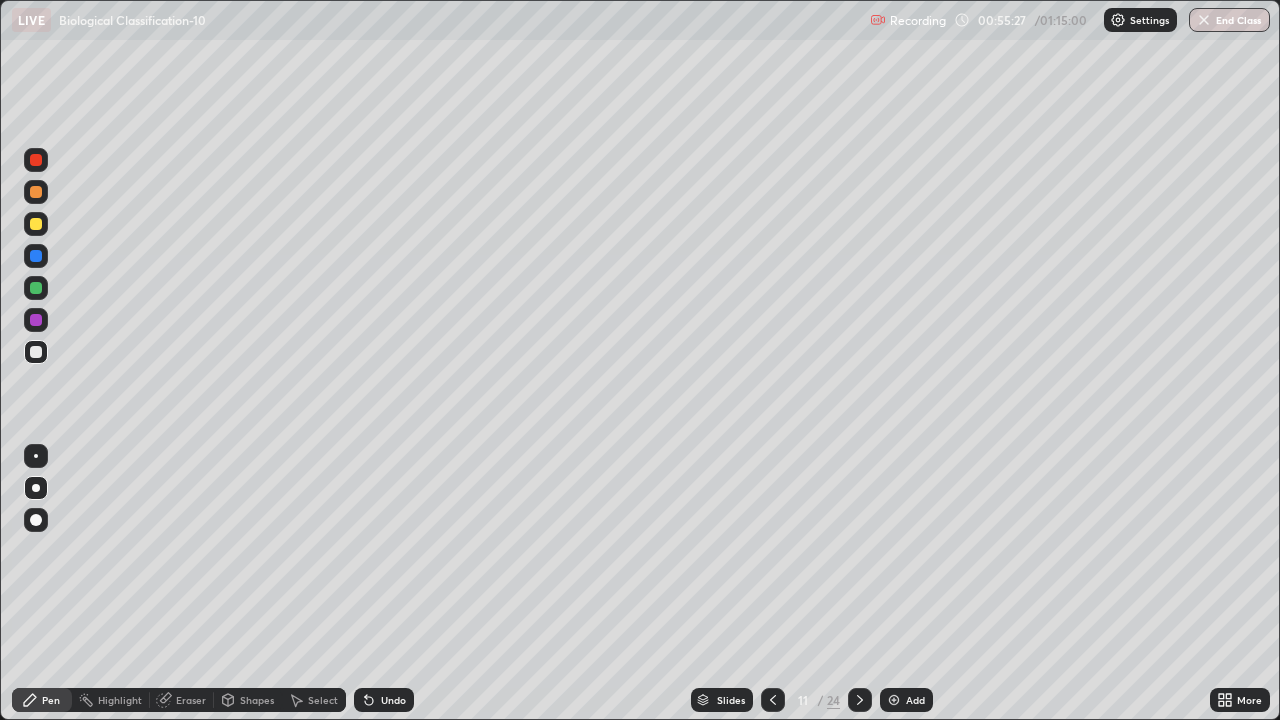 click on "Shapes" at bounding box center (257, 700) 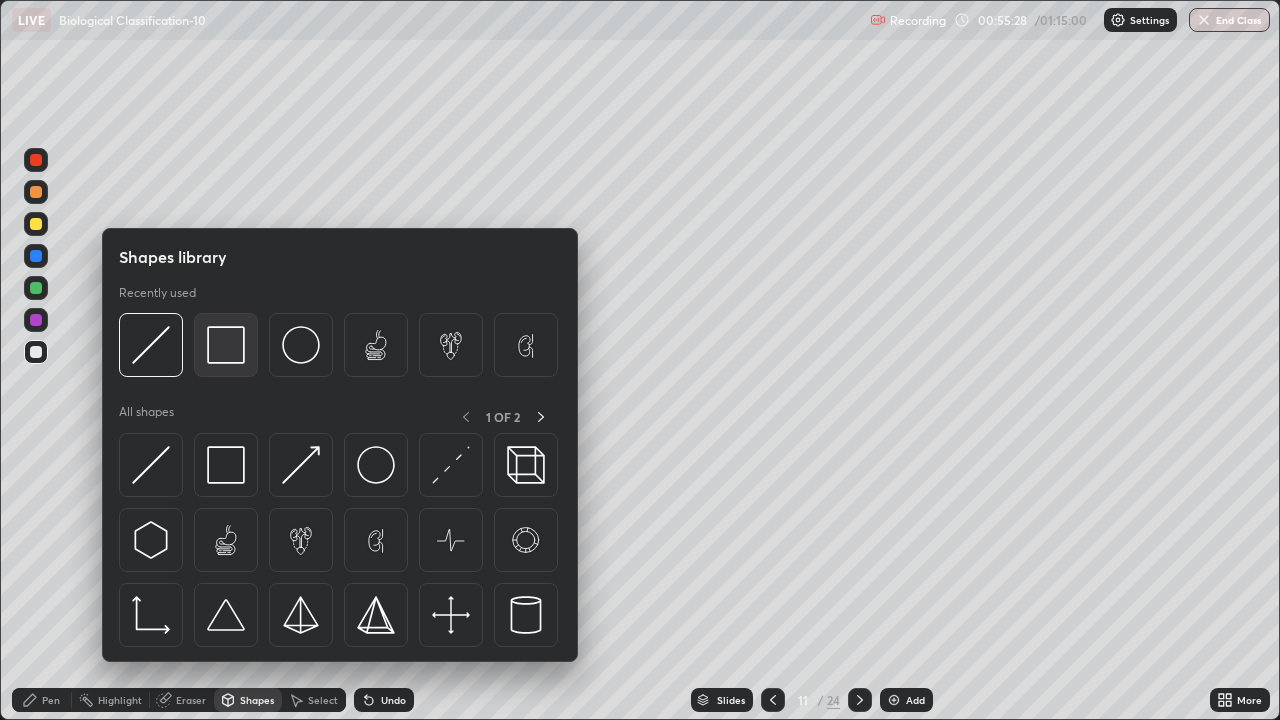 click at bounding box center (226, 345) 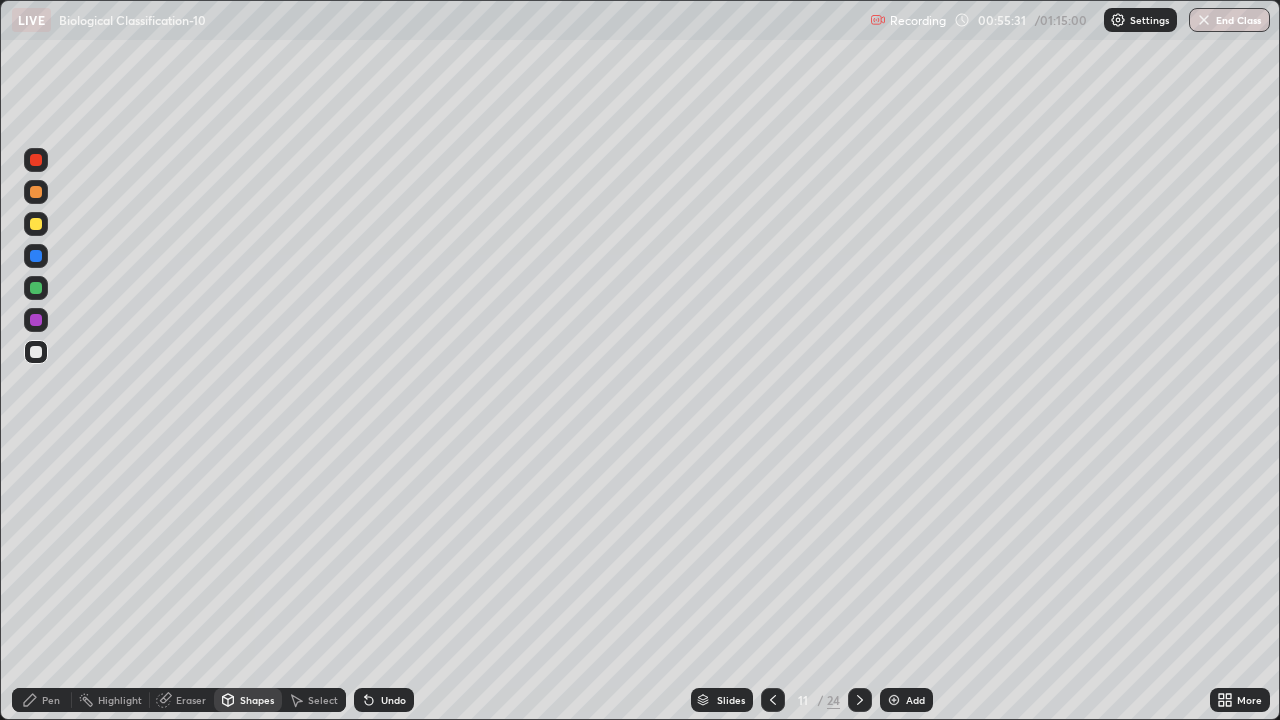 click 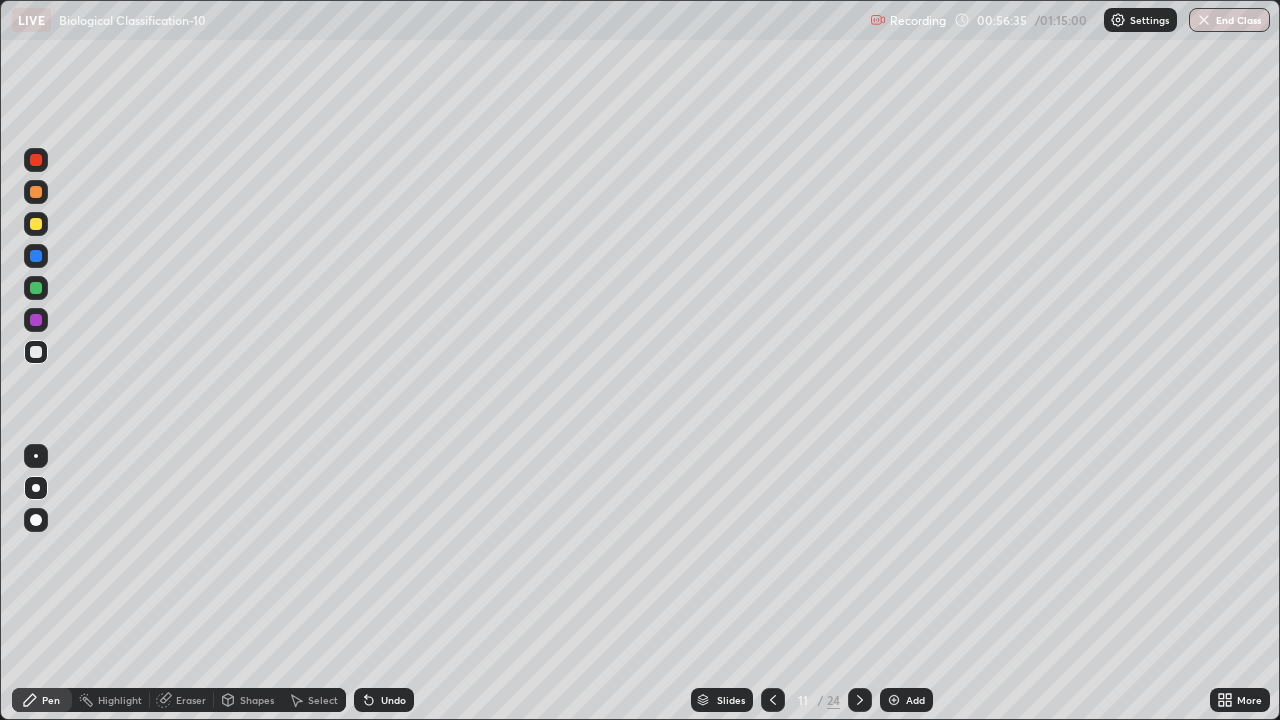 click on "Undo" at bounding box center (393, 700) 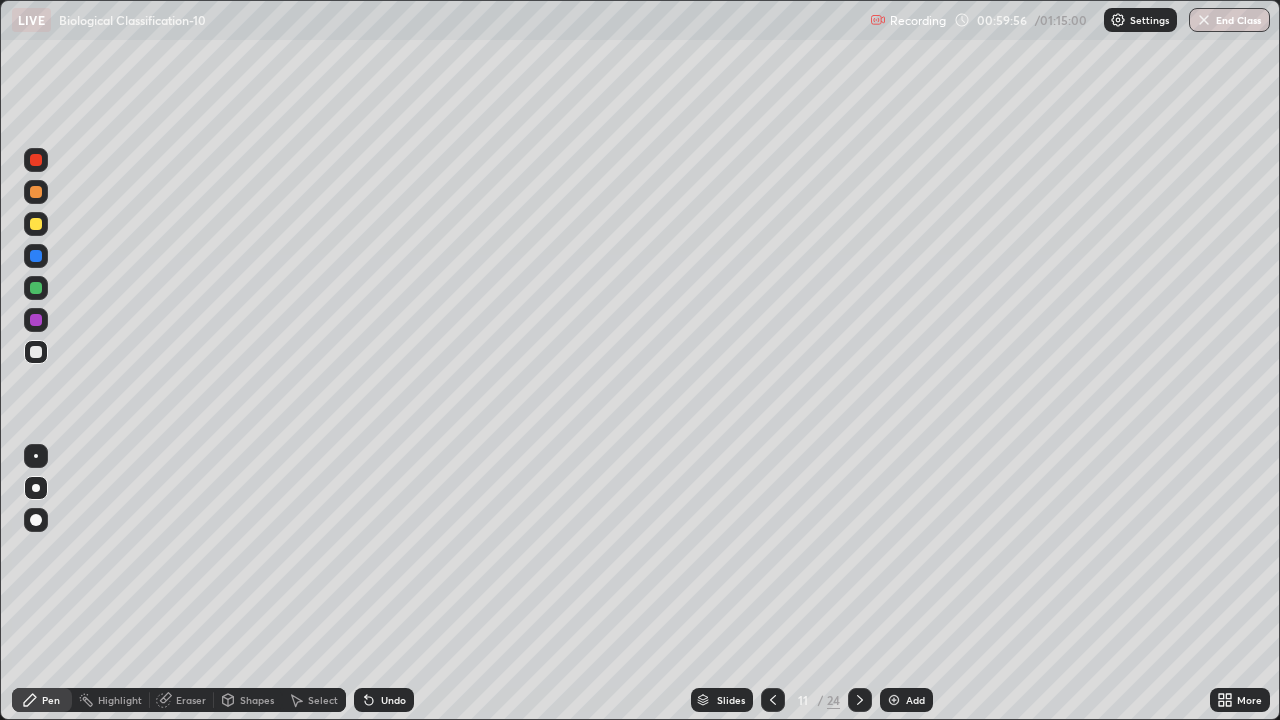 click at bounding box center (894, 700) 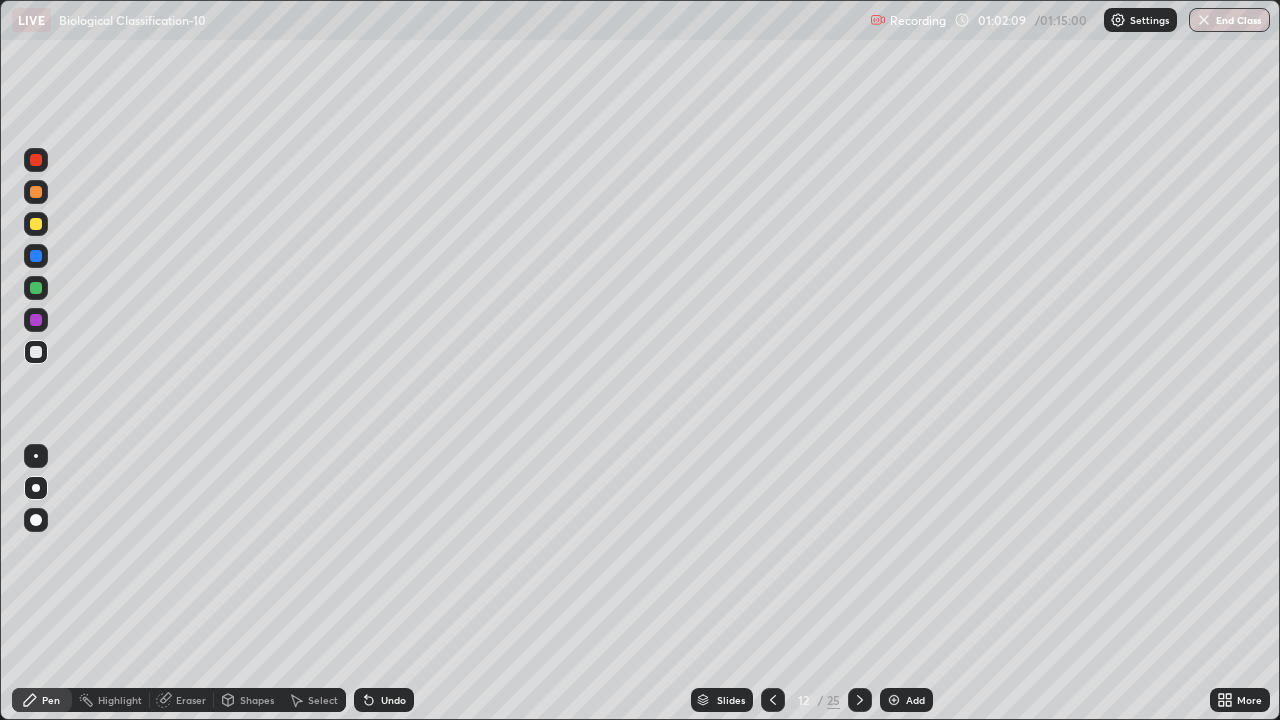 click on "Undo" at bounding box center (384, 700) 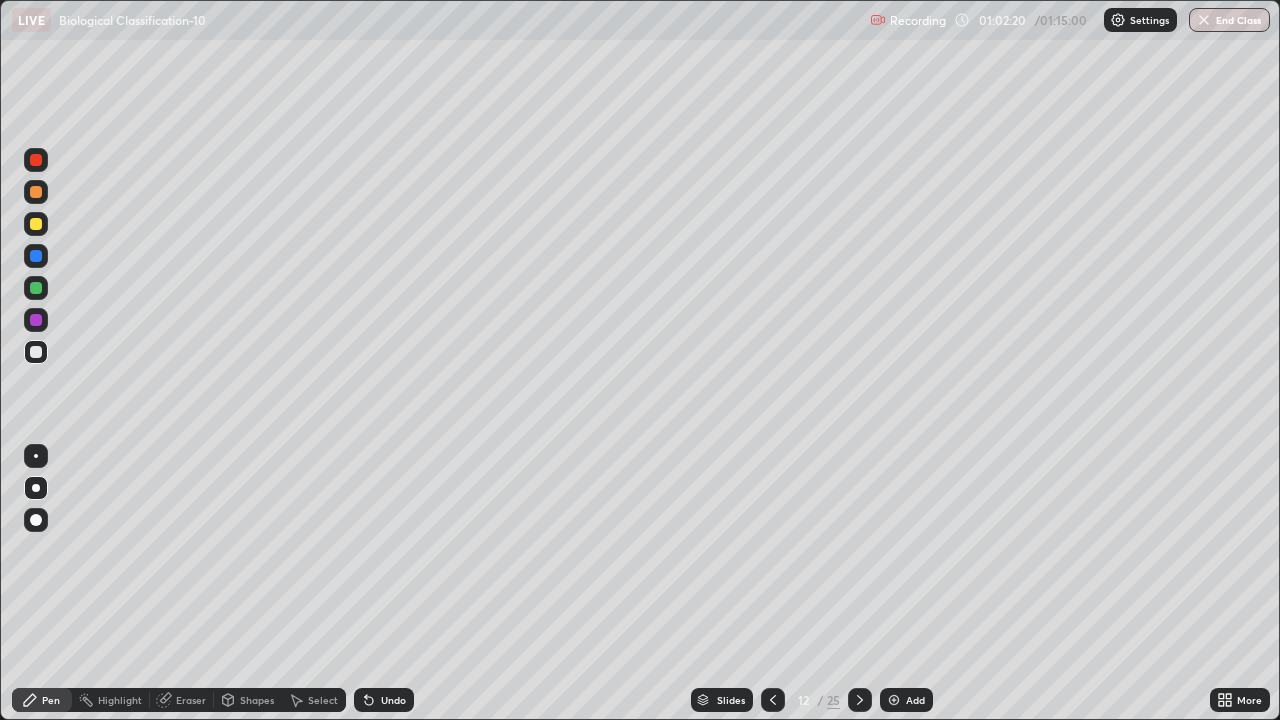 click at bounding box center [36, 288] 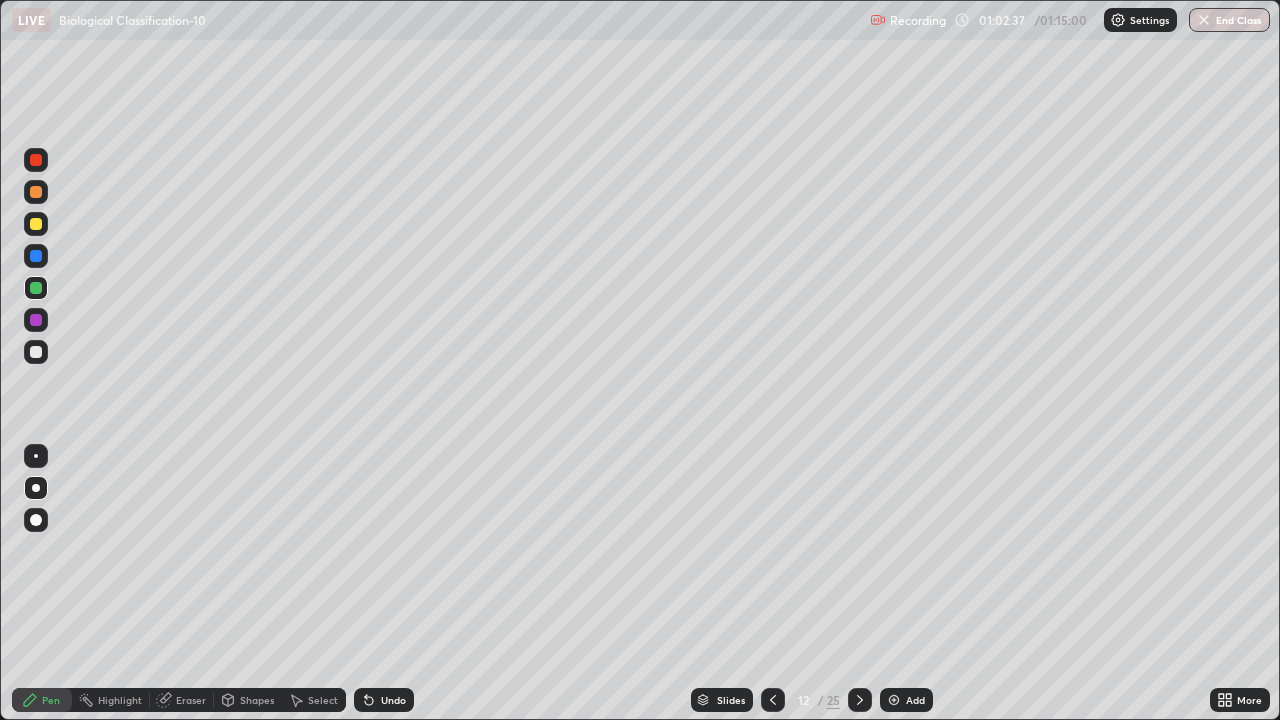 click at bounding box center [36, 160] 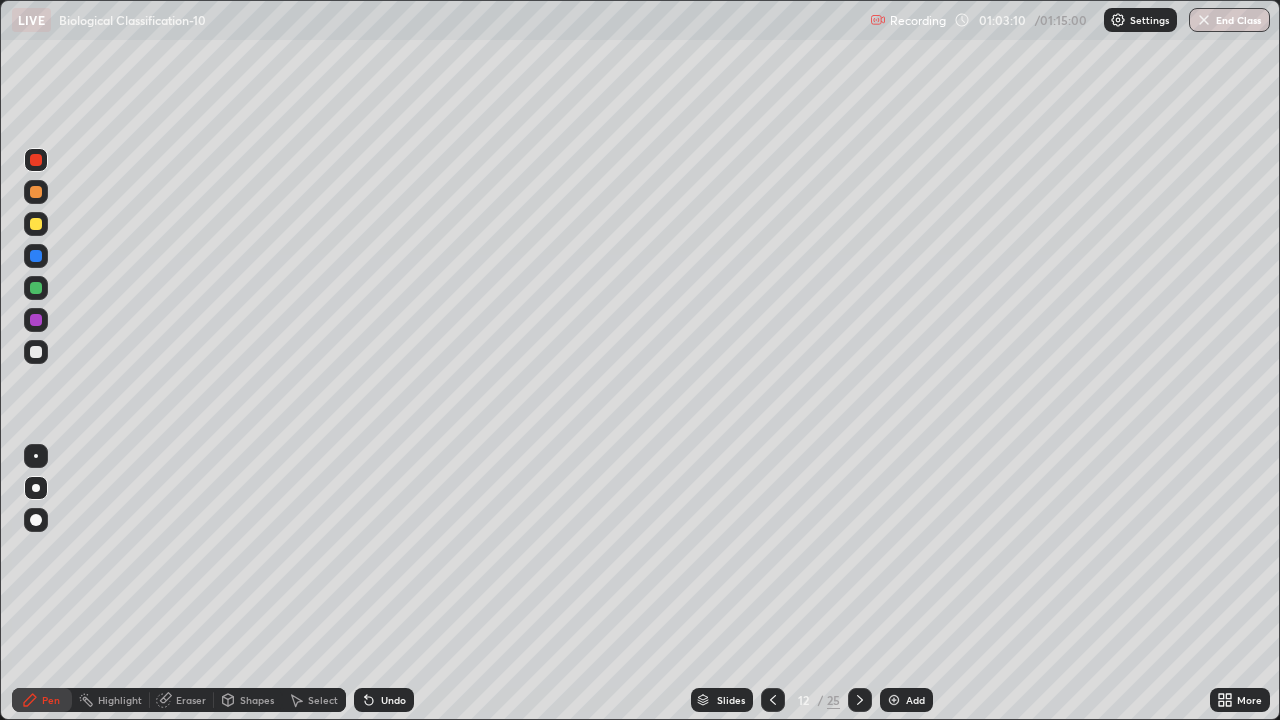 click at bounding box center (36, 352) 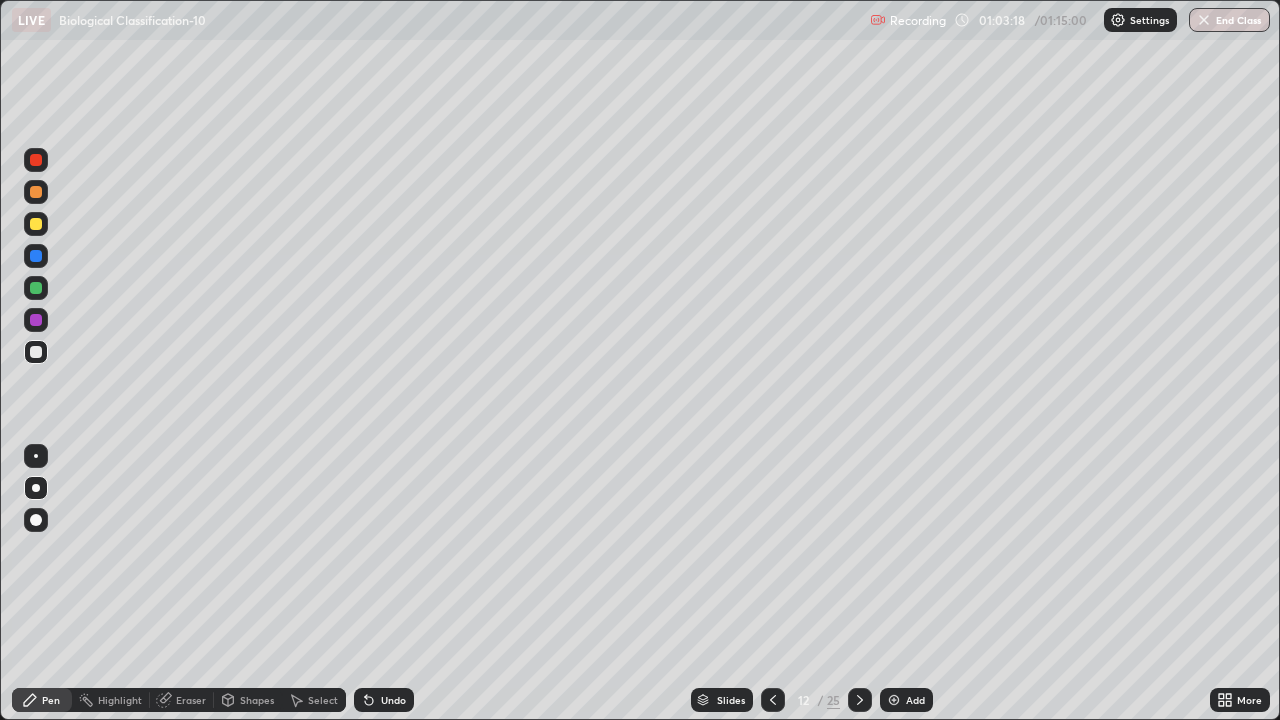 click at bounding box center [36, 160] 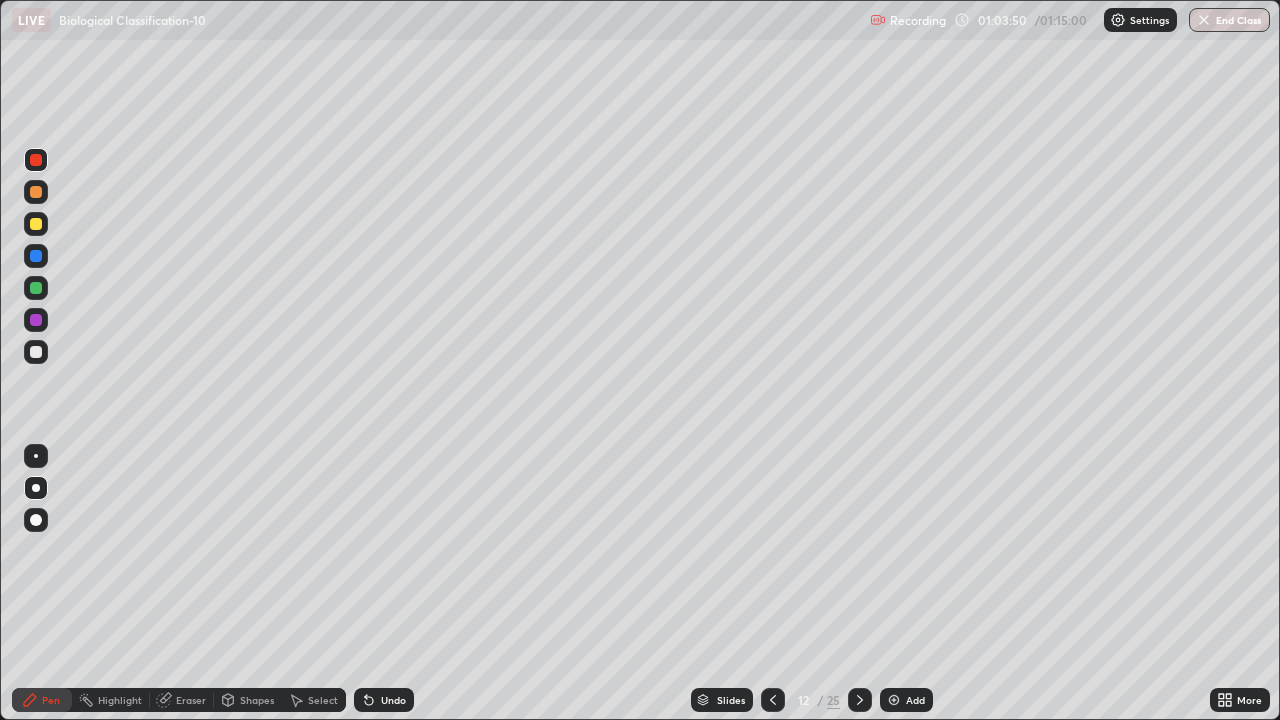 click 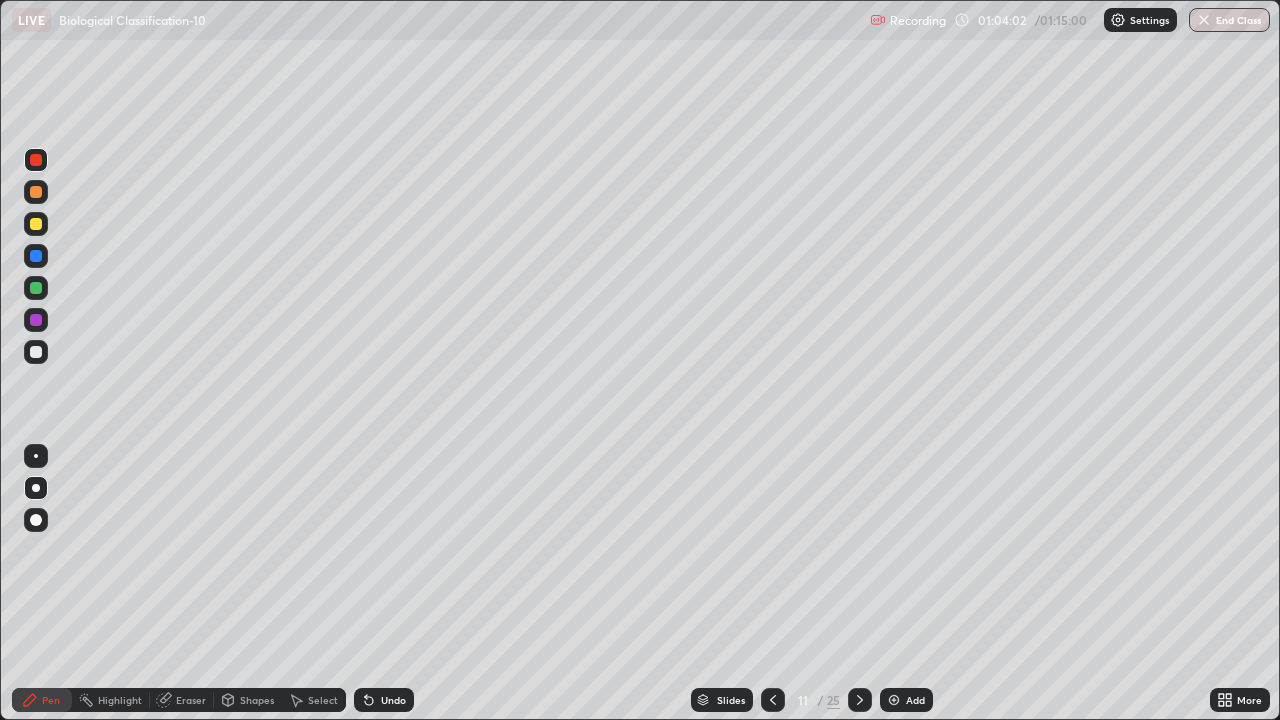 click 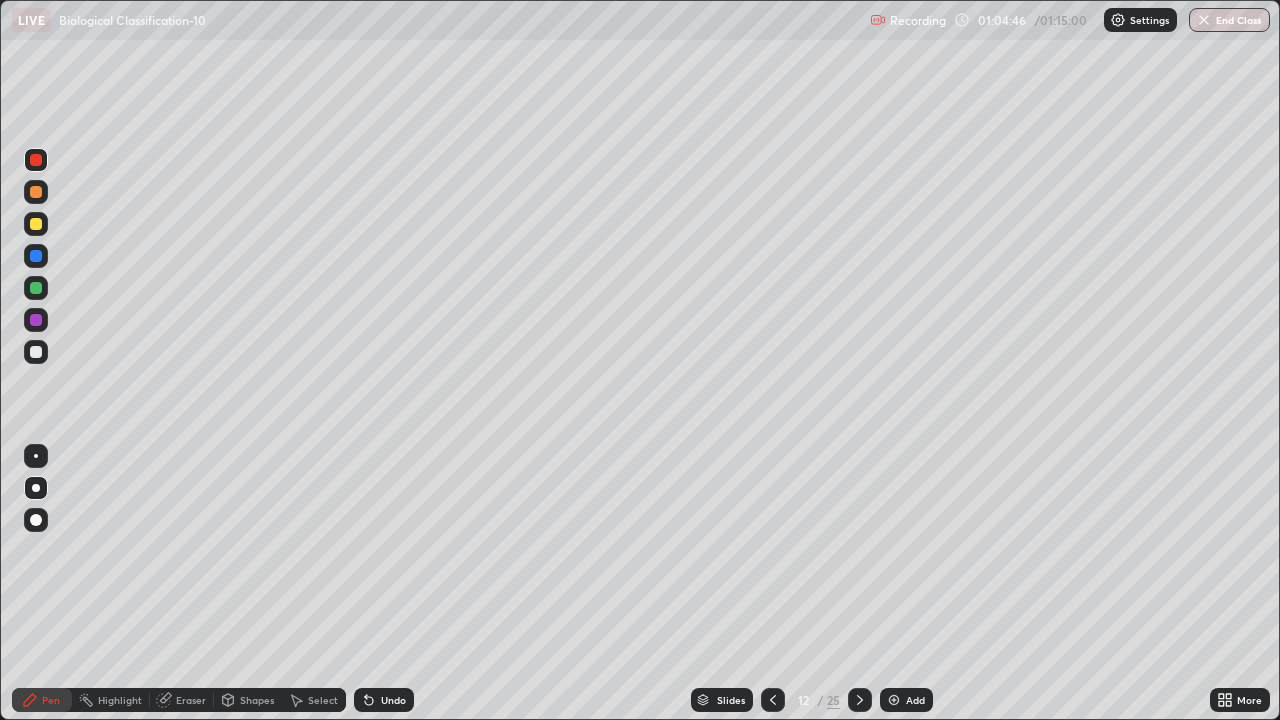 click at bounding box center [36, 352] 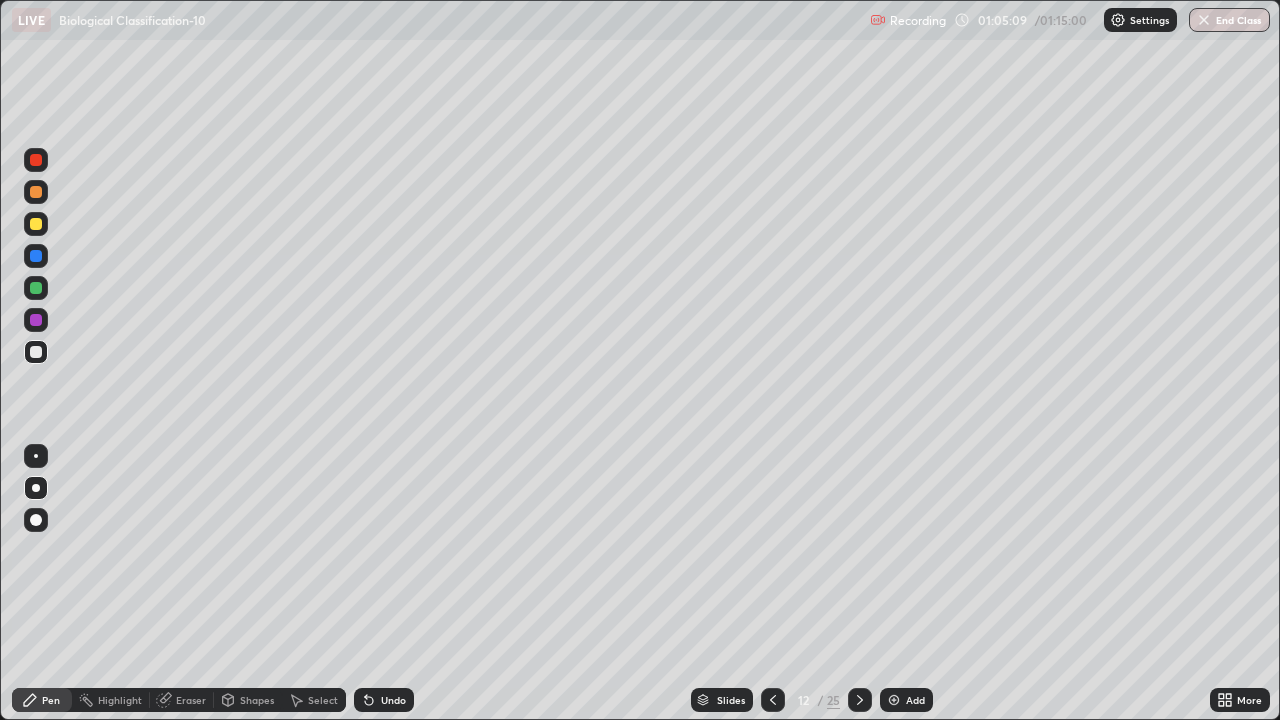 click at bounding box center [36, 160] 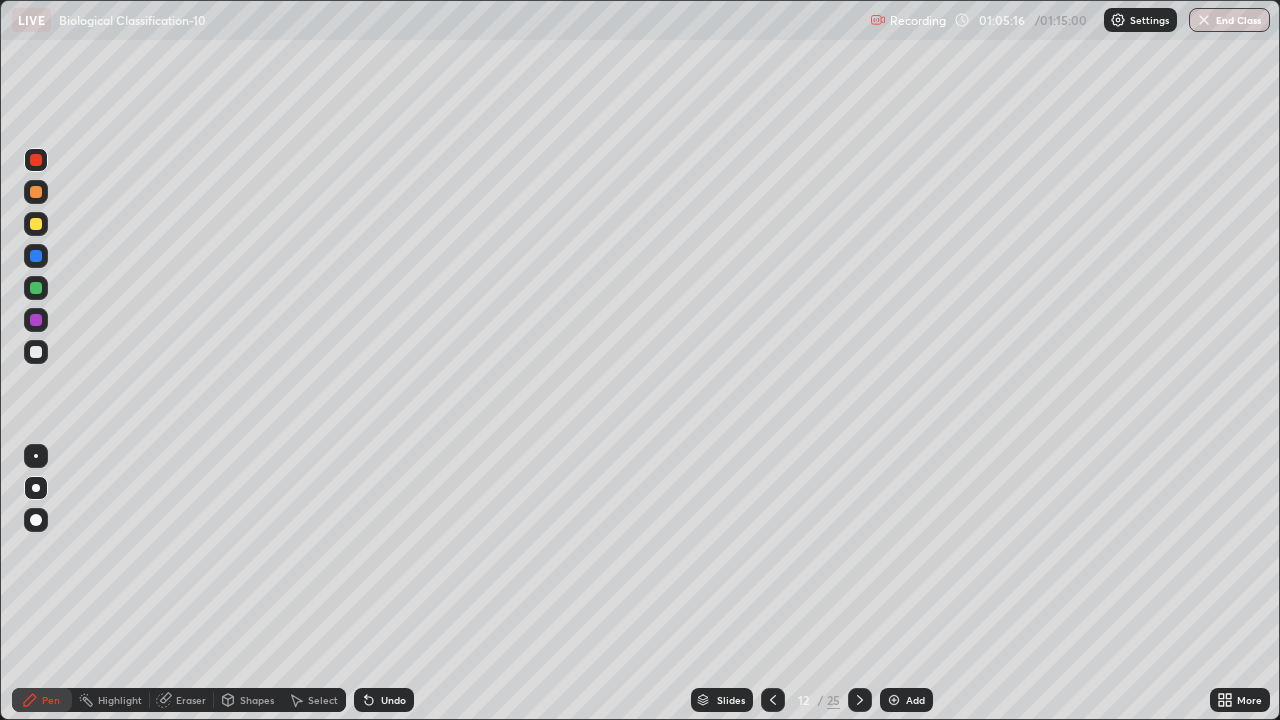 click 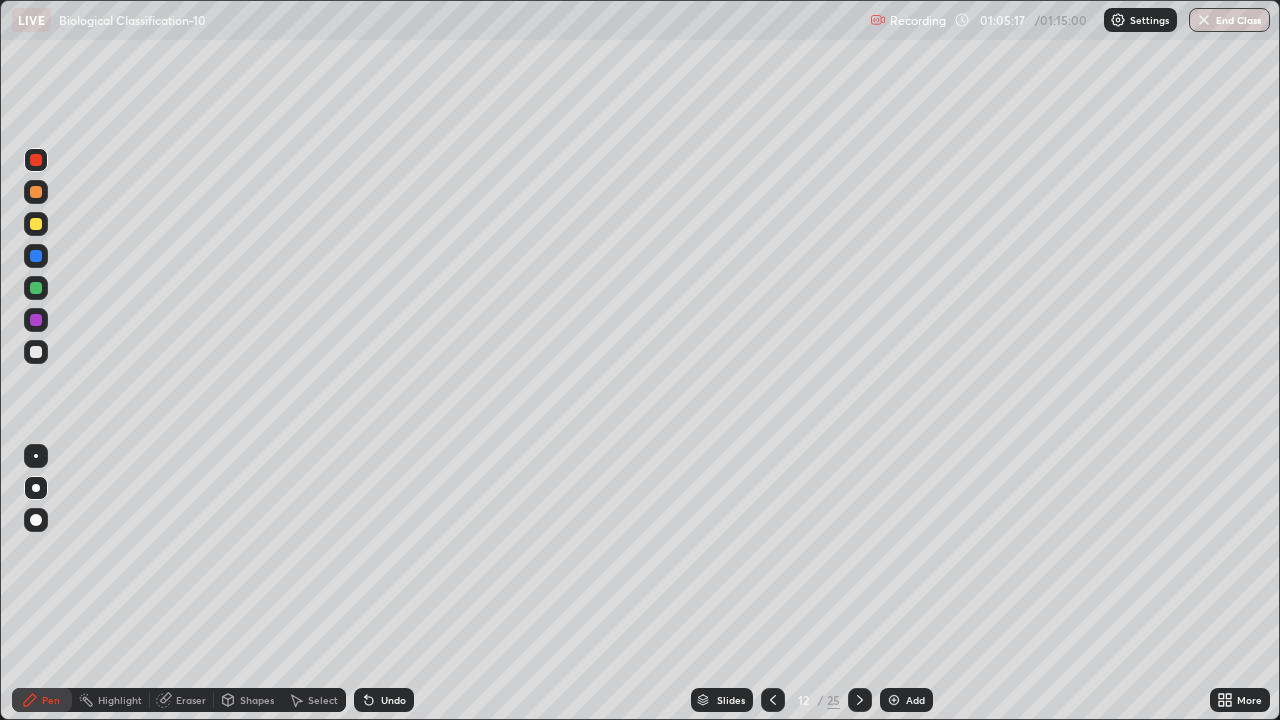 click on "Undo" at bounding box center [384, 700] 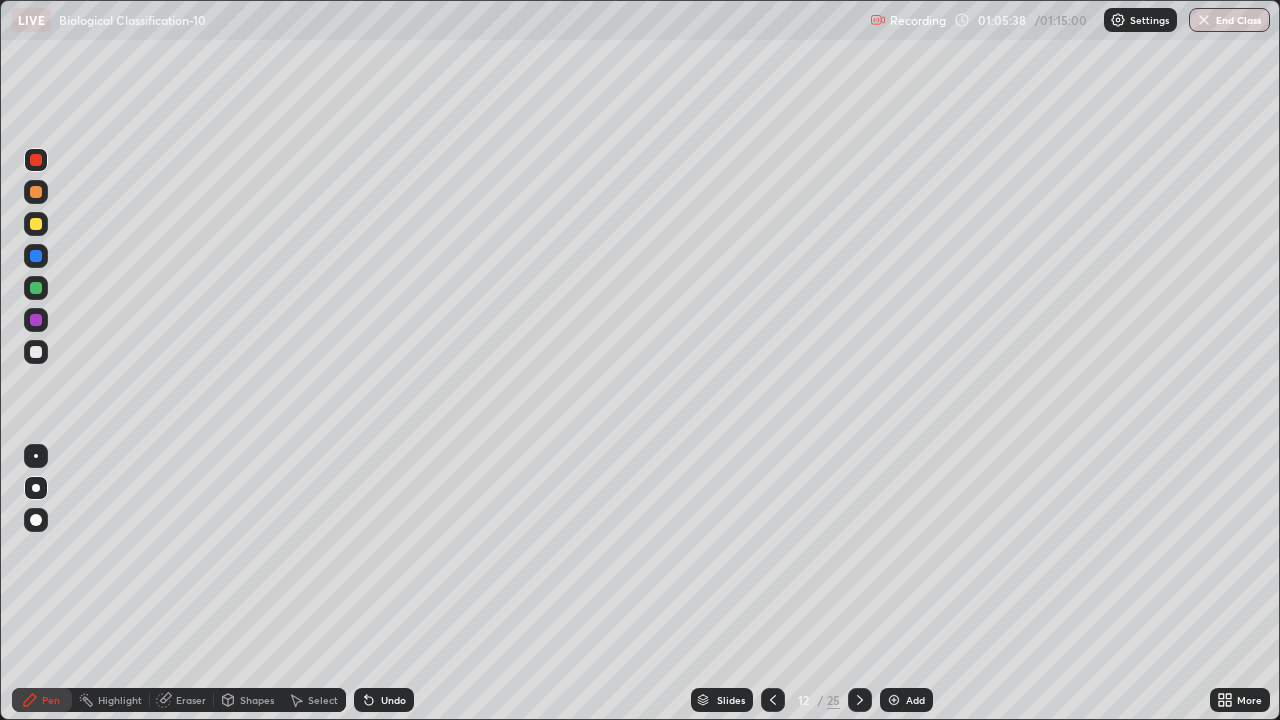 click at bounding box center [36, 352] 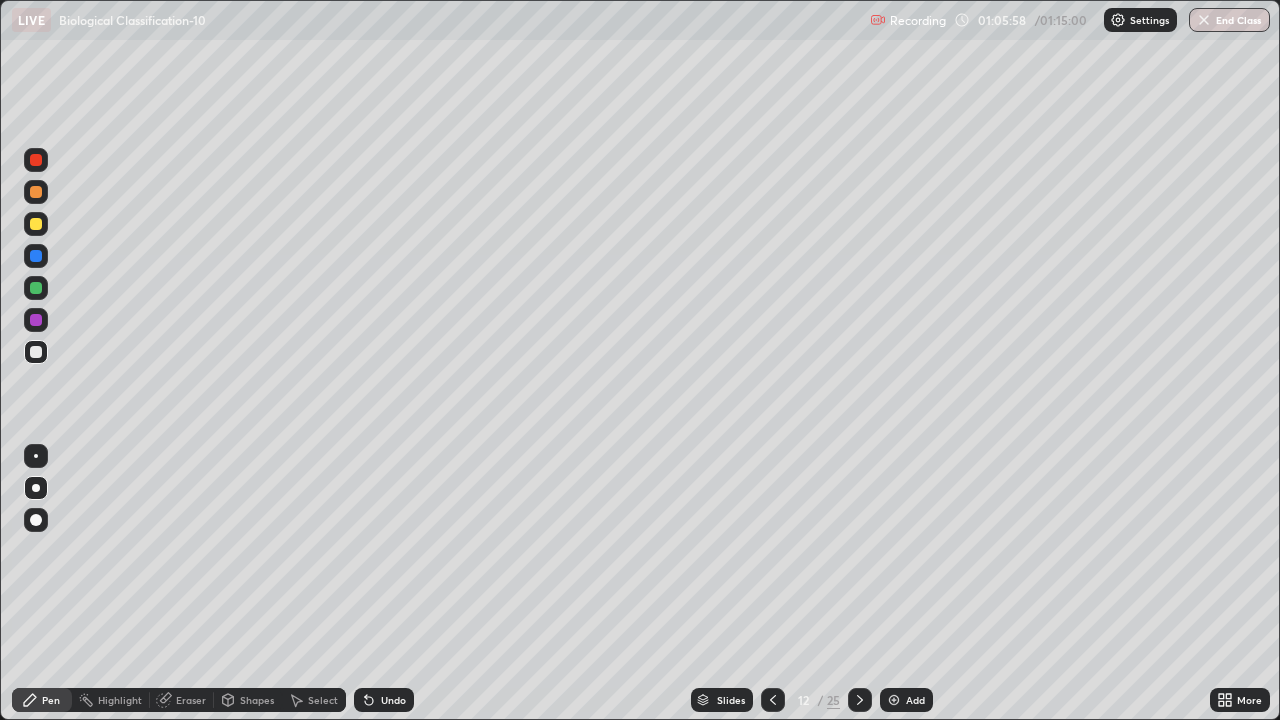click on "Undo" at bounding box center (384, 700) 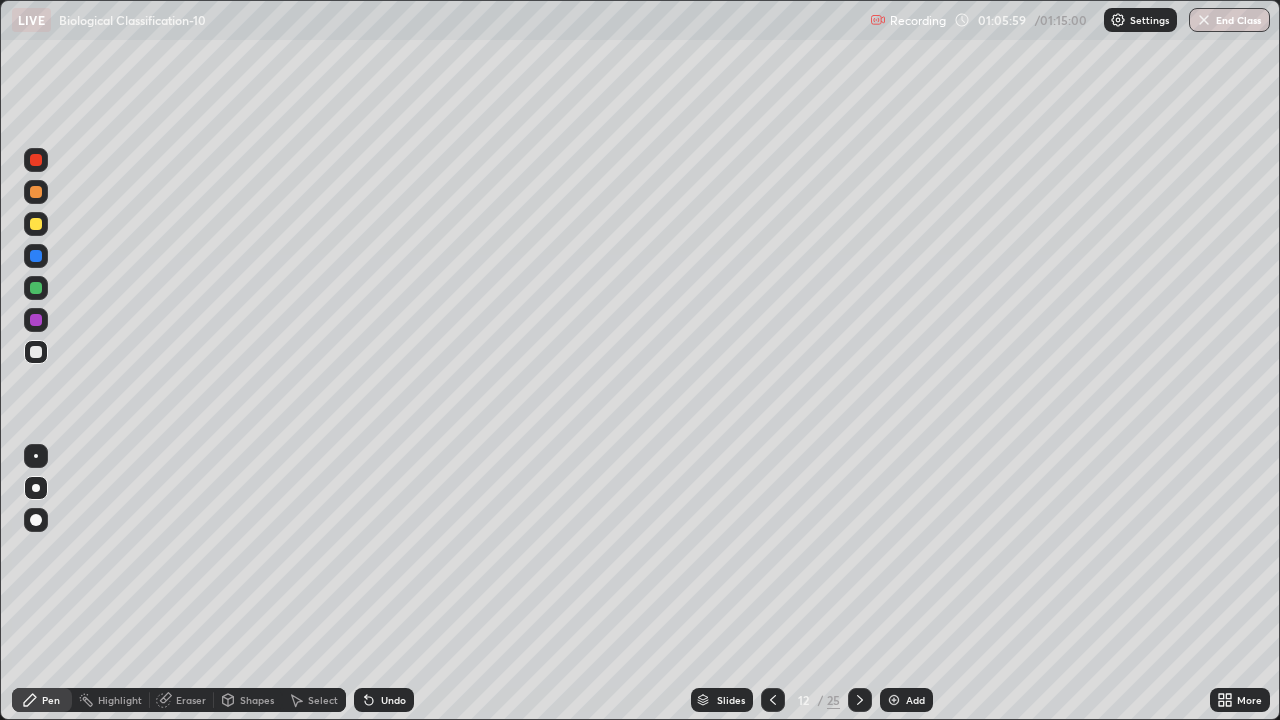 click on "Undo" at bounding box center (384, 700) 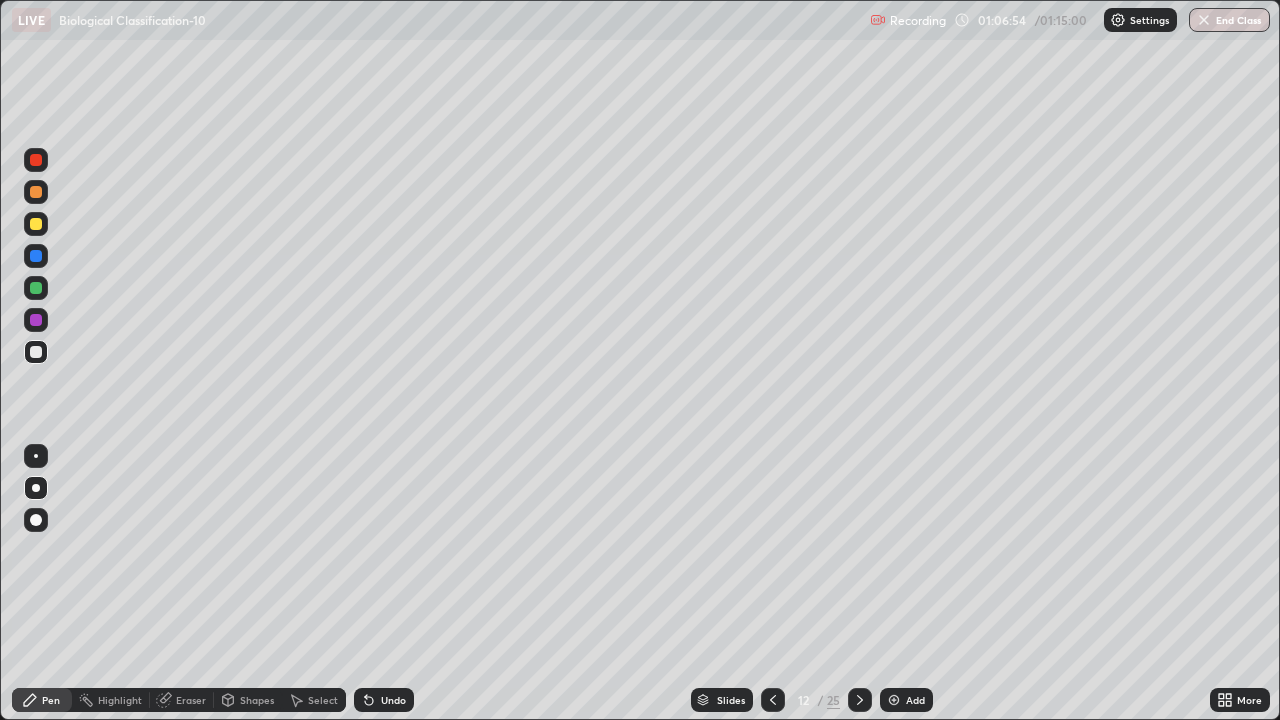 click at bounding box center (36, 160) 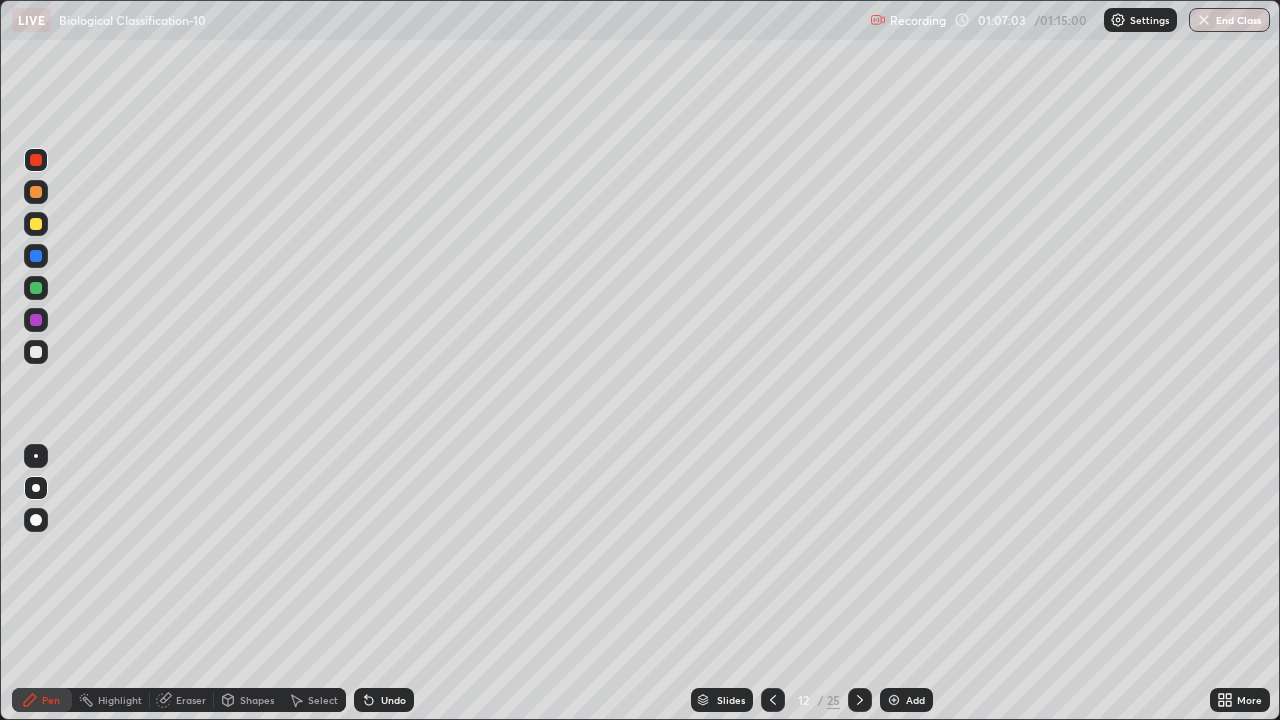 click 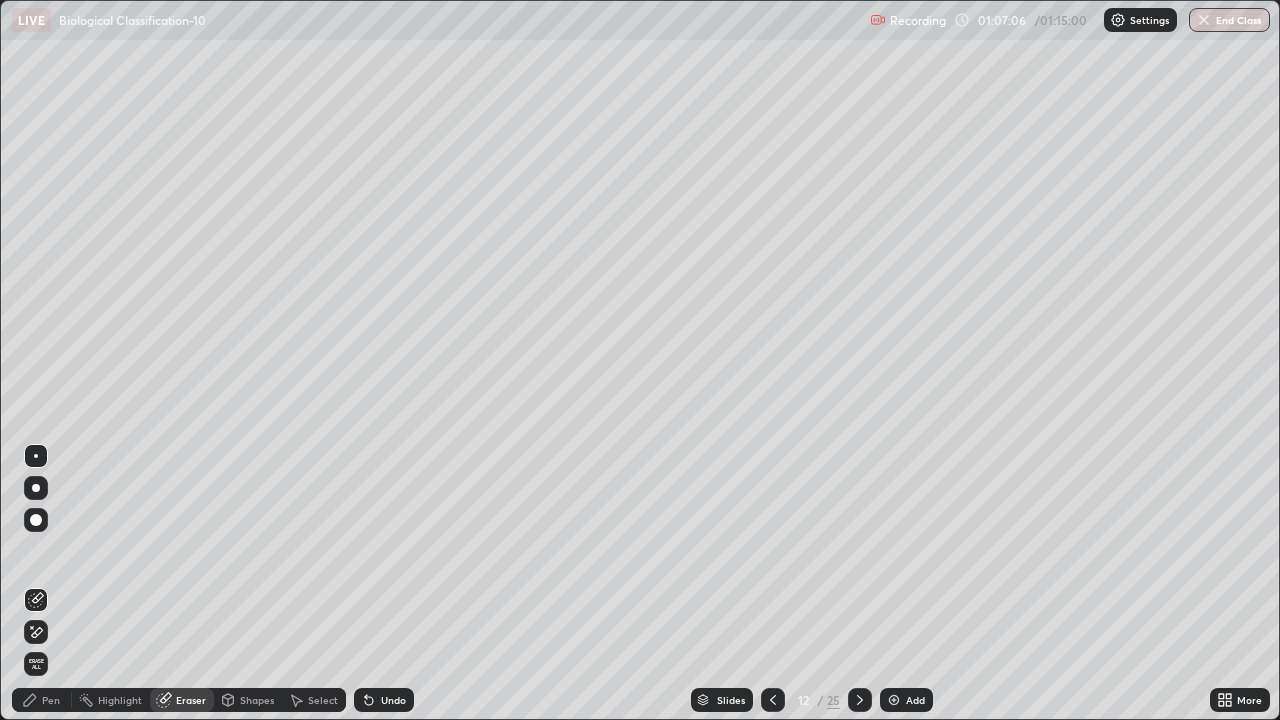 click 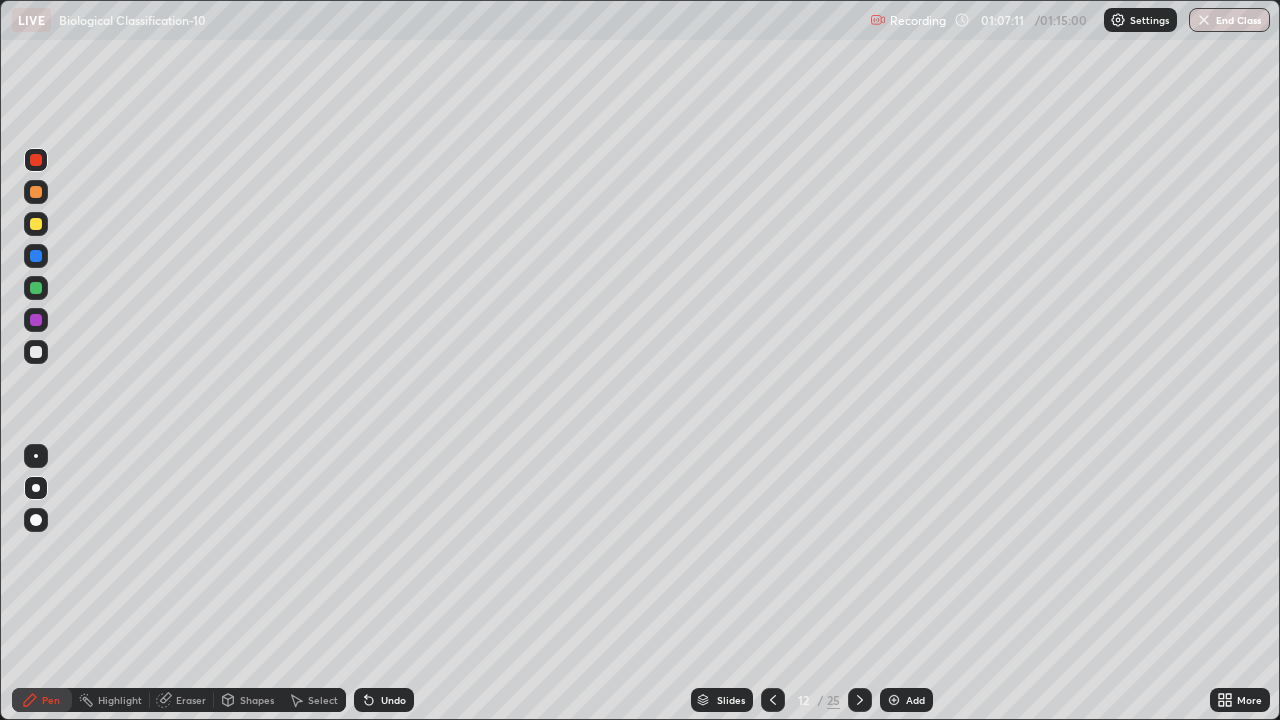 click at bounding box center (36, 352) 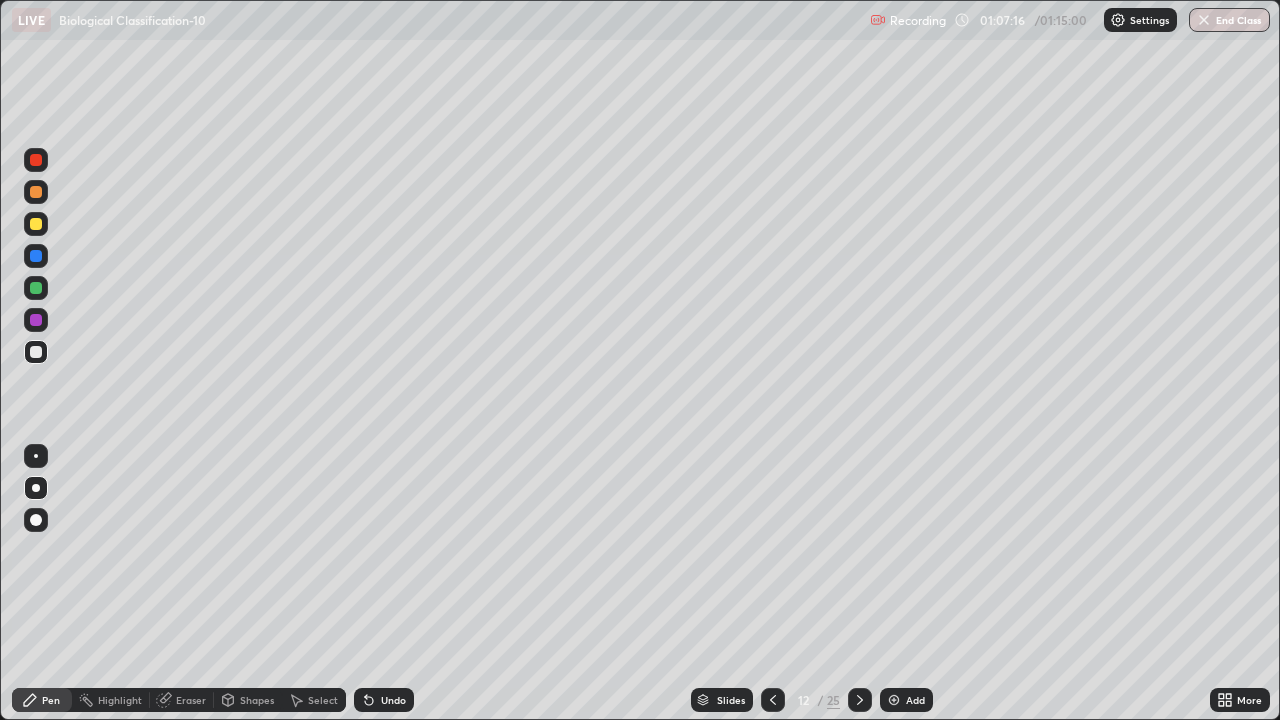 click at bounding box center [36, 160] 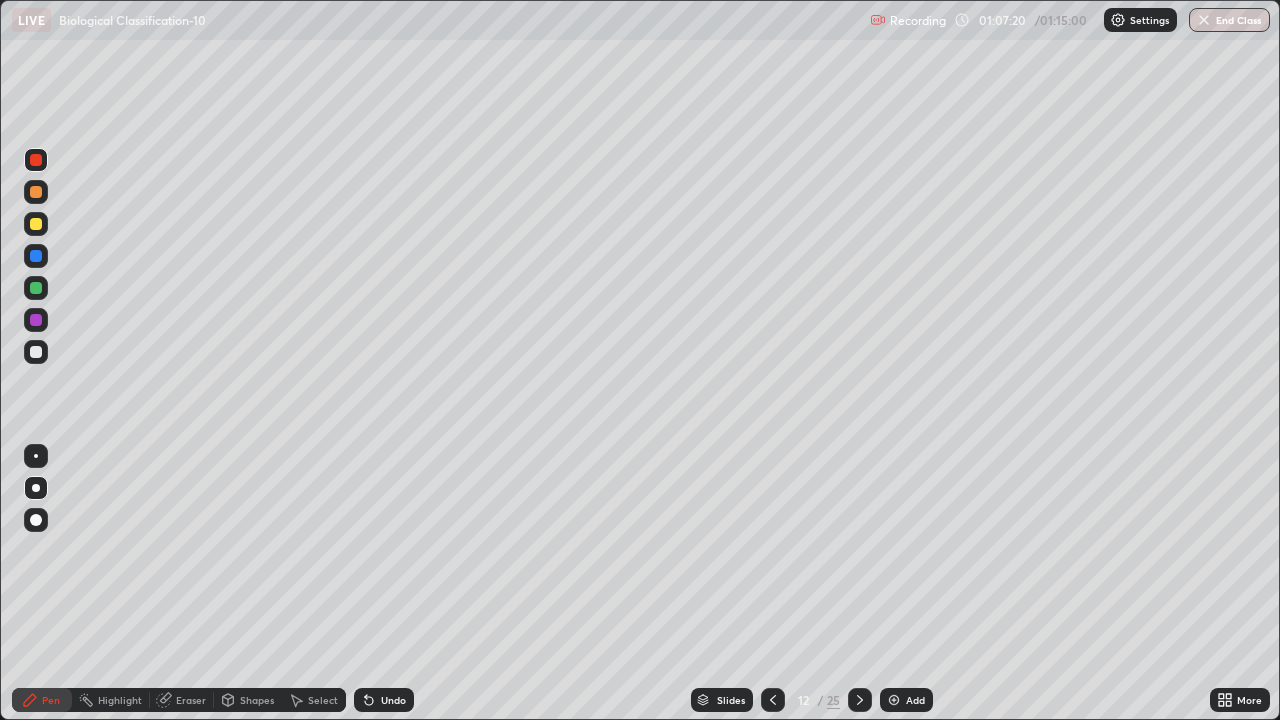 click at bounding box center [36, 352] 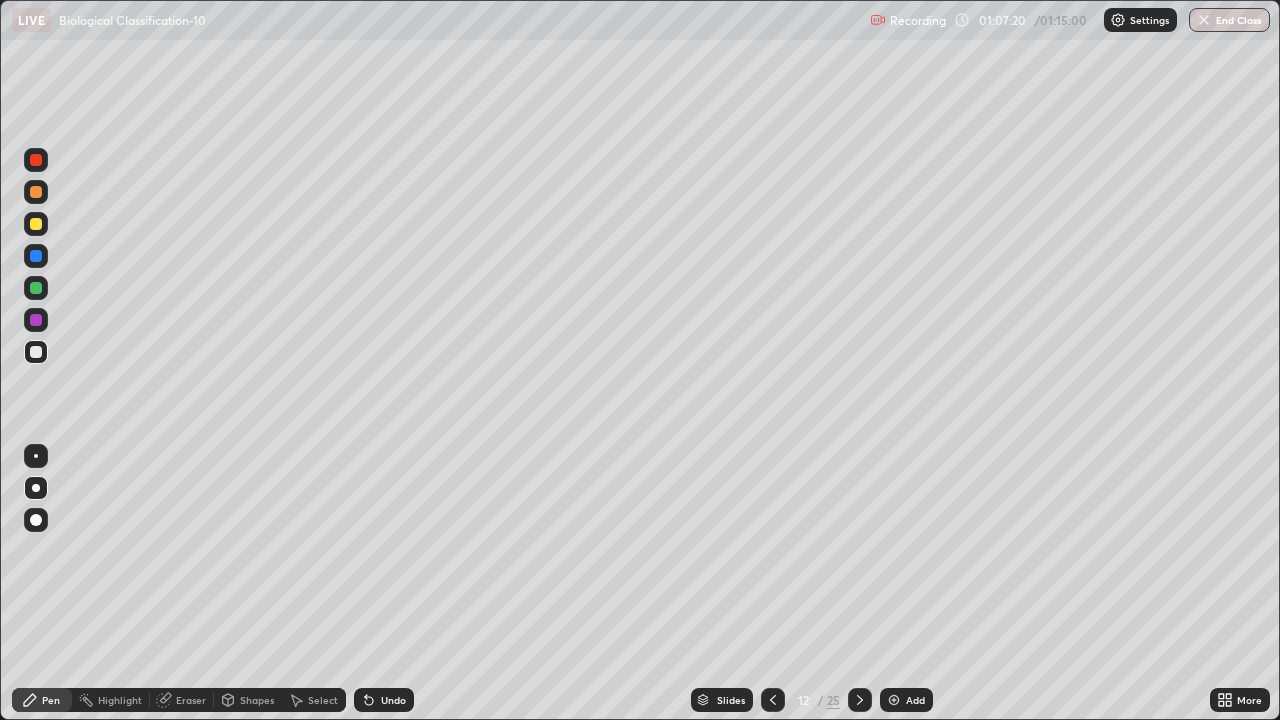 click at bounding box center (36, 352) 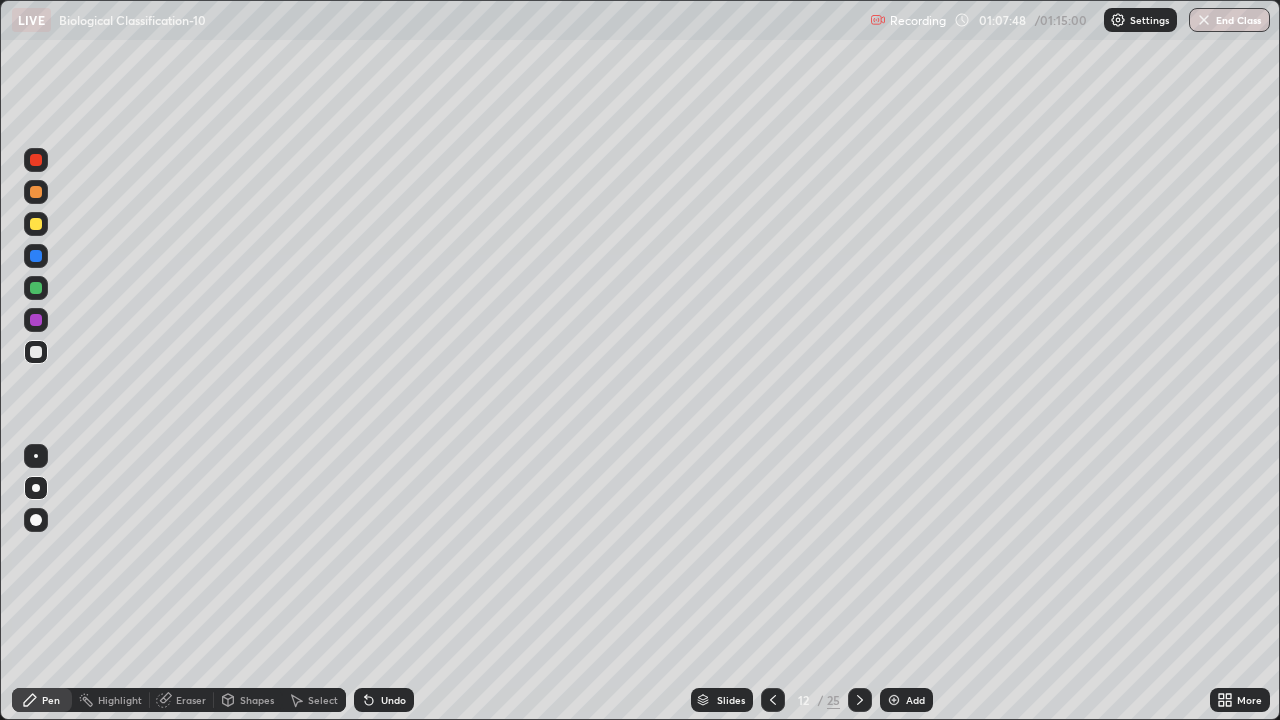 click on "Slides" at bounding box center (731, 700) 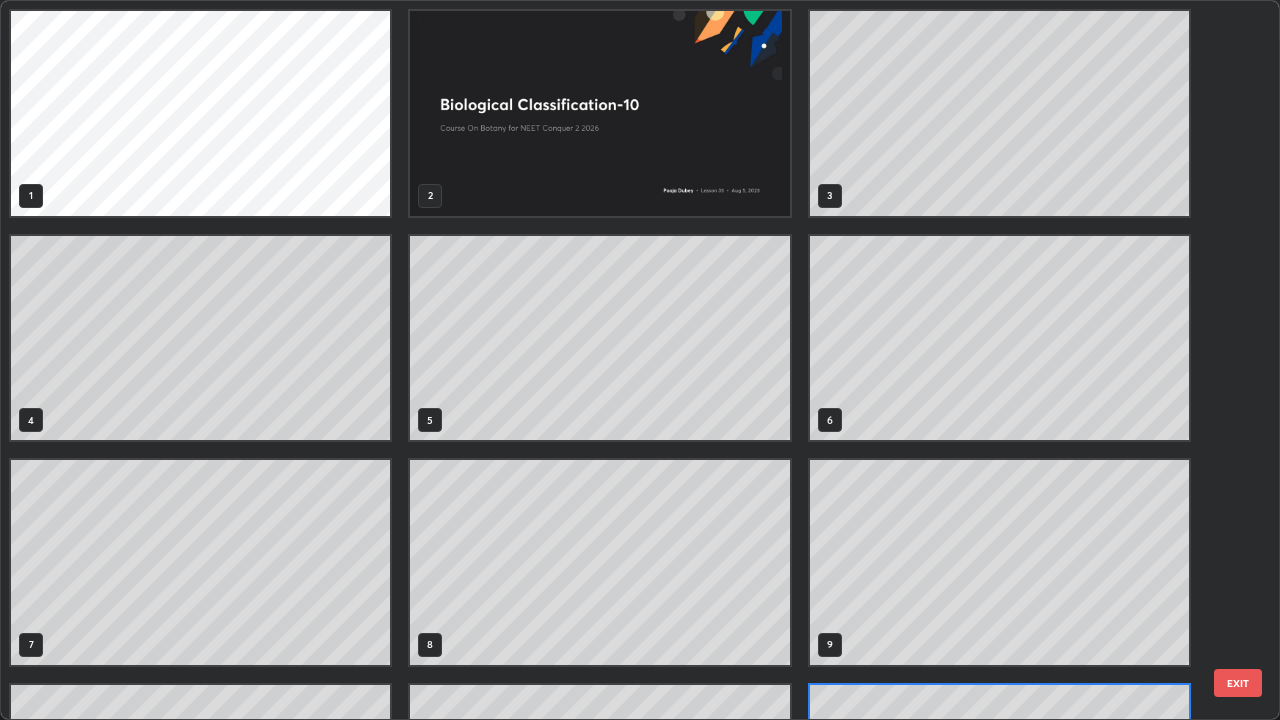 scroll, scrollTop: 180, scrollLeft: 0, axis: vertical 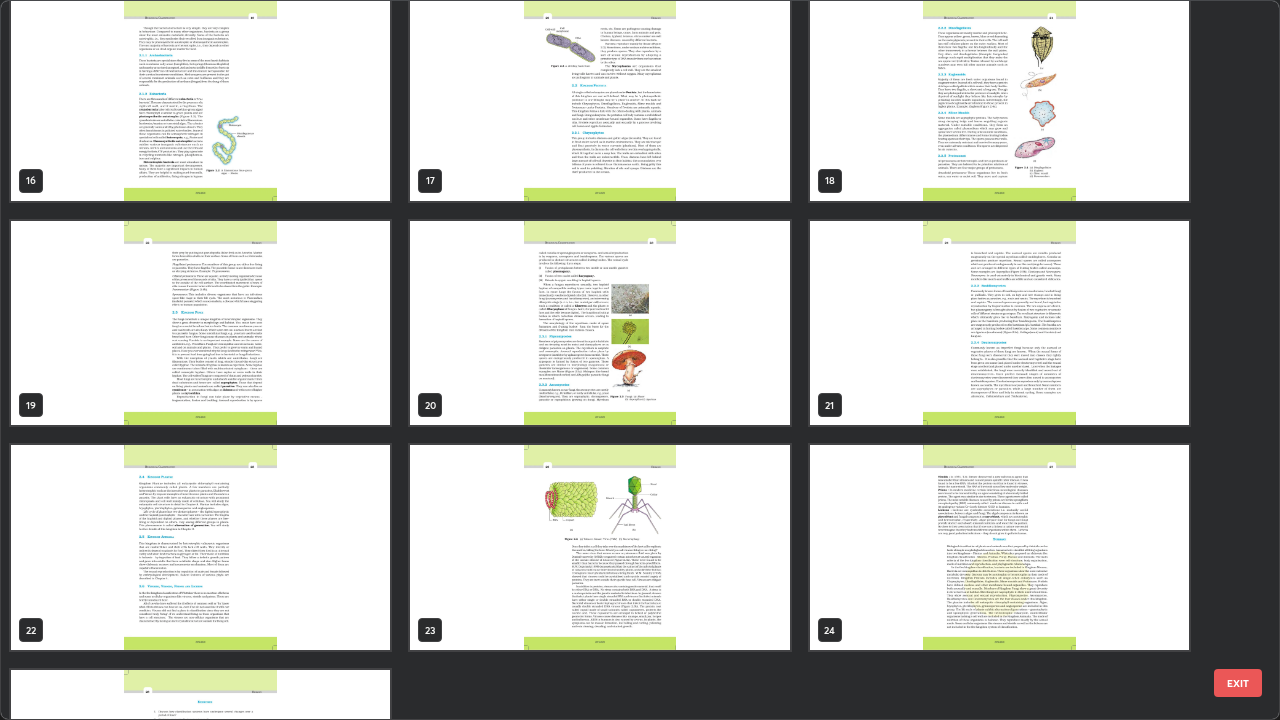 click at bounding box center (599, 323) 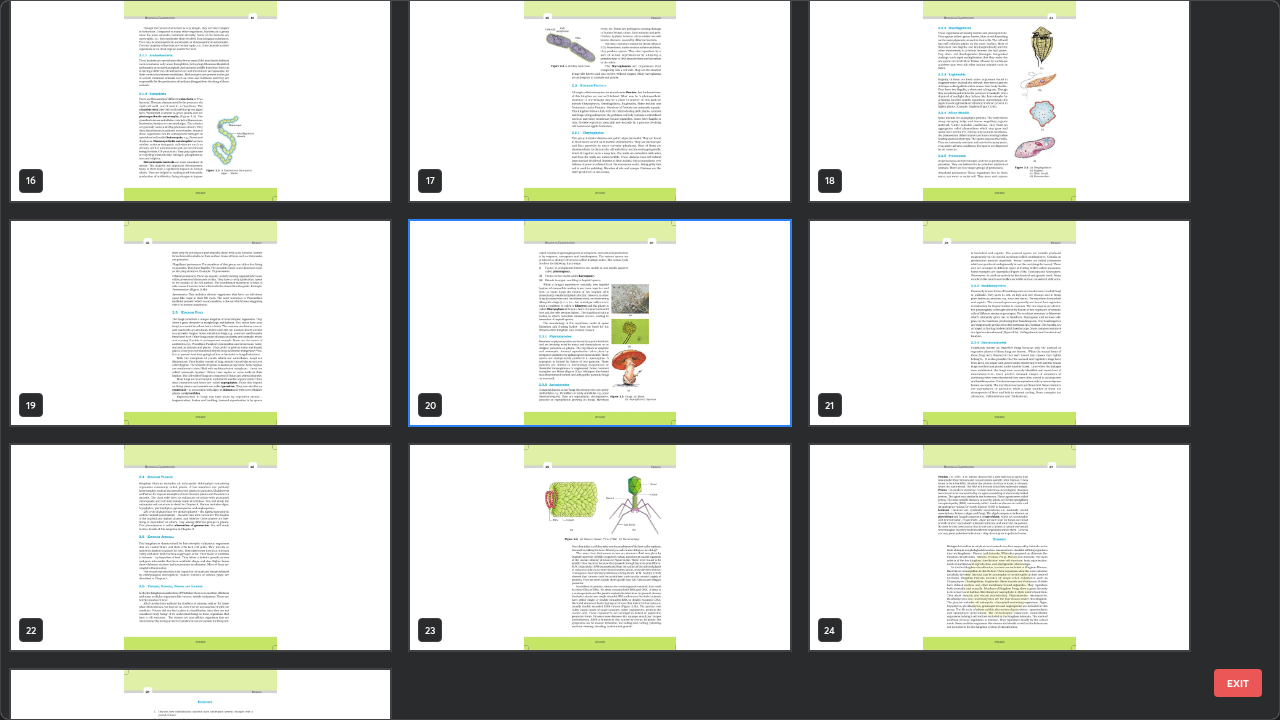 click at bounding box center (599, 323) 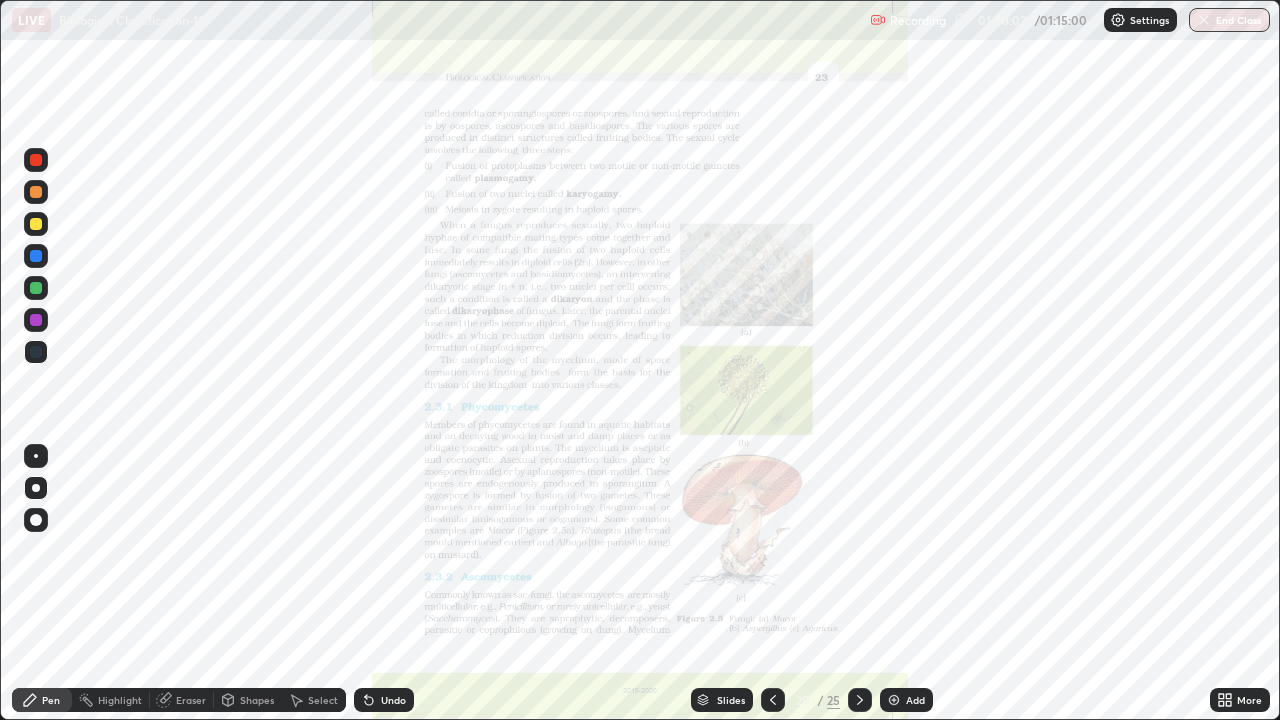 click on "Slides" at bounding box center [722, 700] 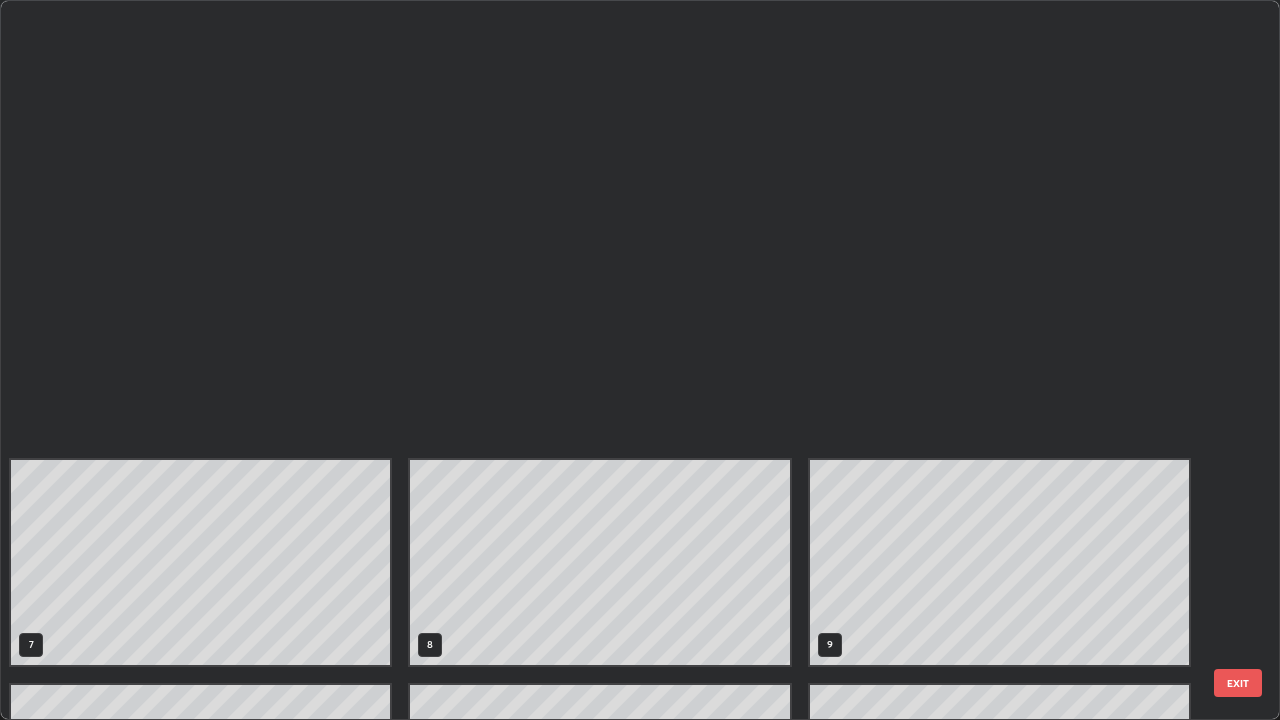 scroll, scrollTop: 854, scrollLeft: 0, axis: vertical 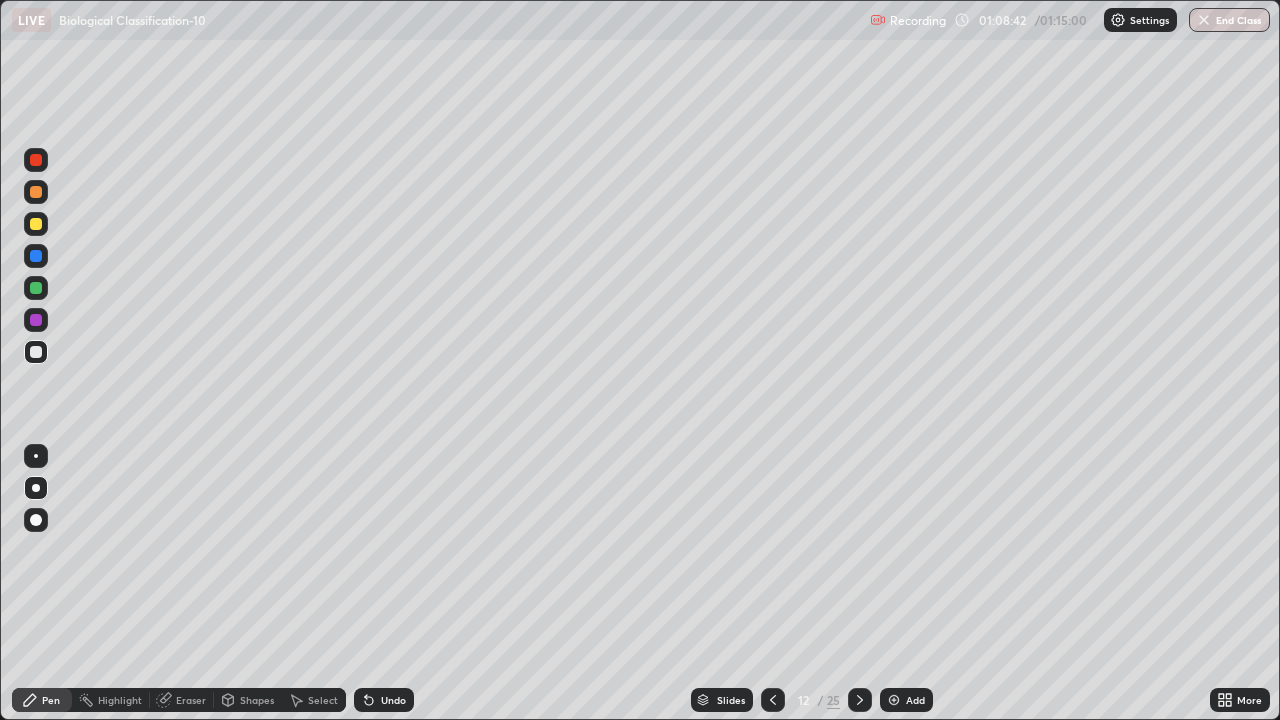 click at bounding box center [860, 700] 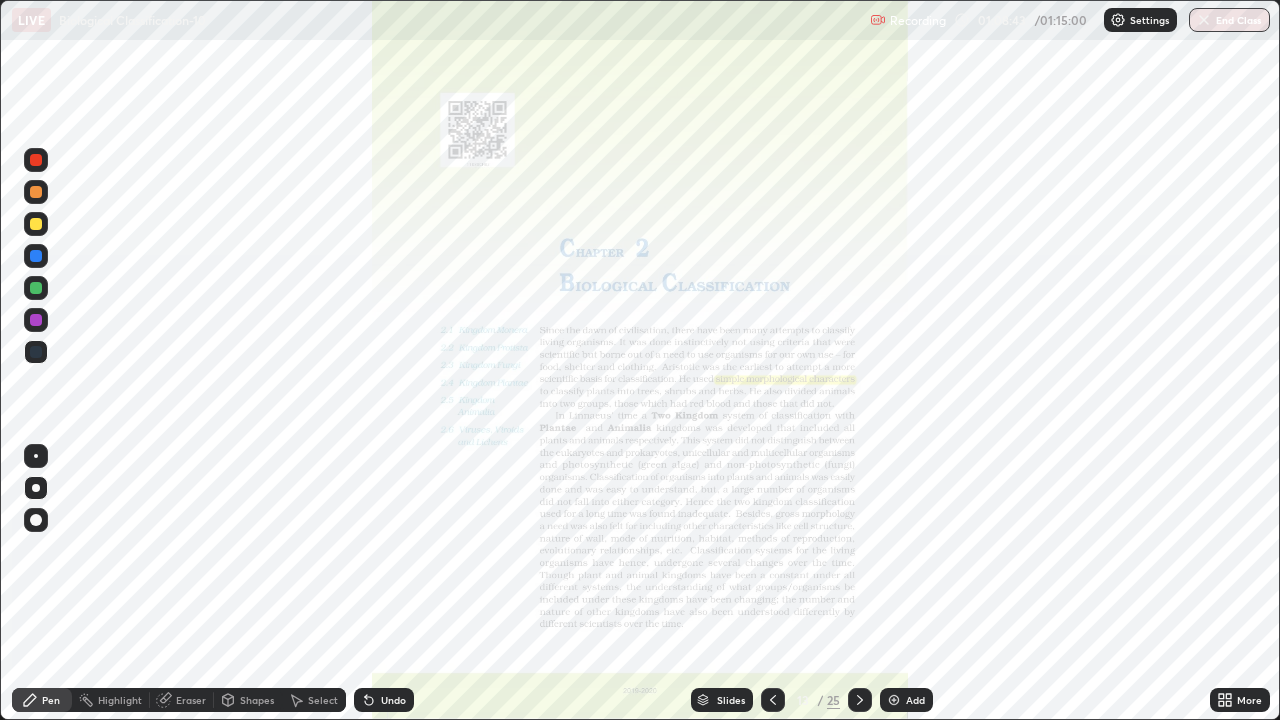 click 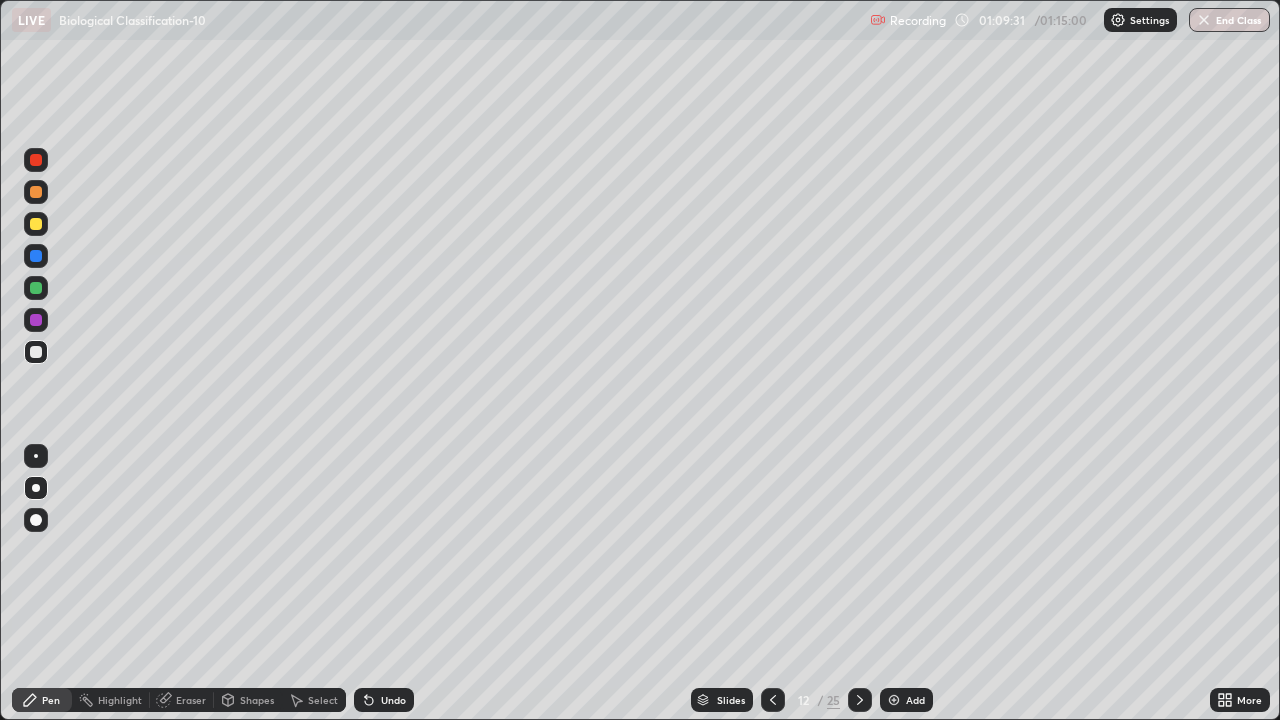 click at bounding box center (36, 488) 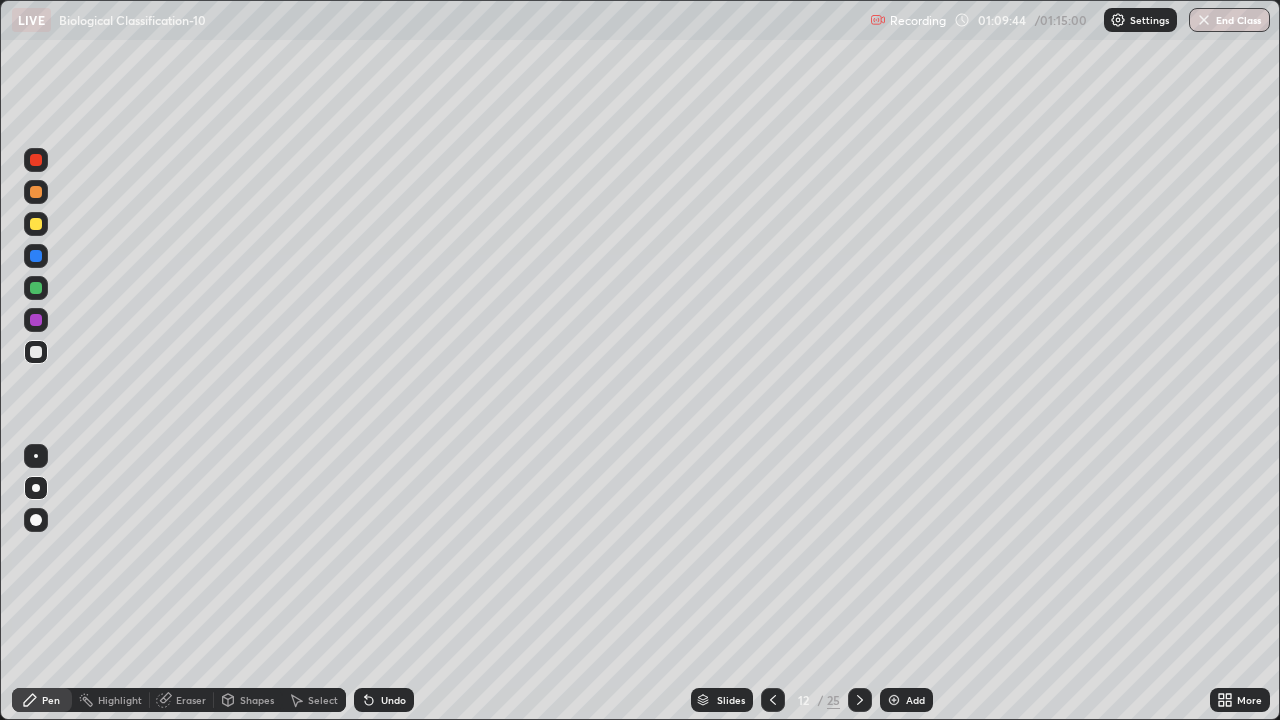 click at bounding box center [36, 488] 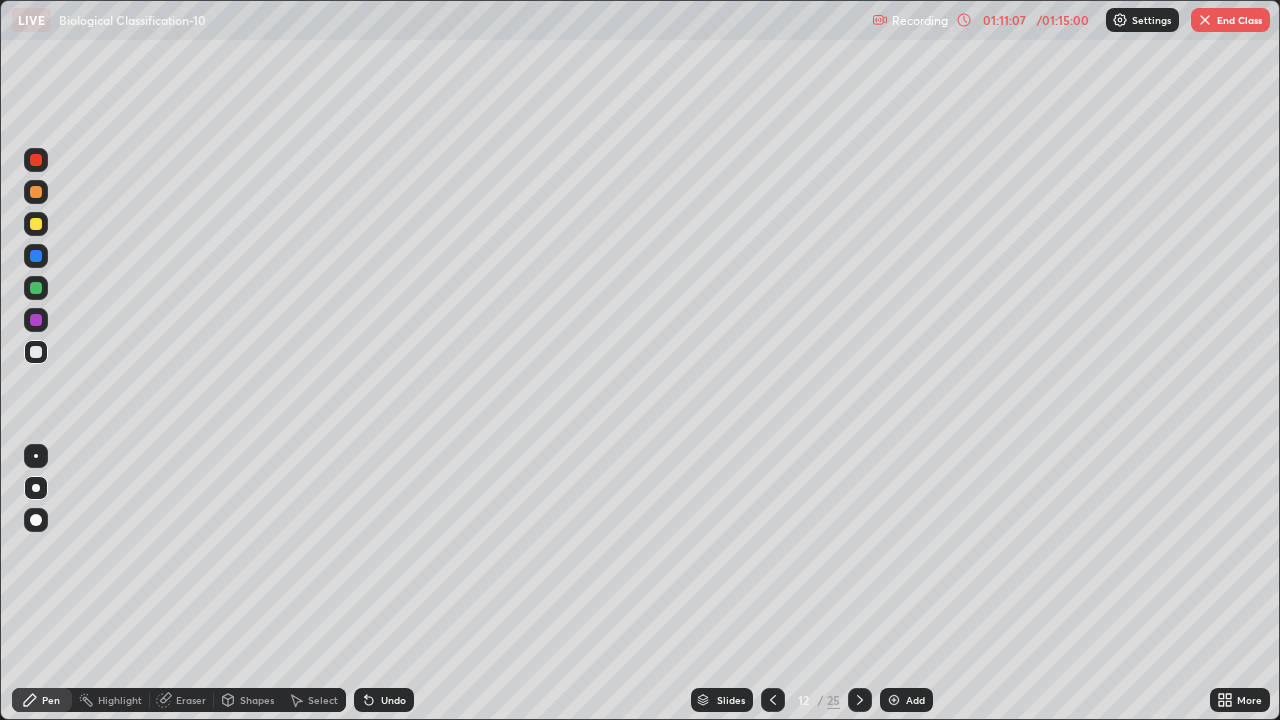 click at bounding box center [36, 288] 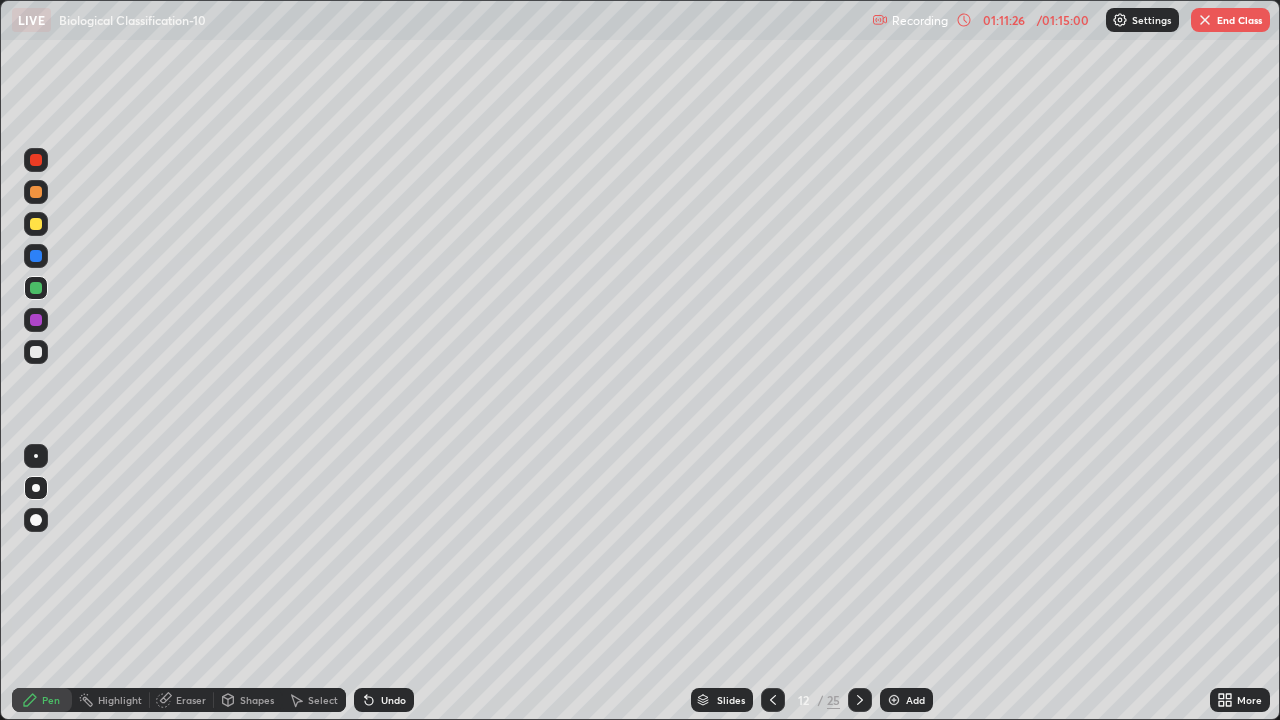 click 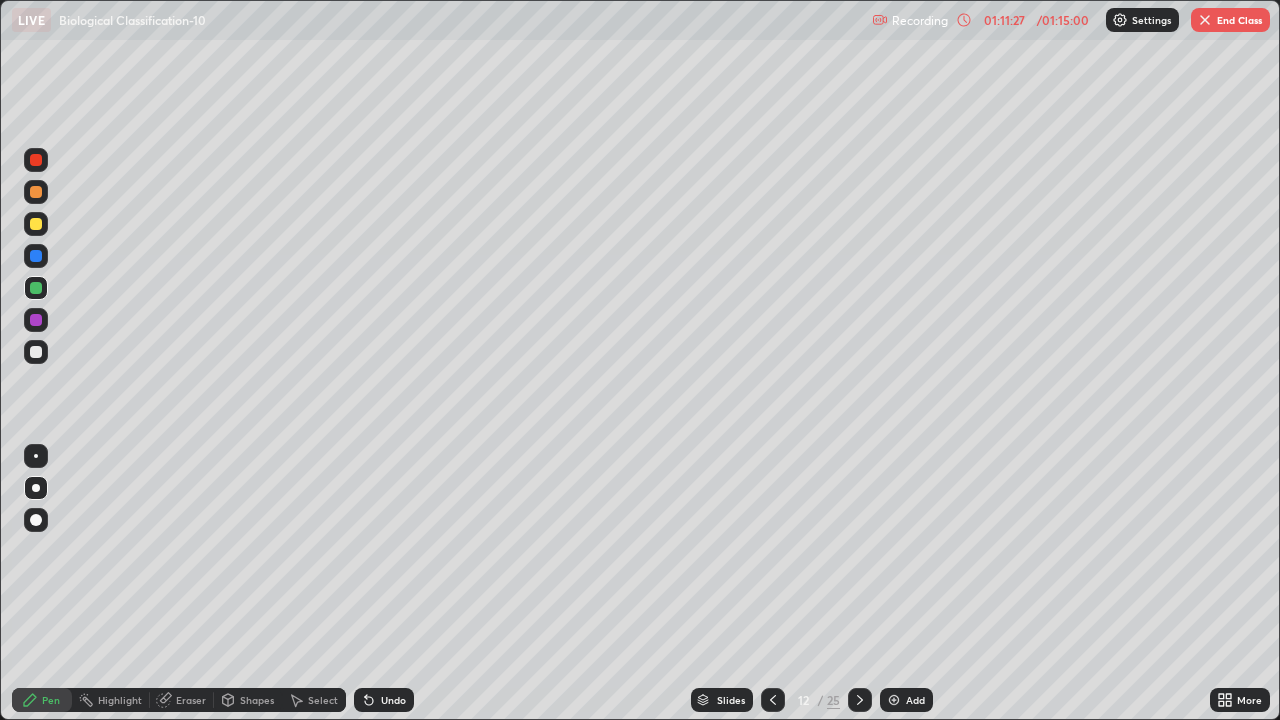 click 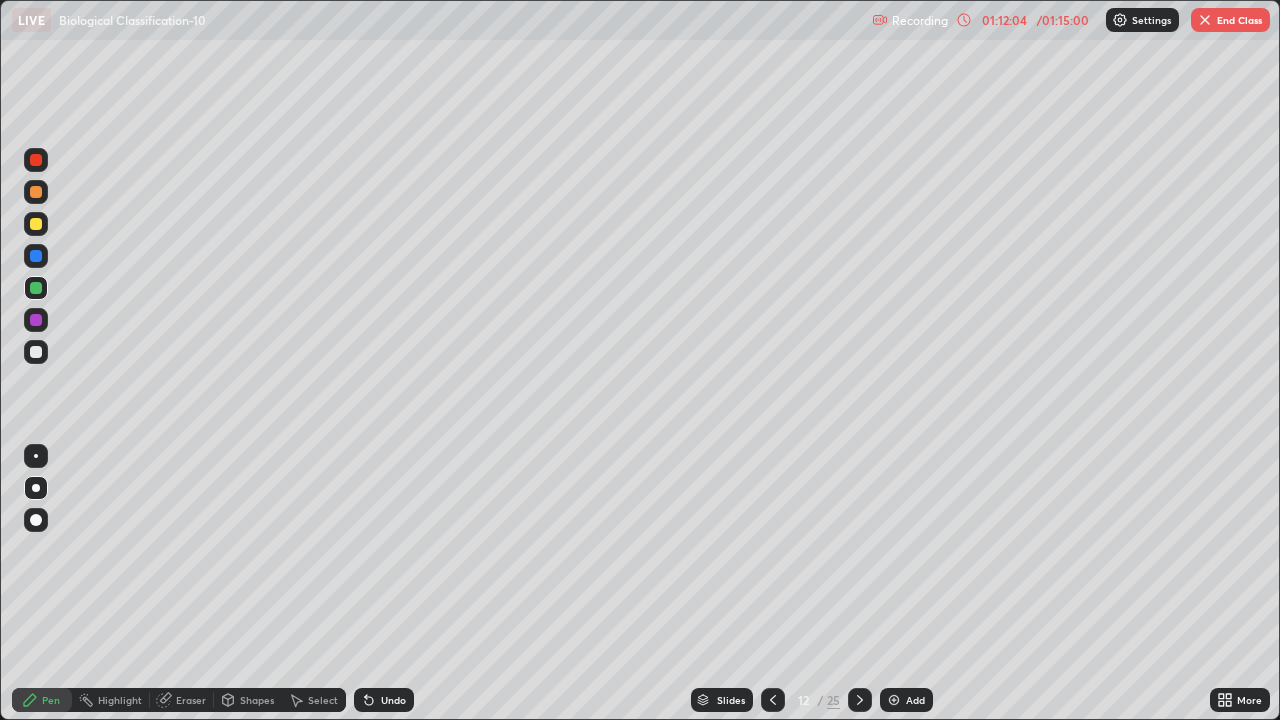 click 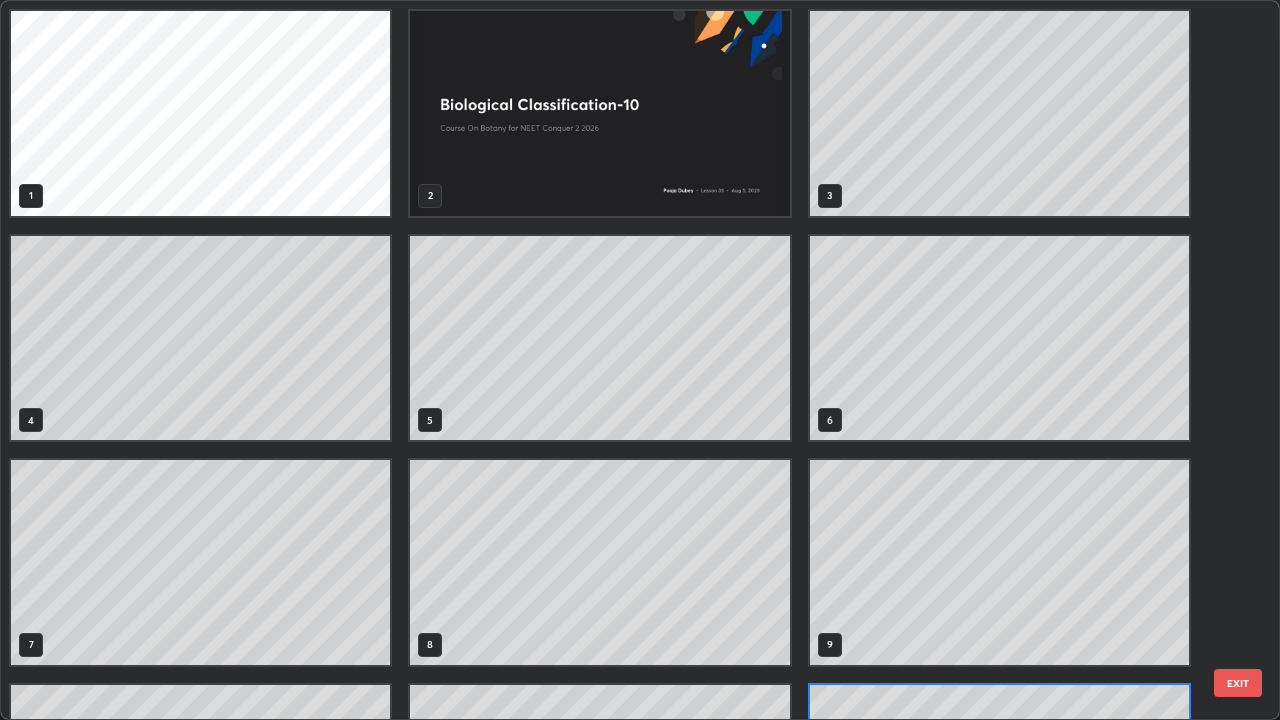 scroll, scrollTop: 180, scrollLeft: 0, axis: vertical 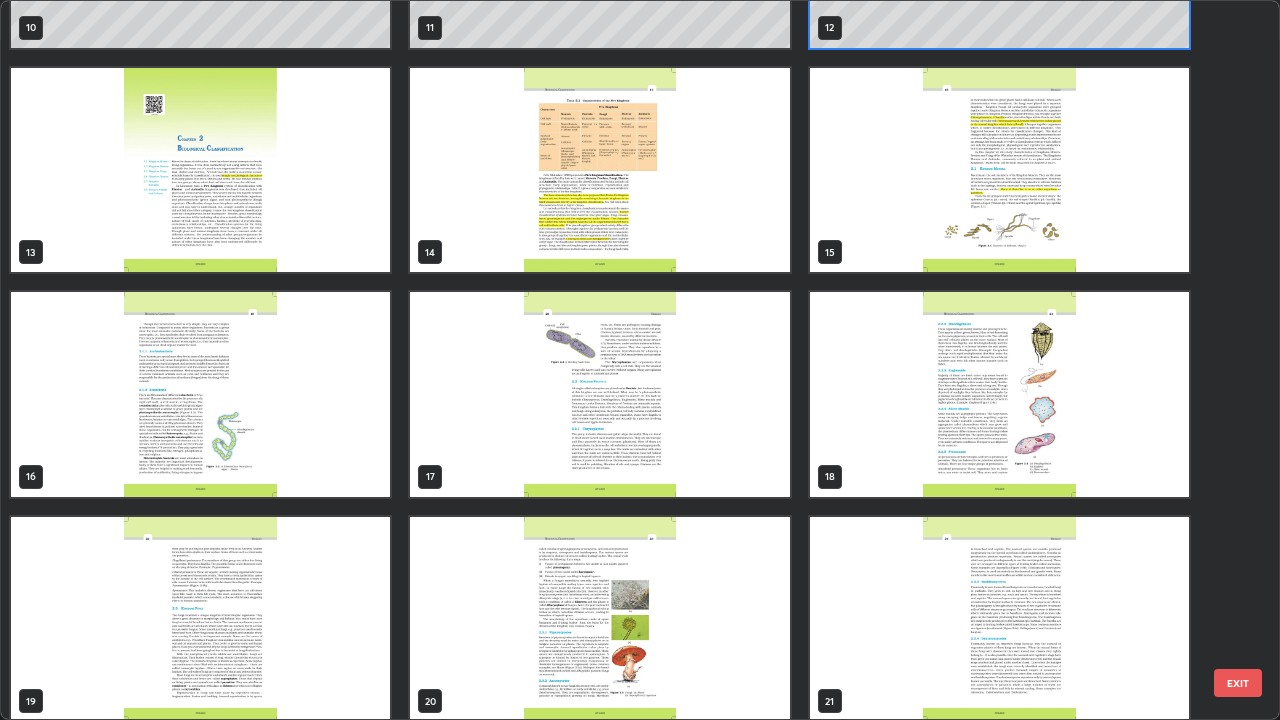 click at bounding box center [200, 619] 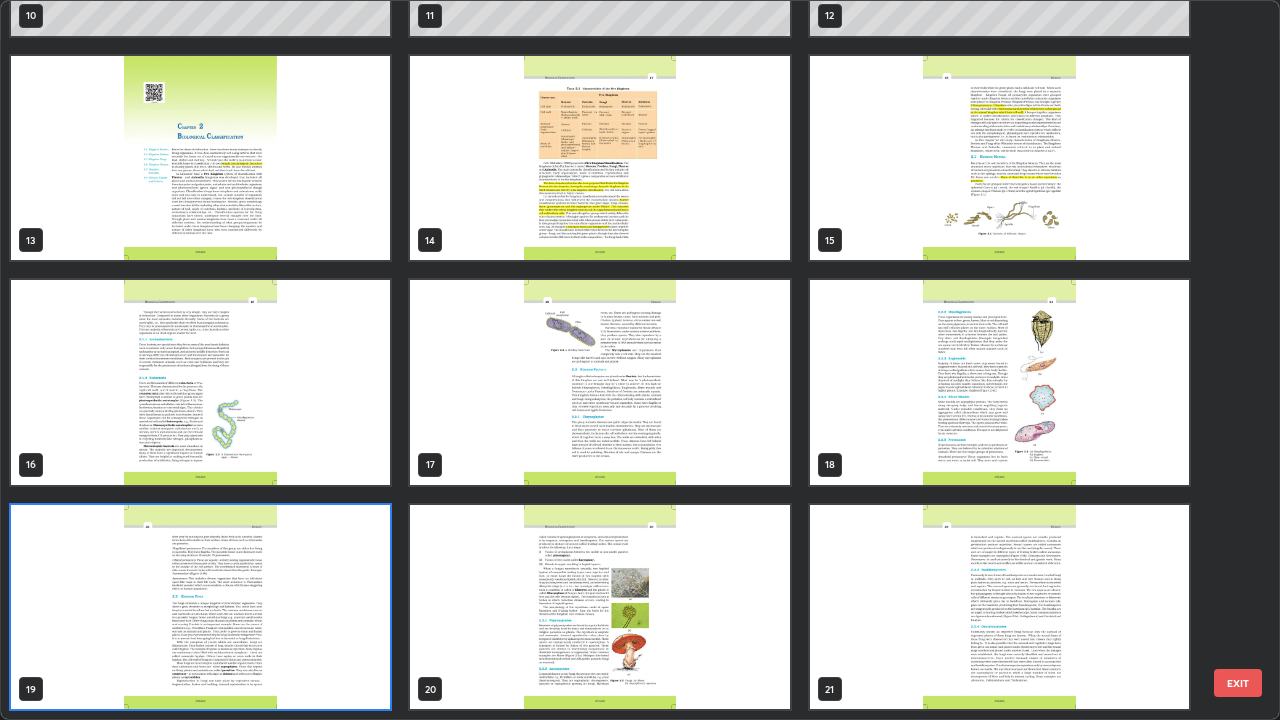 click at bounding box center (200, 607) 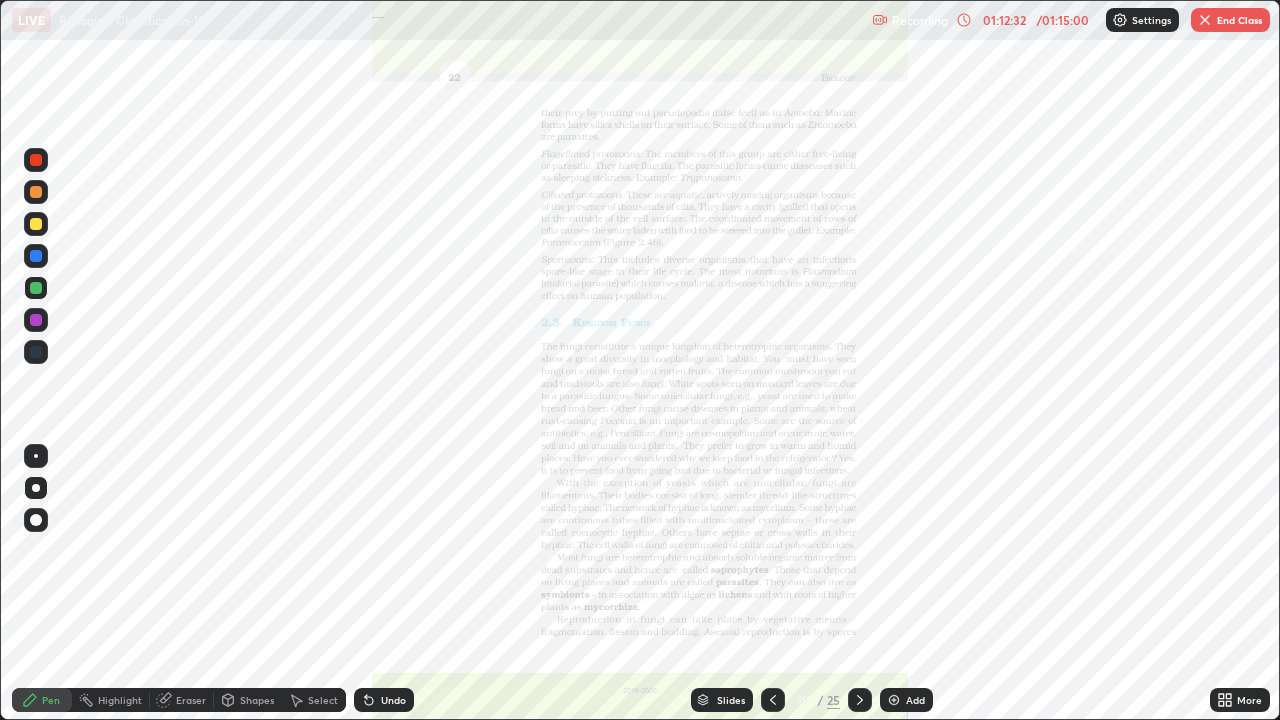 click 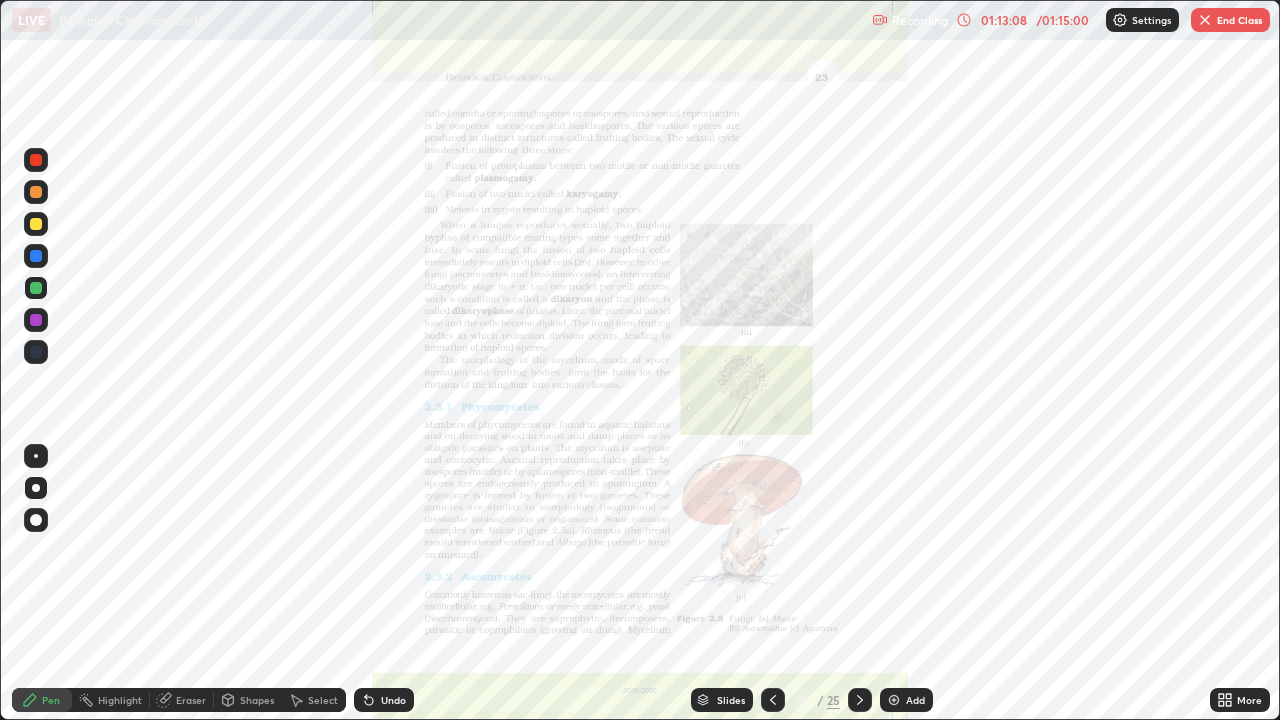 click 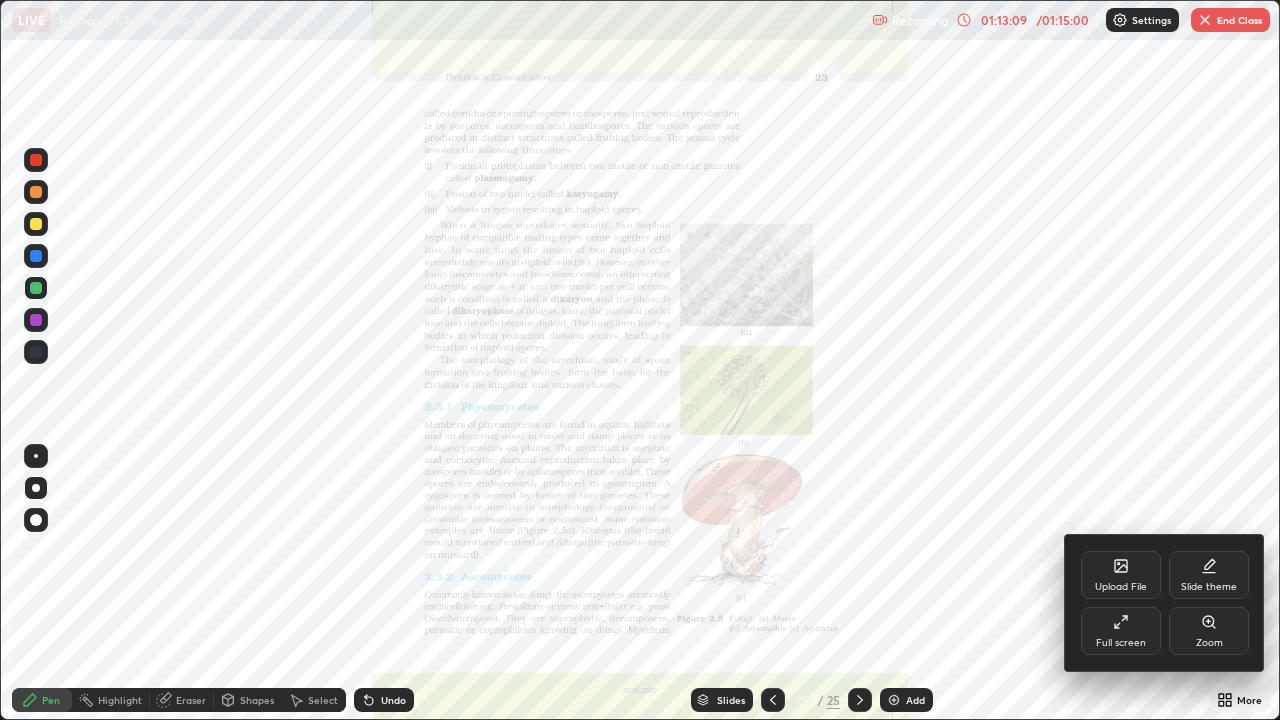click on "Zoom" at bounding box center [1209, 631] 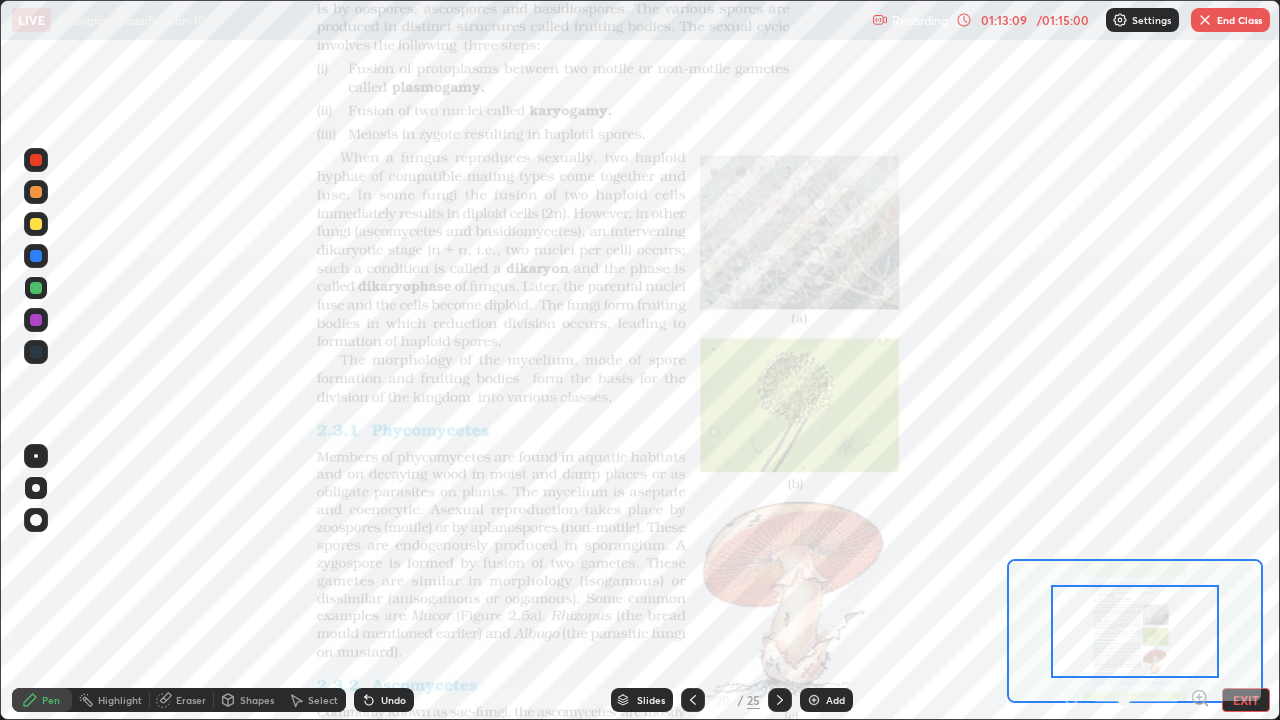 click 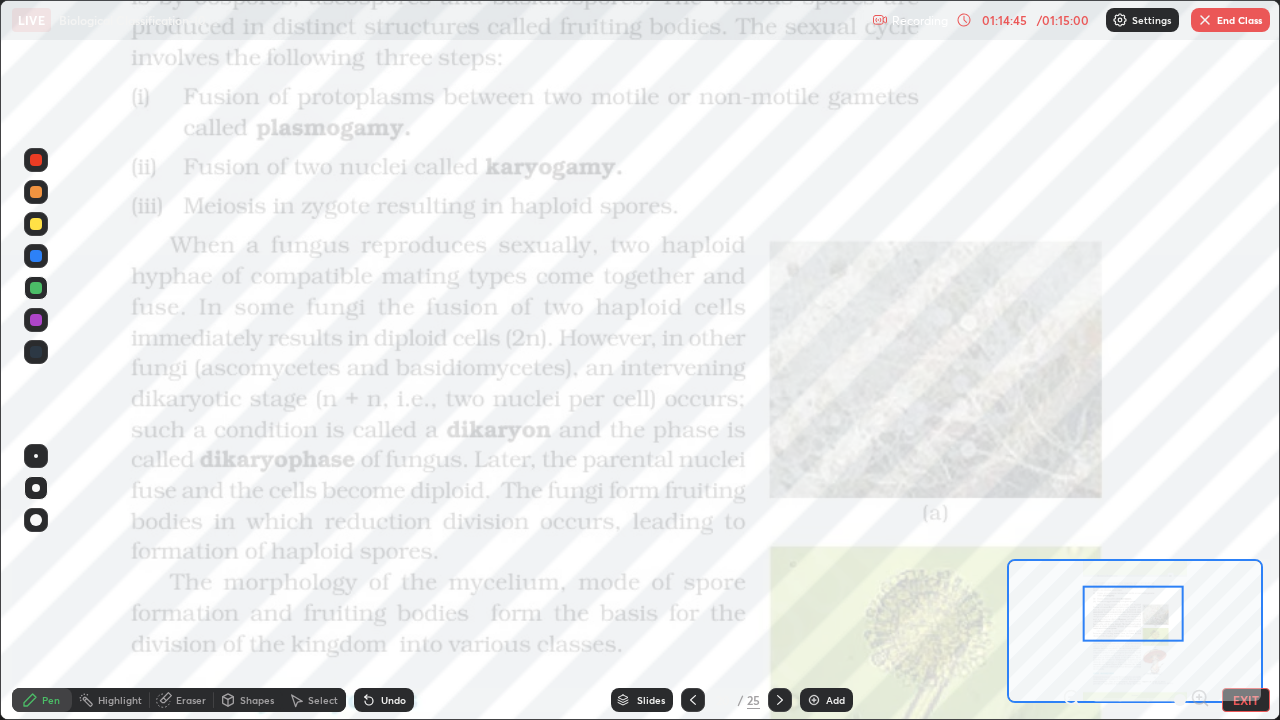 click on "End Class" at bounding box center (1230, 20) 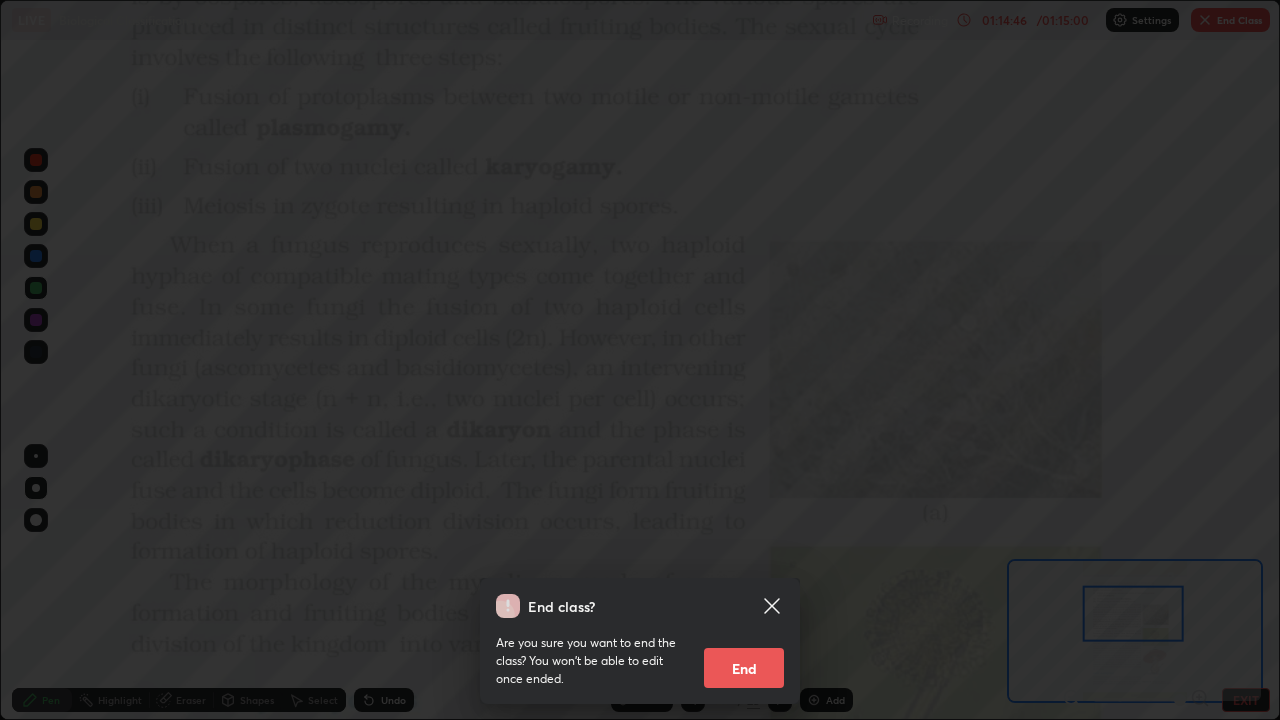 click on "End" at bounding box center [744, 668] 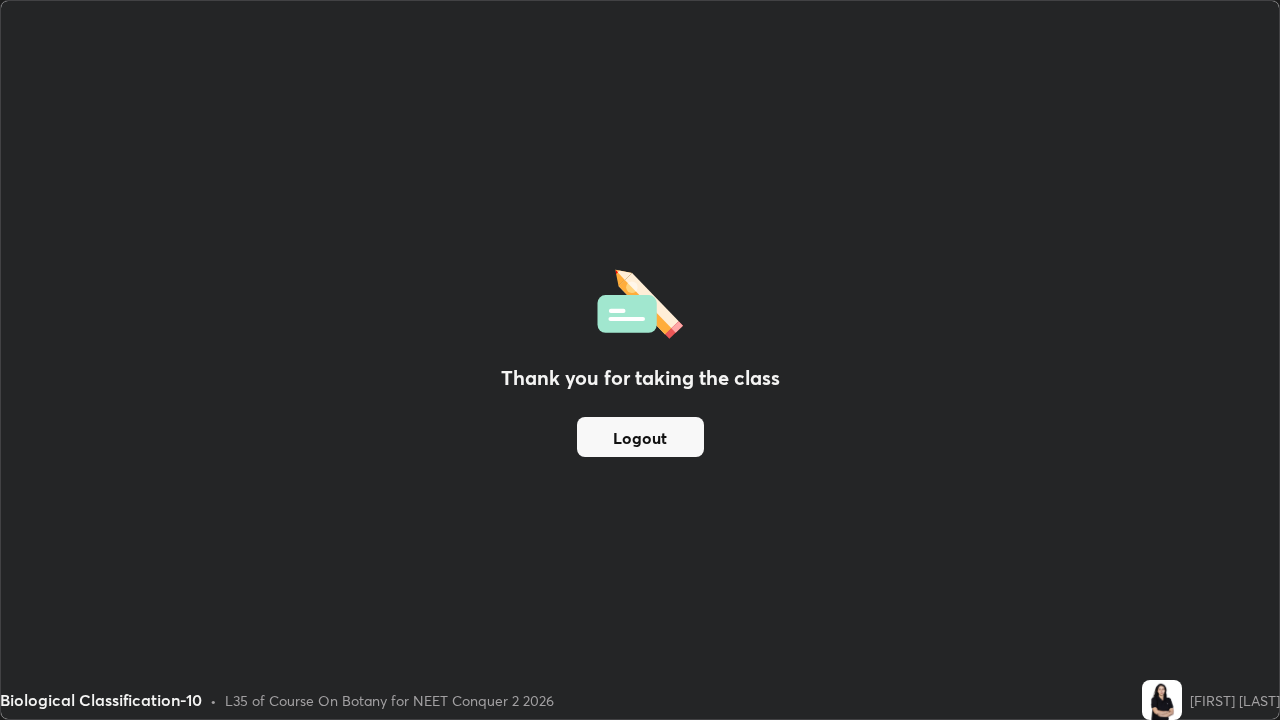 click on "Logout" at bounding box center (640, 437) 